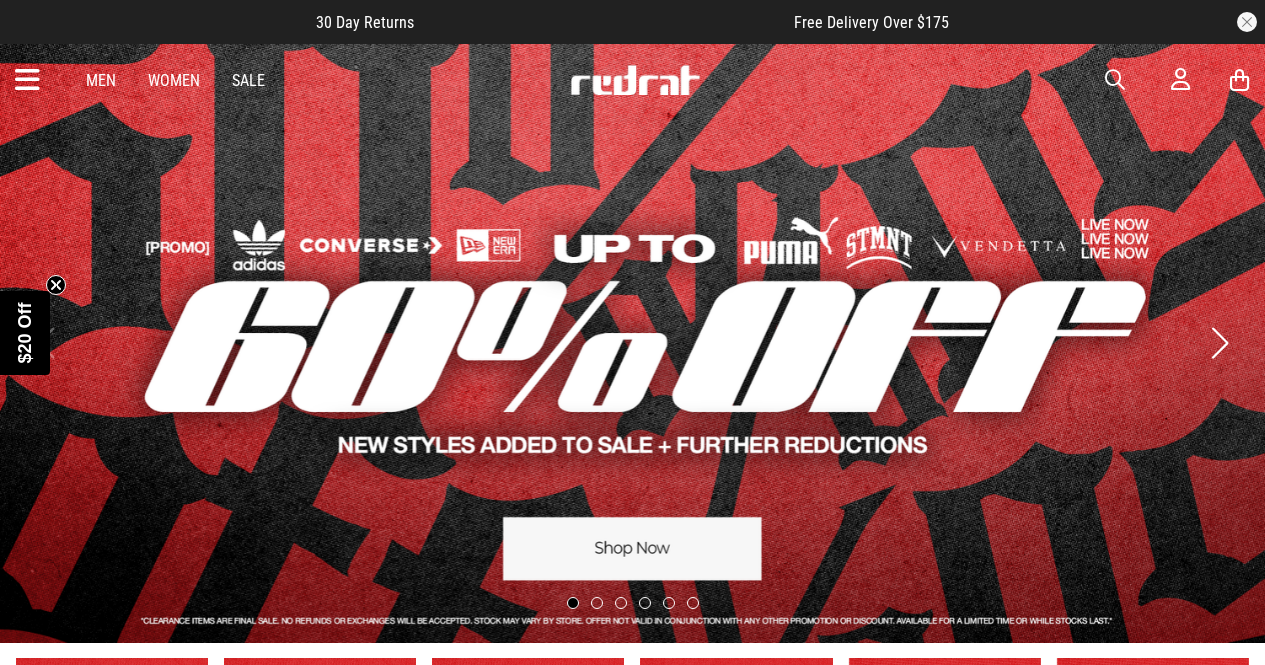 scroll, scrollTop: 0, scrollLeft: 0, axis: both 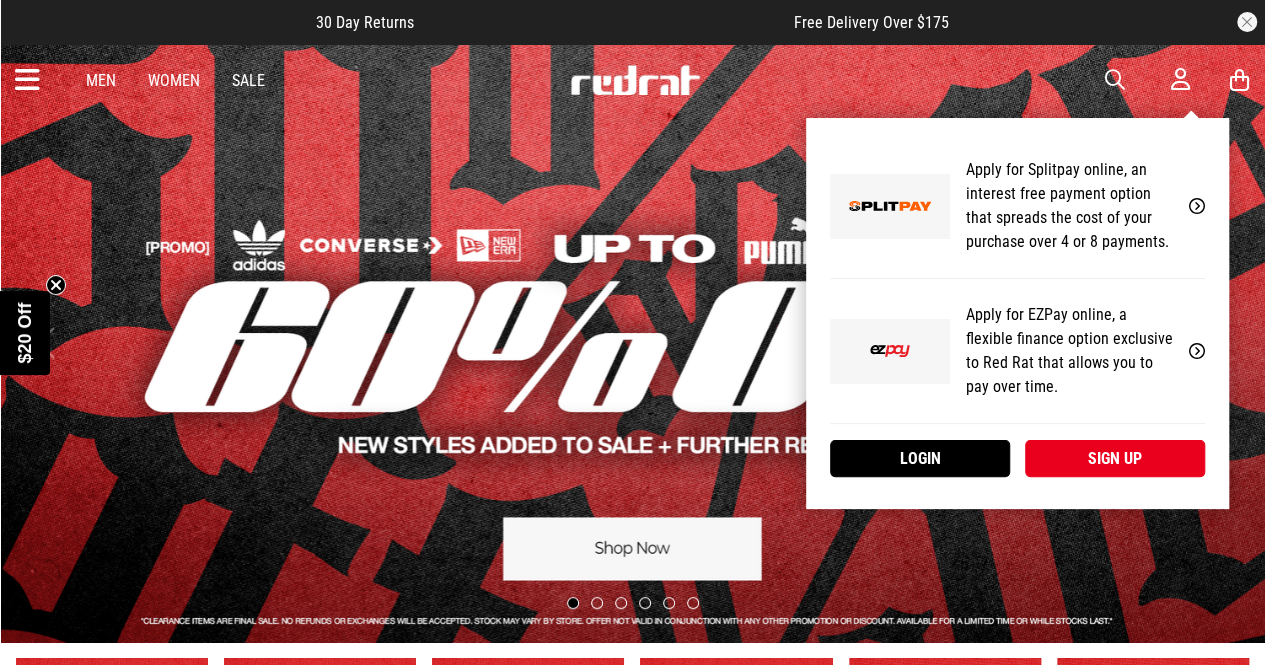 click on "My Account     Apply for Splitpay online, an interest free payment option that spreads the cost of your purchase over 4 or 8 payments.   Learn More     Apply for EZPay online, a flexible finance option exclusive to Red Rat that allows you to pay over time.   Learn More   Login   Sign up" at bounding box center (1017, 313) 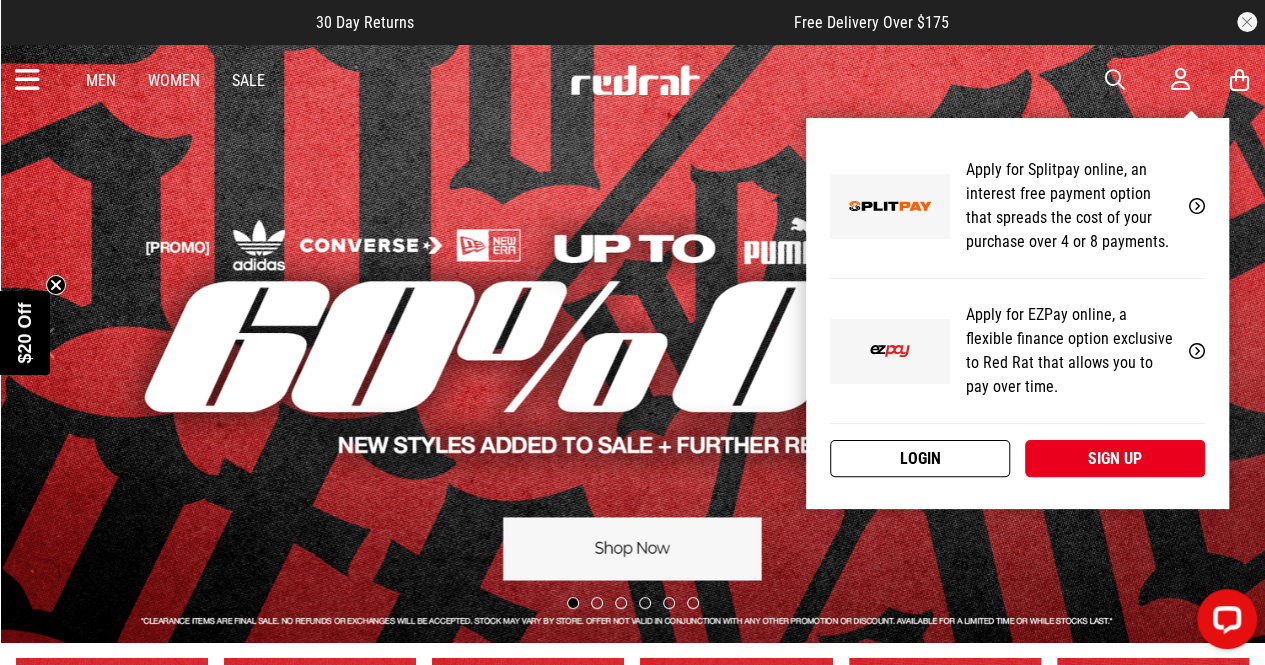 scroll, scrollTop: 0, scrollLeft: 0, axis: both 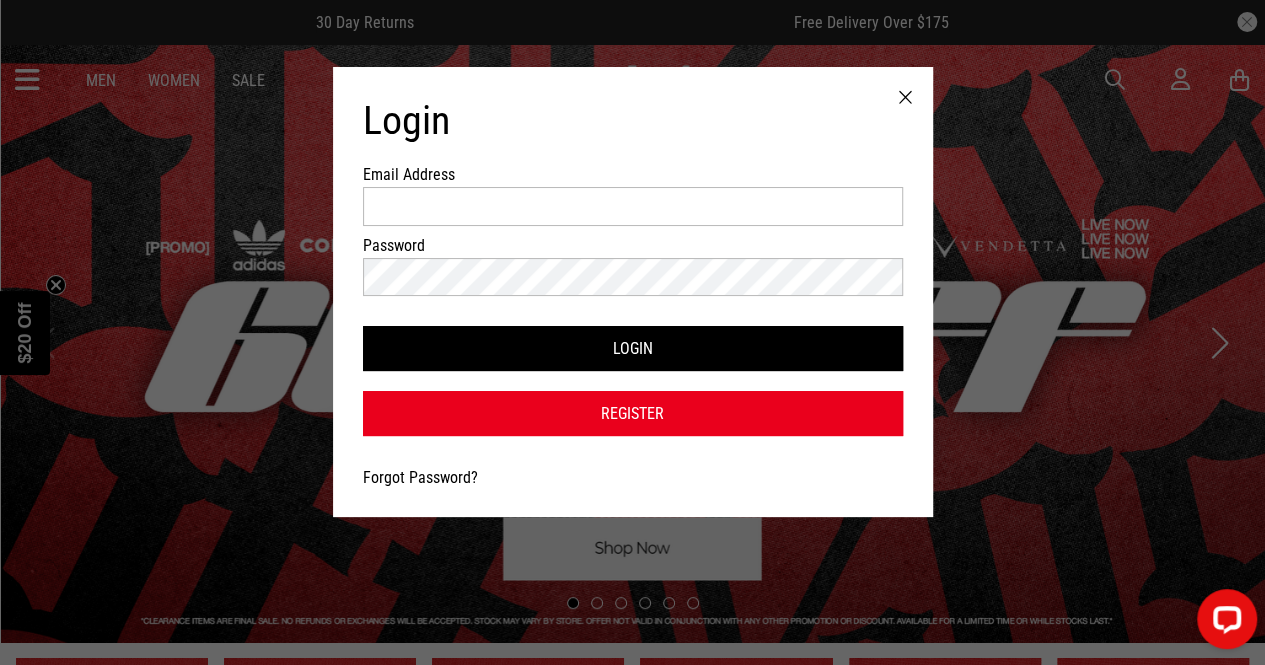 click on "Email Address
Password
Login
Register
Forgot Password?" at bounding box center (633, 300) 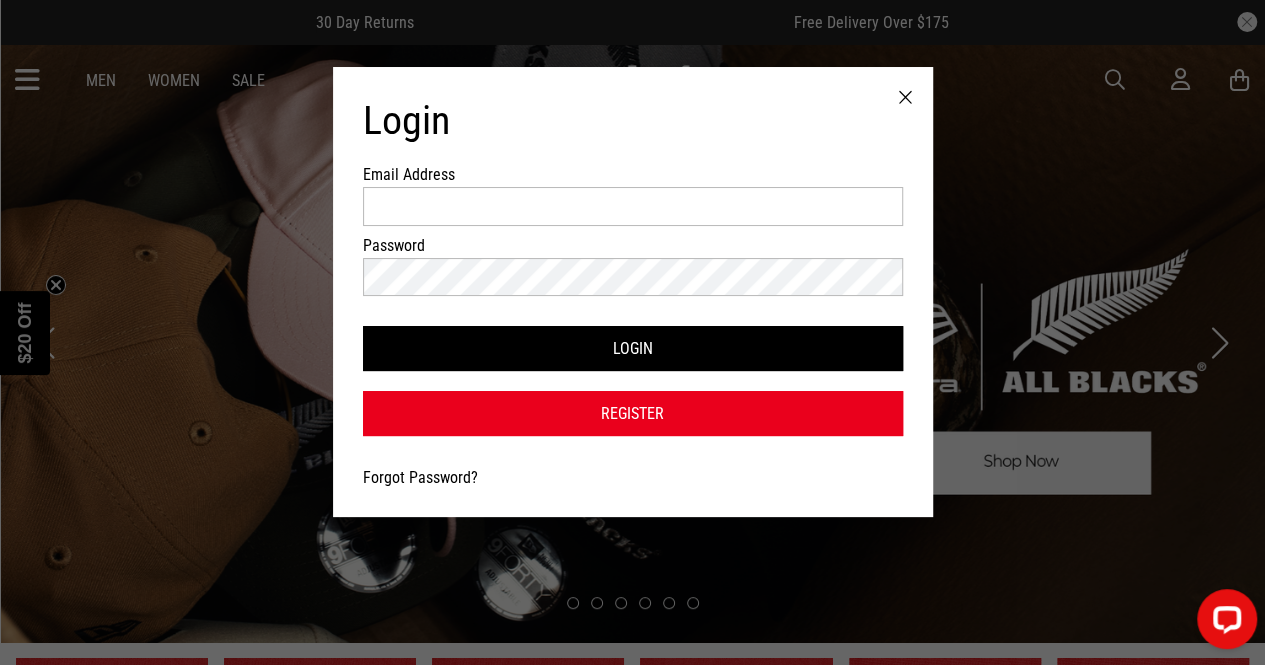click at bounding box center (633, 211) 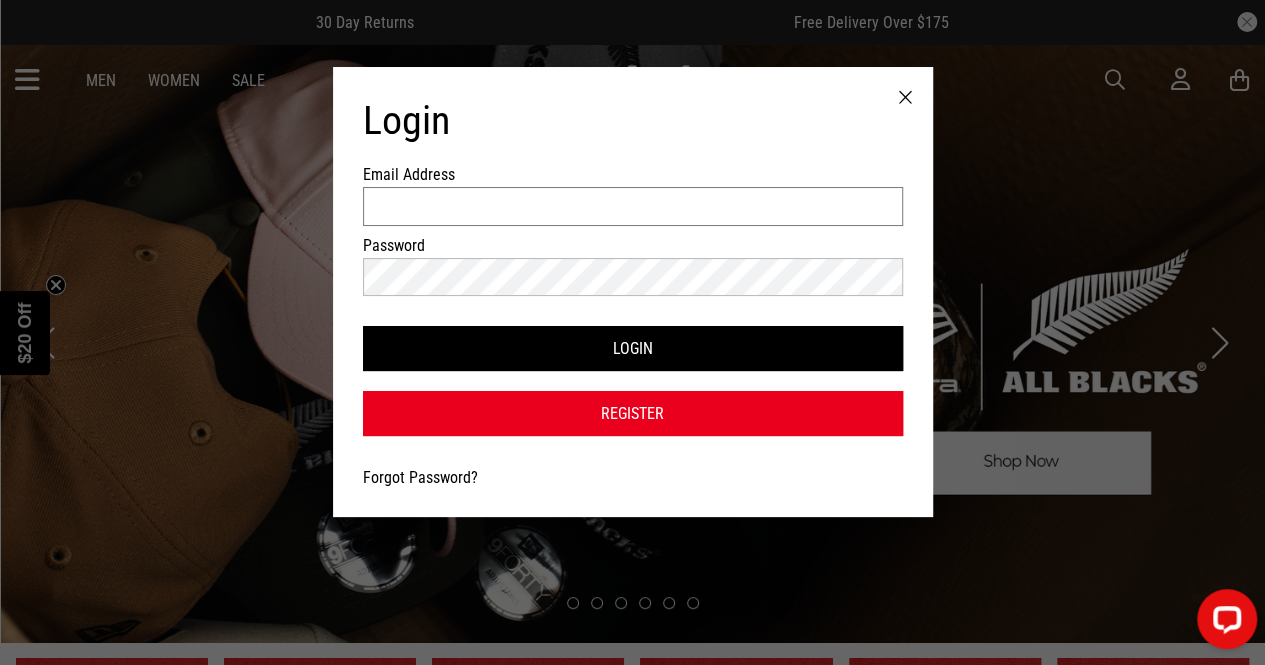 click on "Email Address" at bounding box center [633, 206] 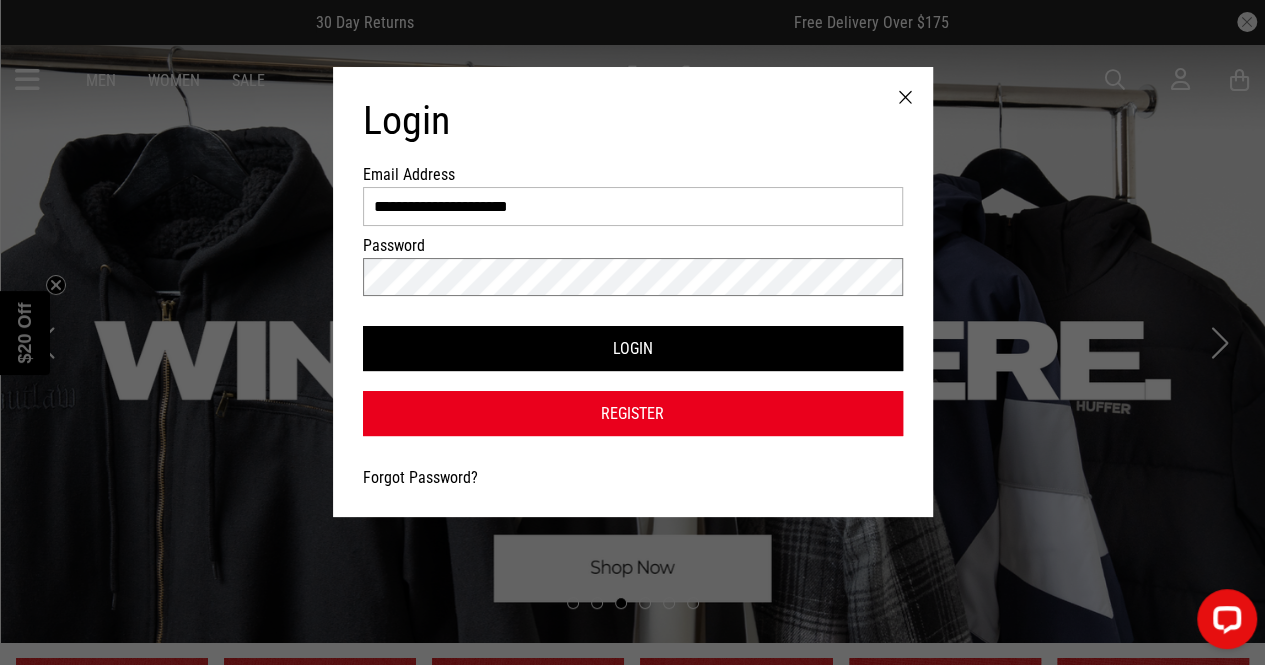click on "Login" at bounding box center (633, 348) 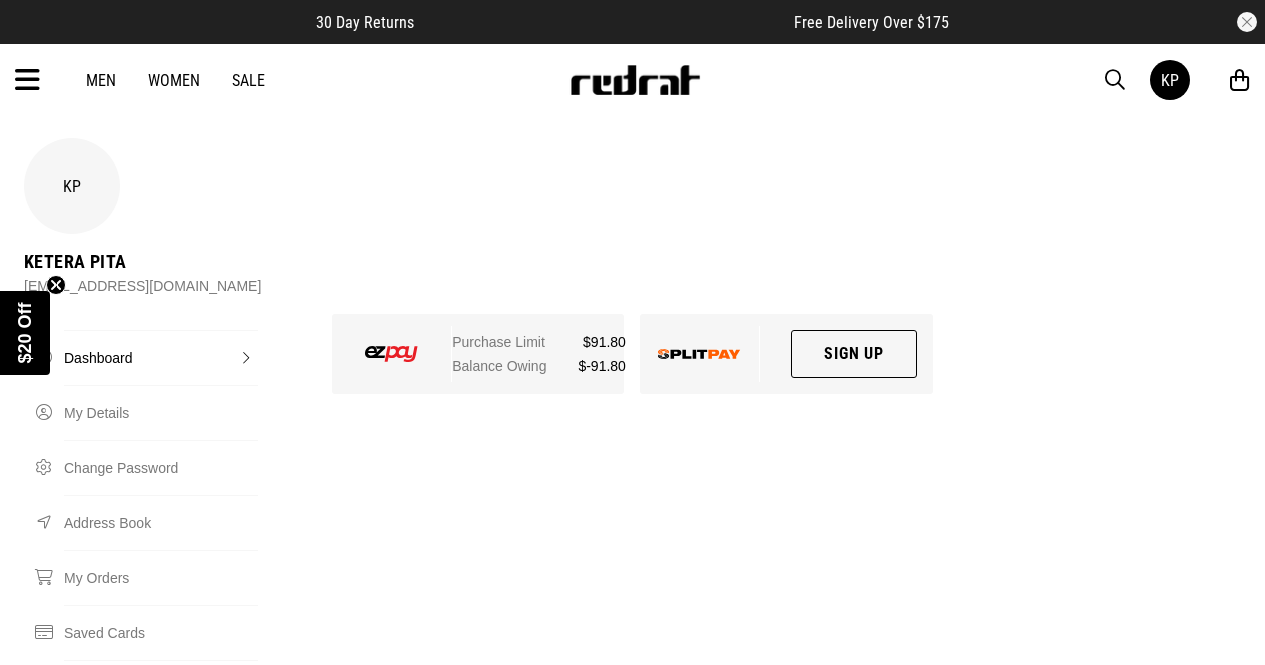 scroll, scrollTop: 0, scrollLeft: 0, axis: both 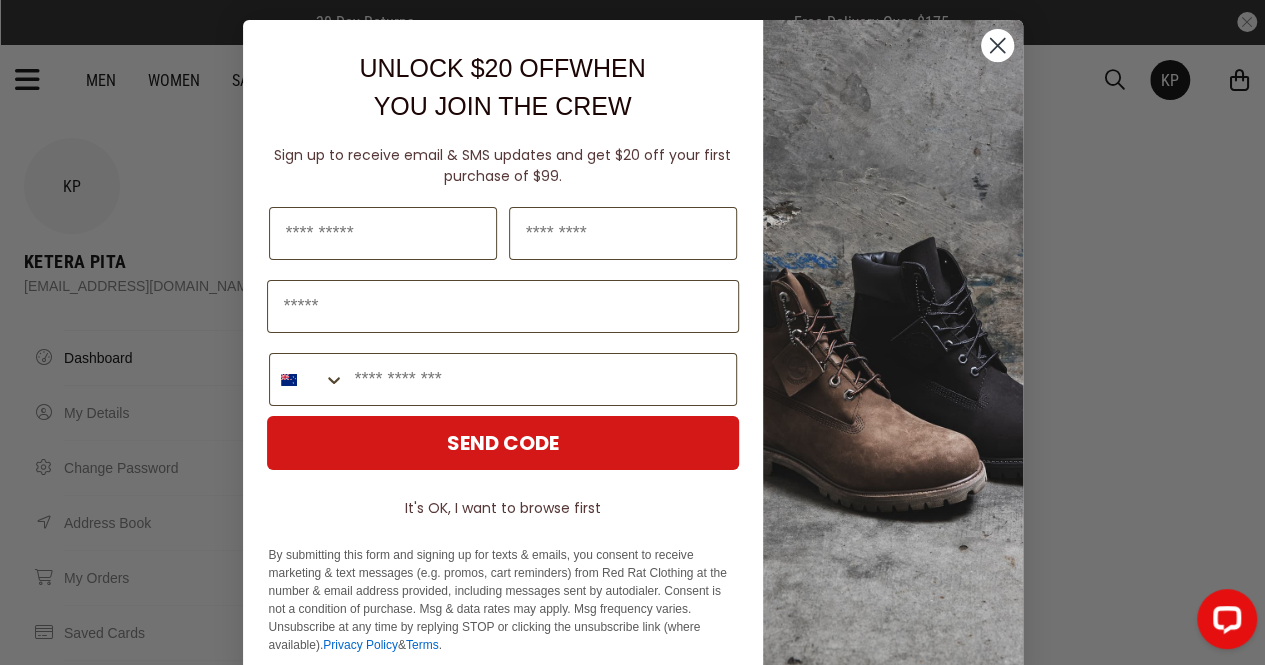 click 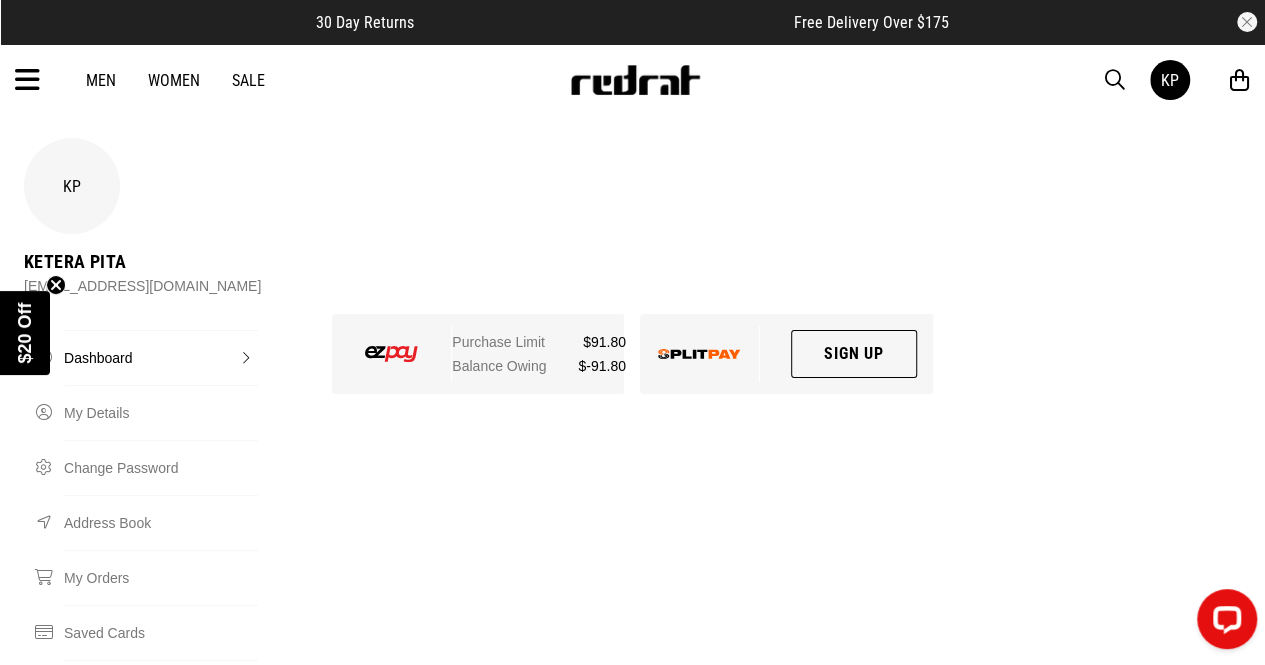 click on "Men   Women   Sale   KP
Hi, Ketera
New       Back         Footwear       Back         Mens       Back         Womens       Back         Youth & Kids       Back         Jewellery       Back         Headwear       Back         Accessories       Back         Deals       Back         Sale   UP TO 60% OFF
Shop by Brand
adidas
Converse
New Era
See all brands     Gift Cards   Find a Store   Delivery   Returns & Exchanges   FAQ   Contact Us
Payment Options Only at Red Rat
Let's keep in touch
Back
KP" at bounding box center (632, 80) 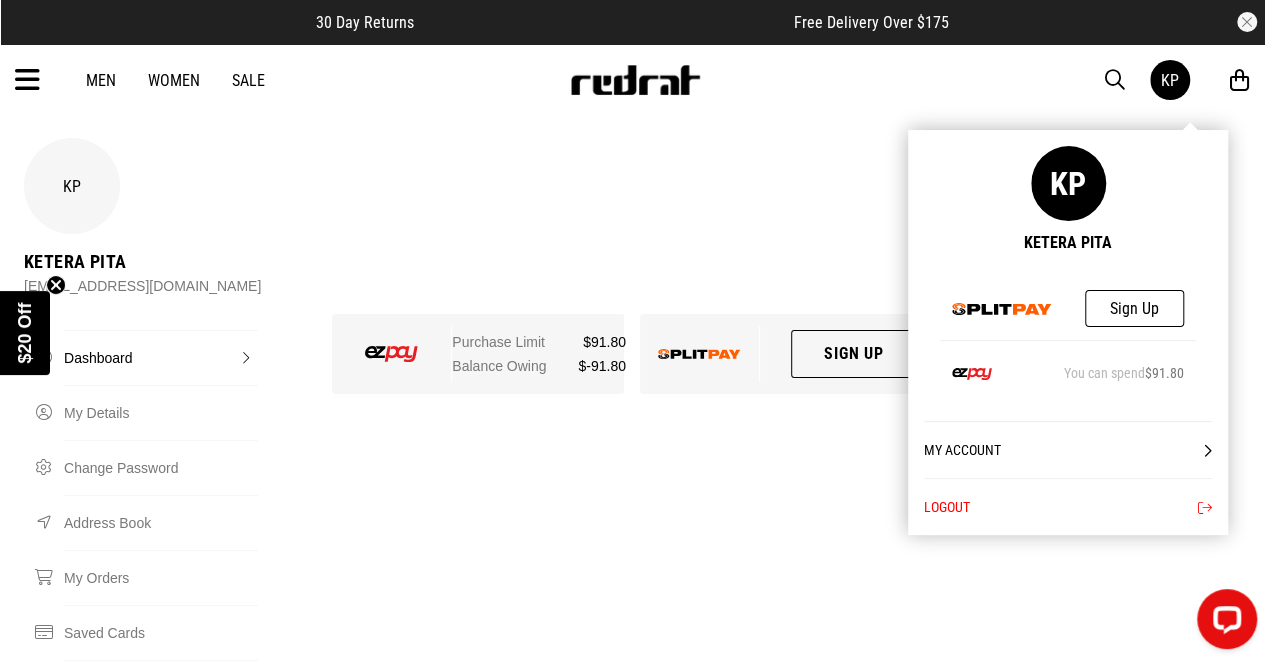 click on "KP" at bounding box center [1170, 80] 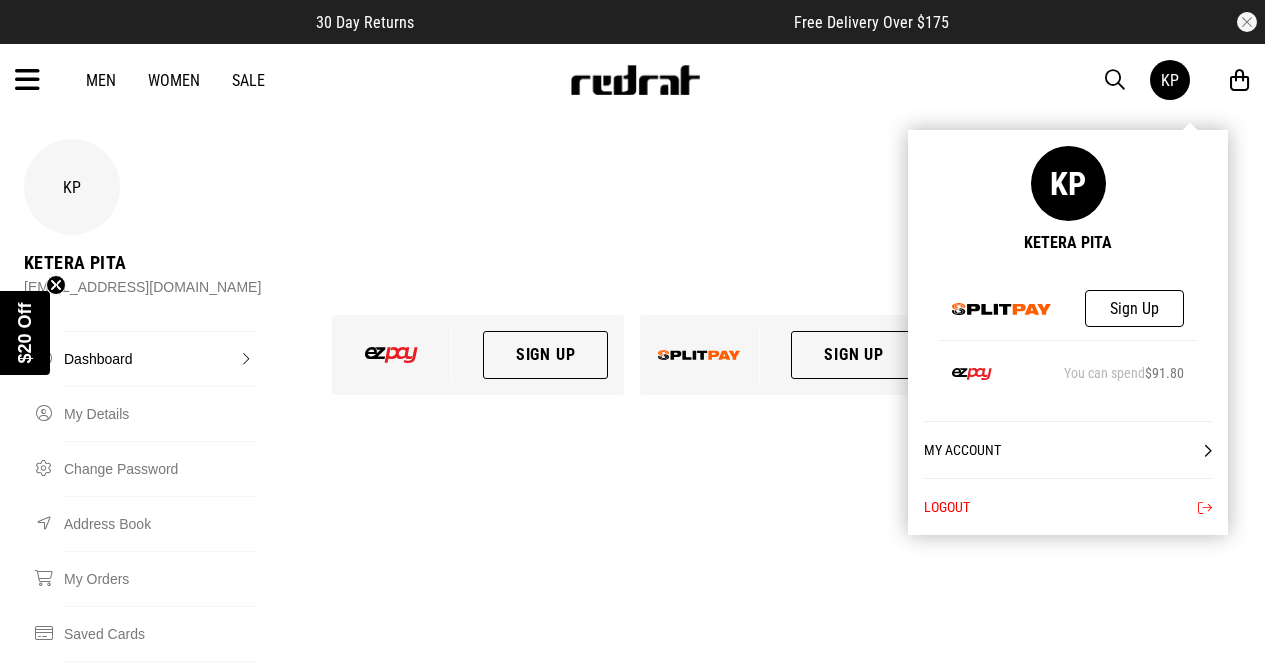 scroll, scrollTop: 0, scrollLeft: 0, axis: both 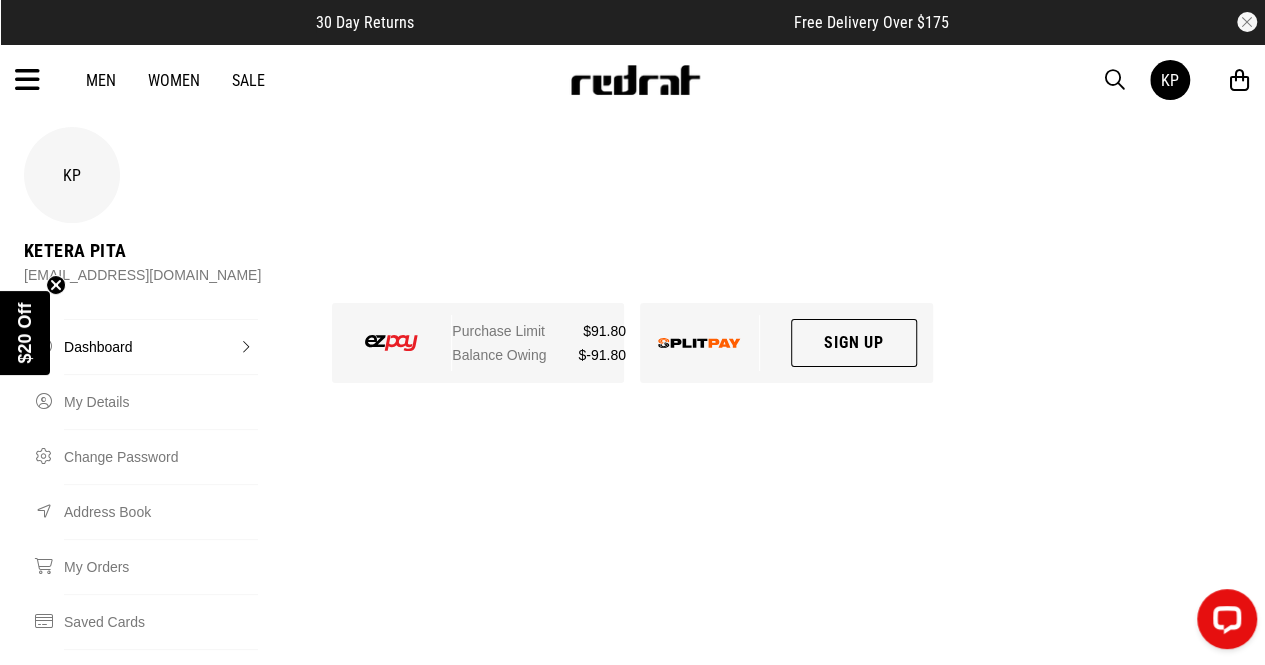 click on "Purchase Limit  $91.80   Balance Owing  $-91.80" at bounding box center [547, 343] 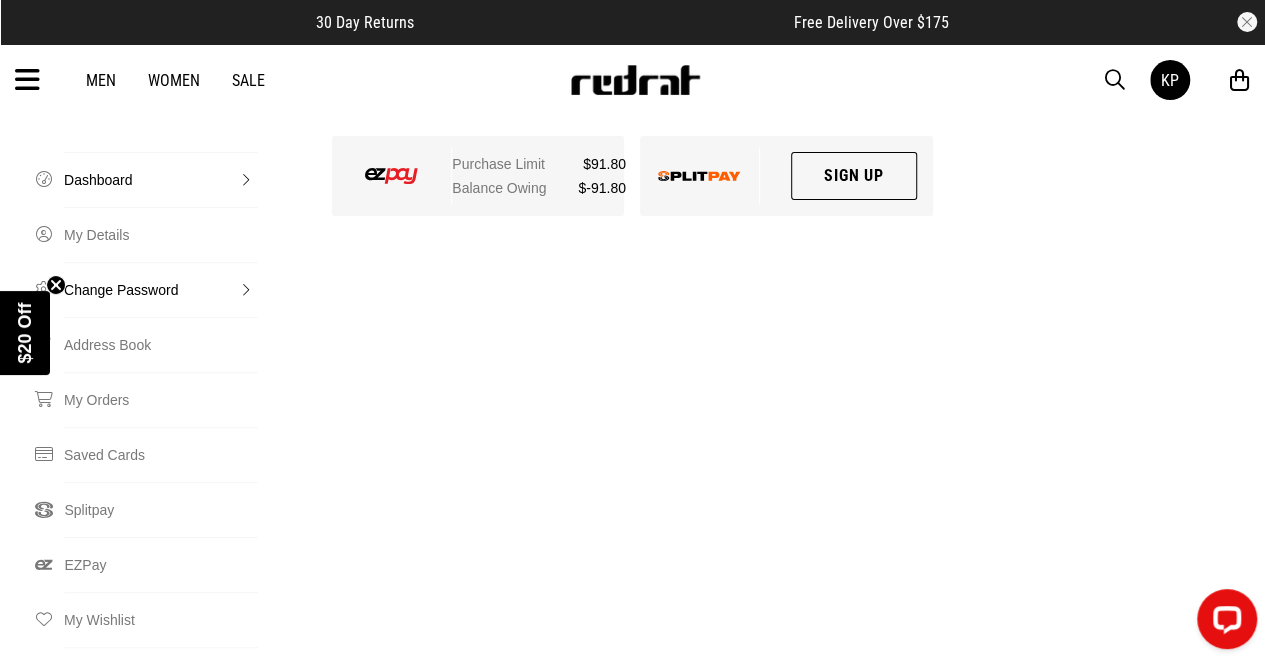 scroll, scrollTop: 233, scrollLeft: 0, axis: vertical 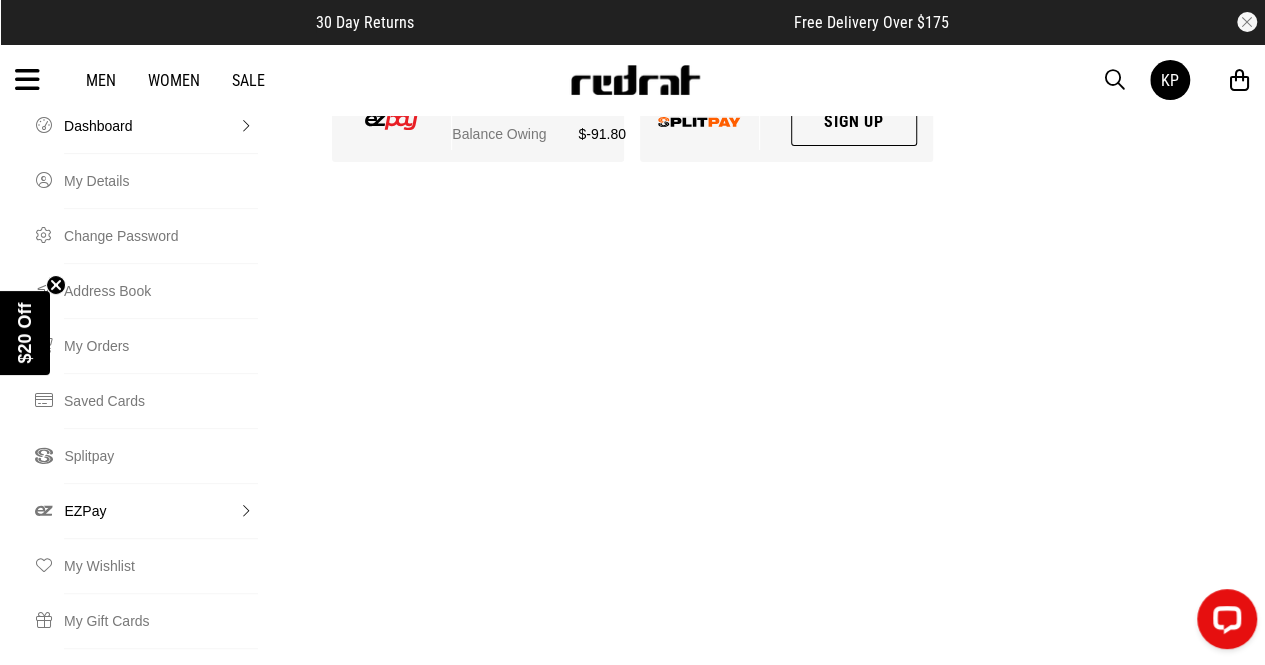 click on "EZPay" at bounding box center (160, 510) 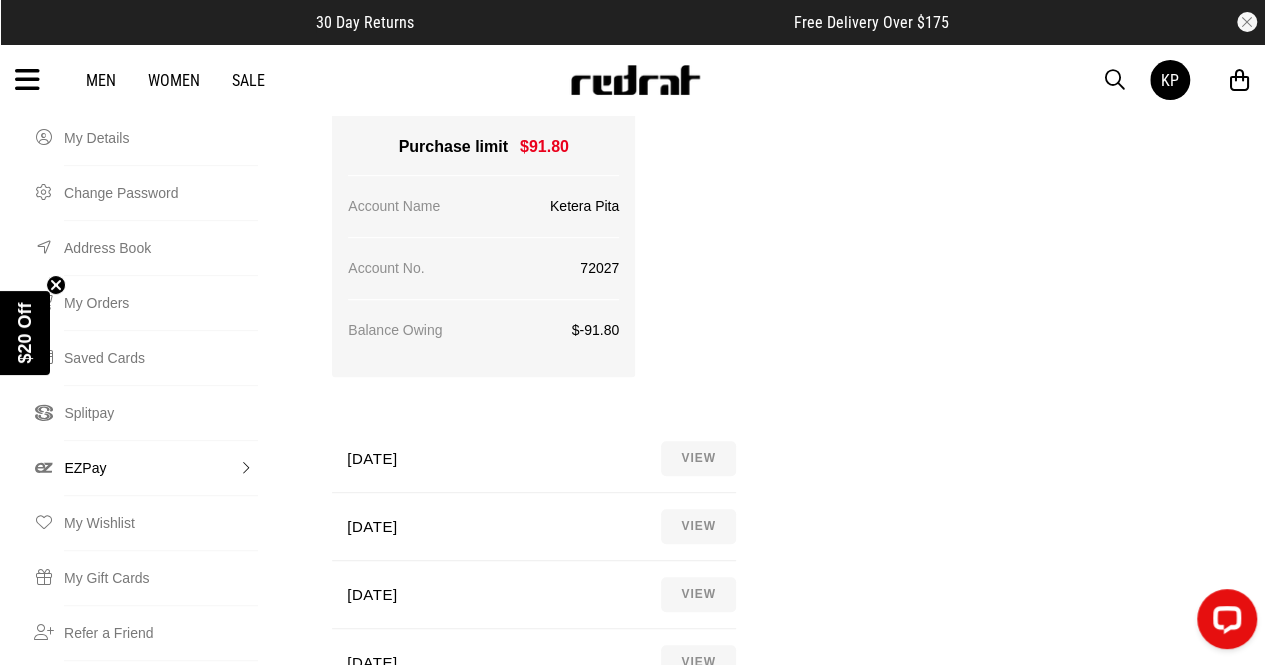 scroll, scrollTop: 277, scrollLeft: 0, axis: vertical 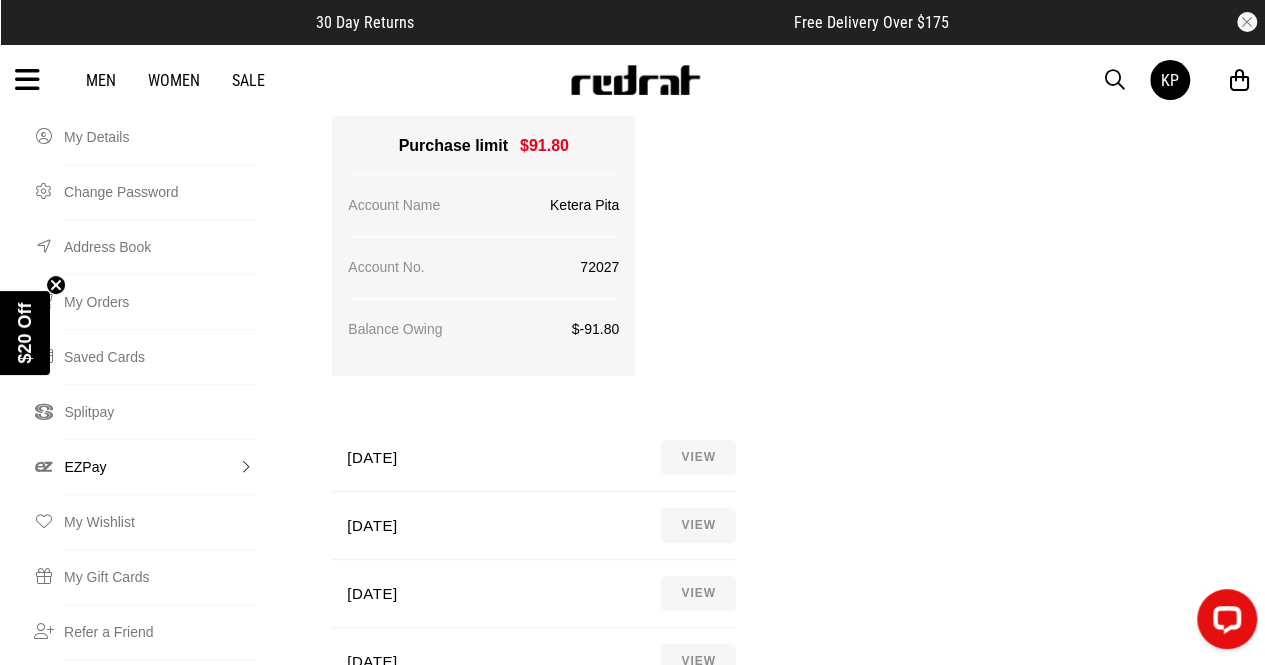 click on "VIEW" at bounding box center [698, 457] 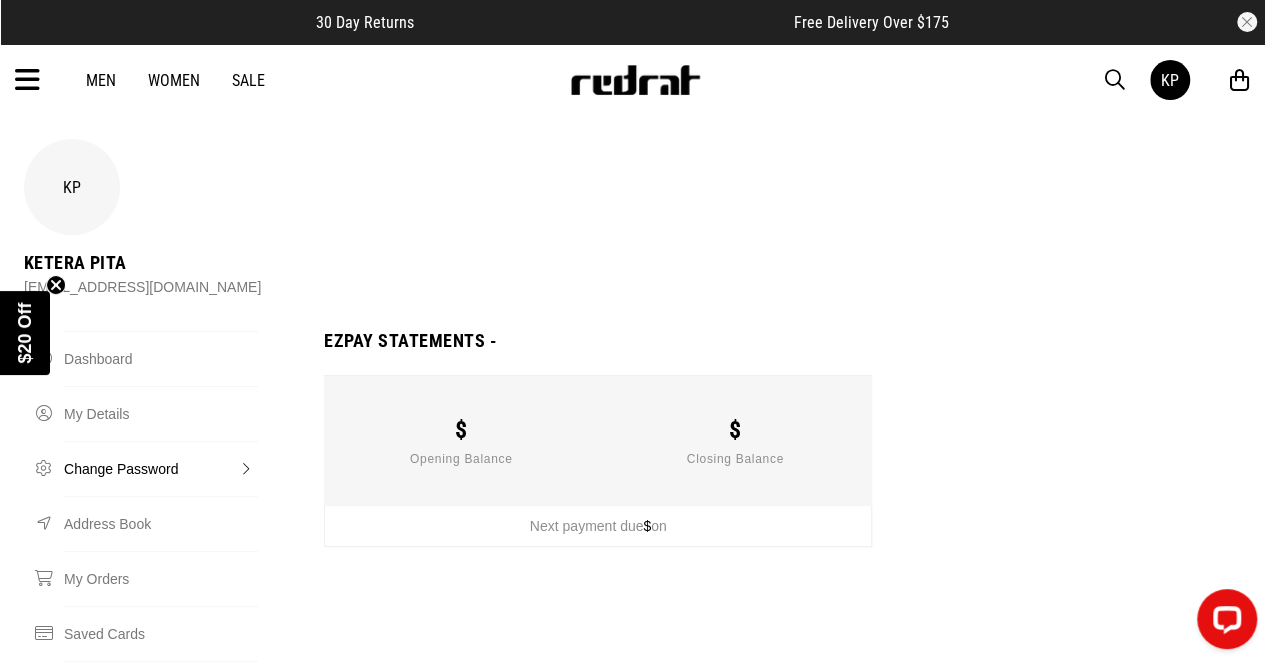 click on "Change Password" at bounding box center (161, 468) 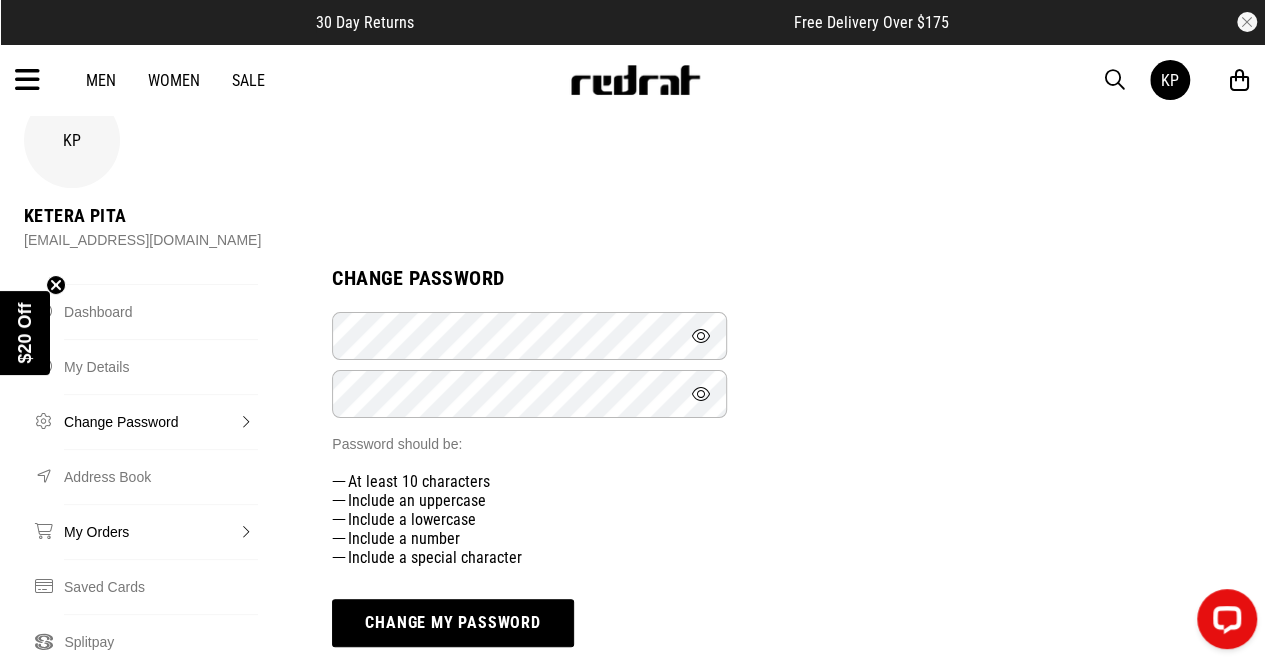 scroll, scrollTop: 54, scrollLeft: 0, axis: vertical 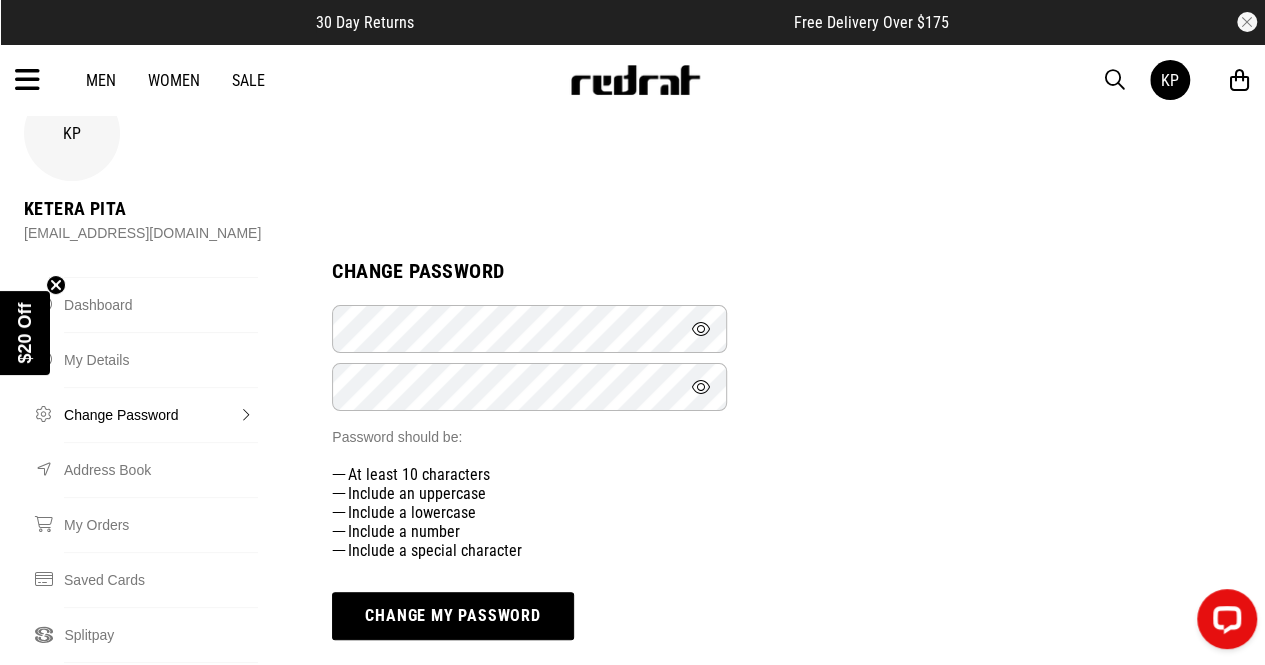 click on "EZPay" at bounding box center [160, 689] 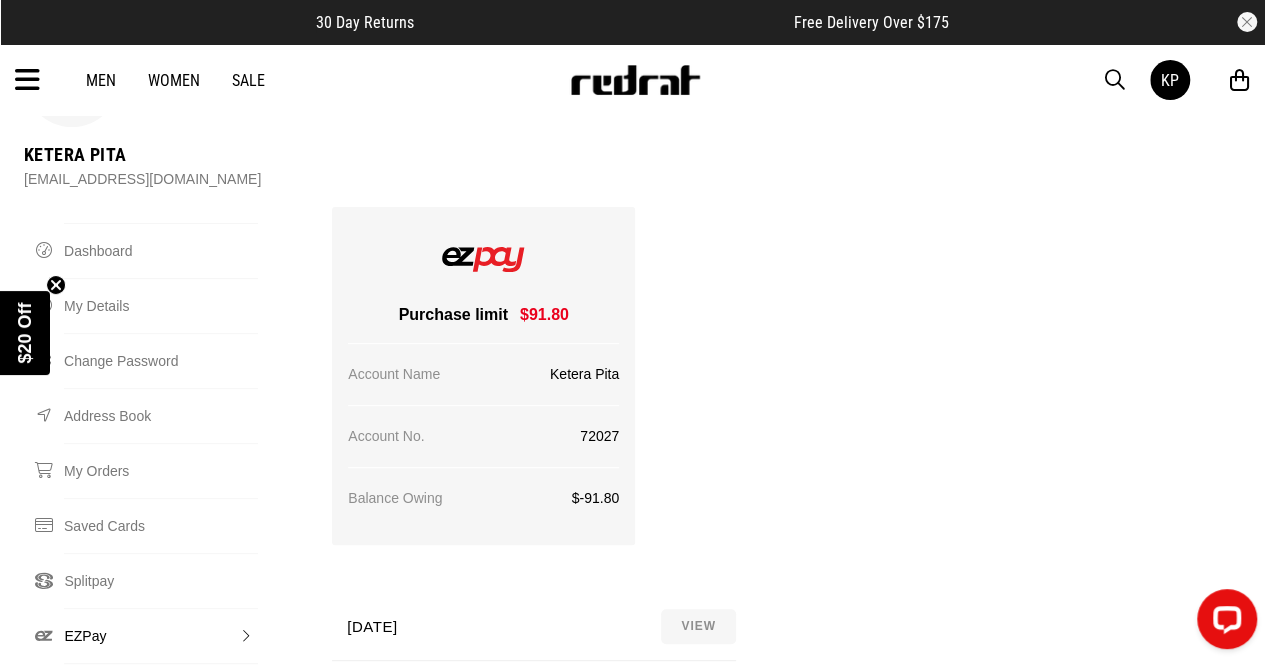 scroll, scrollTop: 107, scrollLeft: 0, axis: vertical 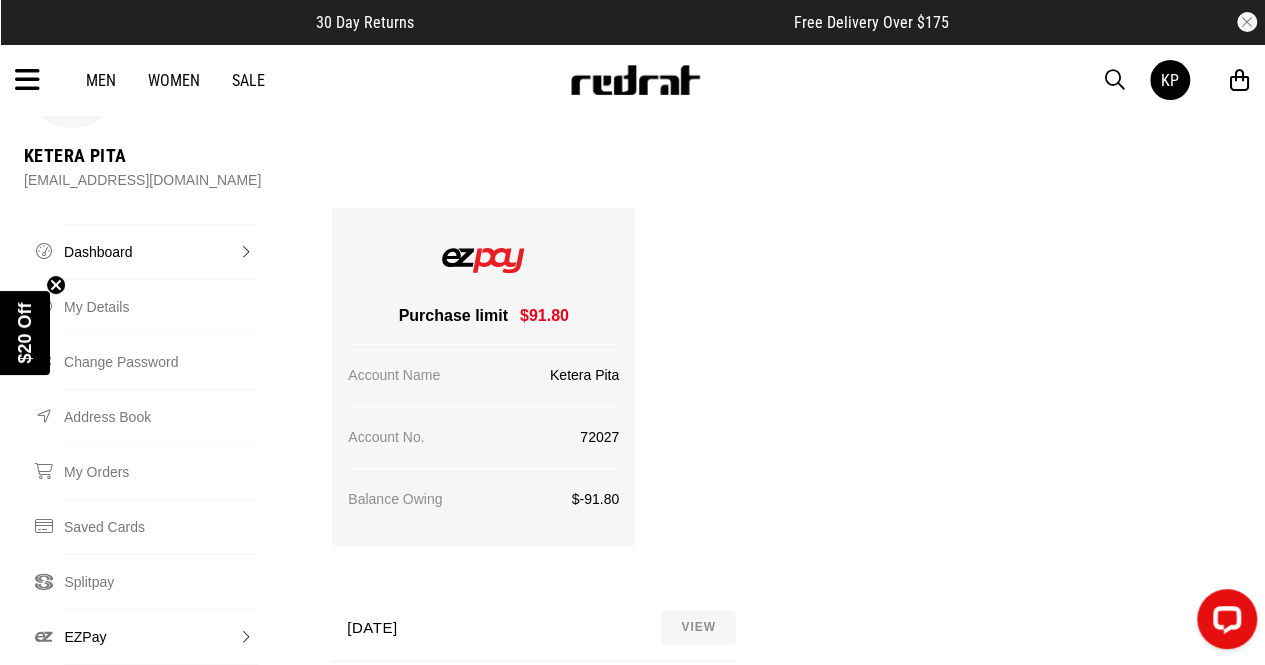 click on "Dashboard" at bounding box center [161, 251] 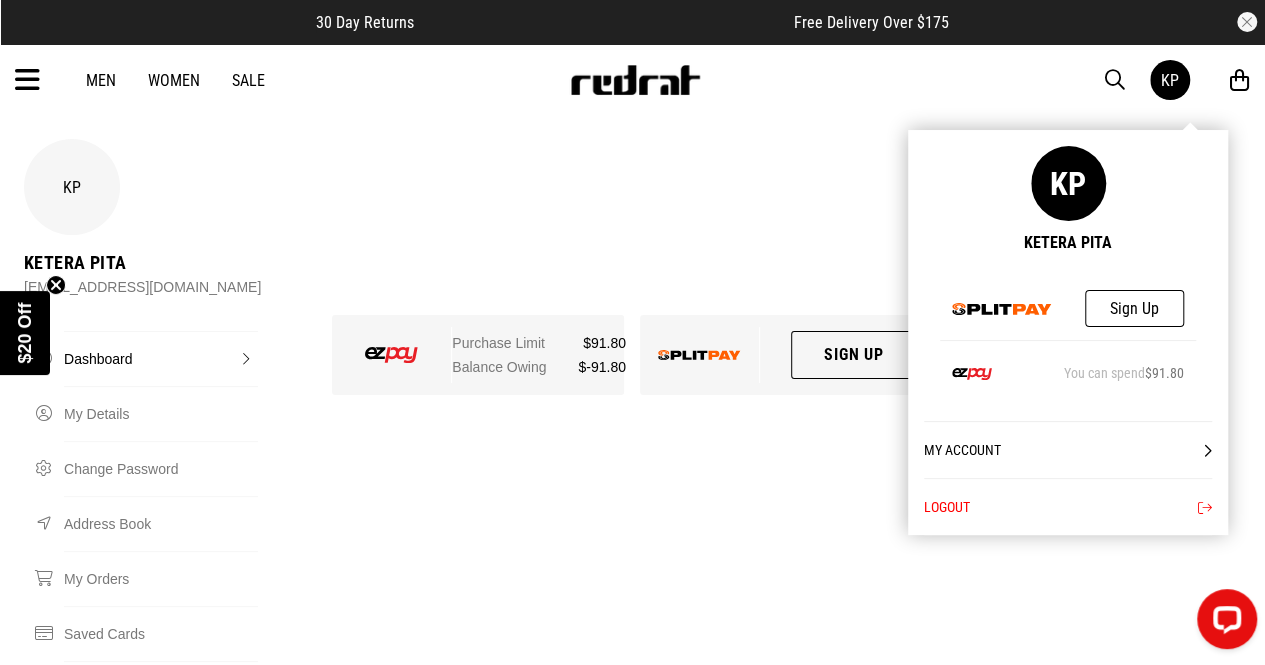 click on "KP" at bounding box center [1170, 80] 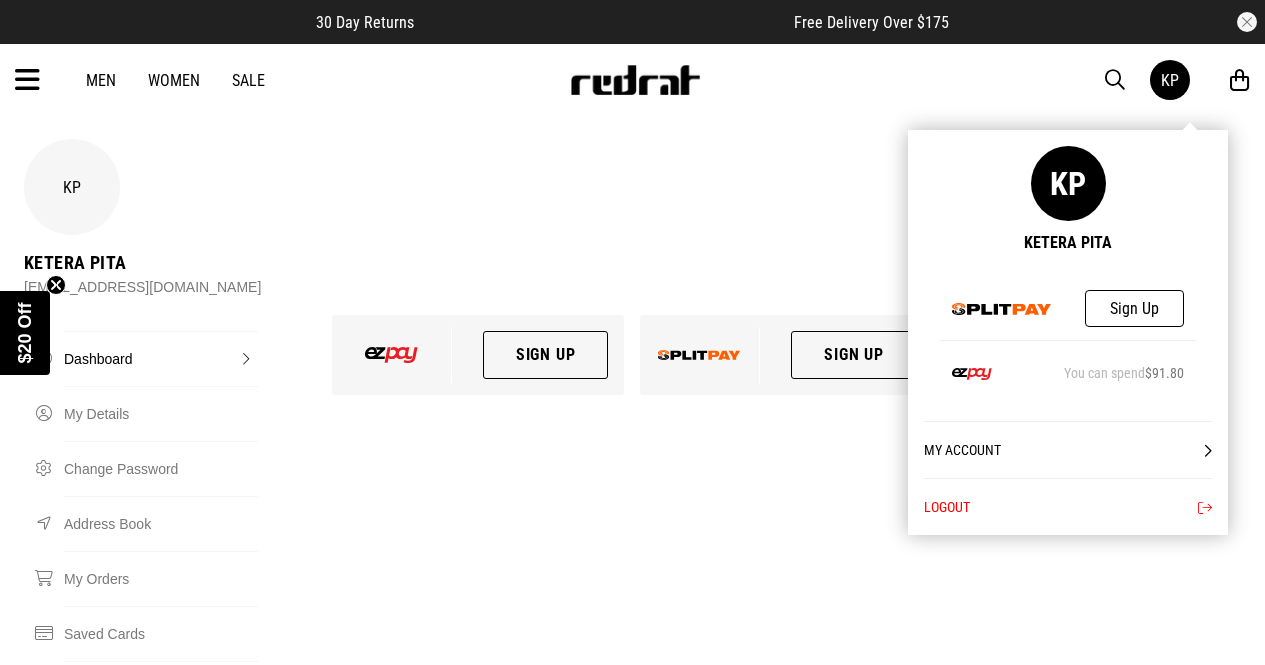 scroll, scrollTop: 0, scrollLeft: 0, axis: both 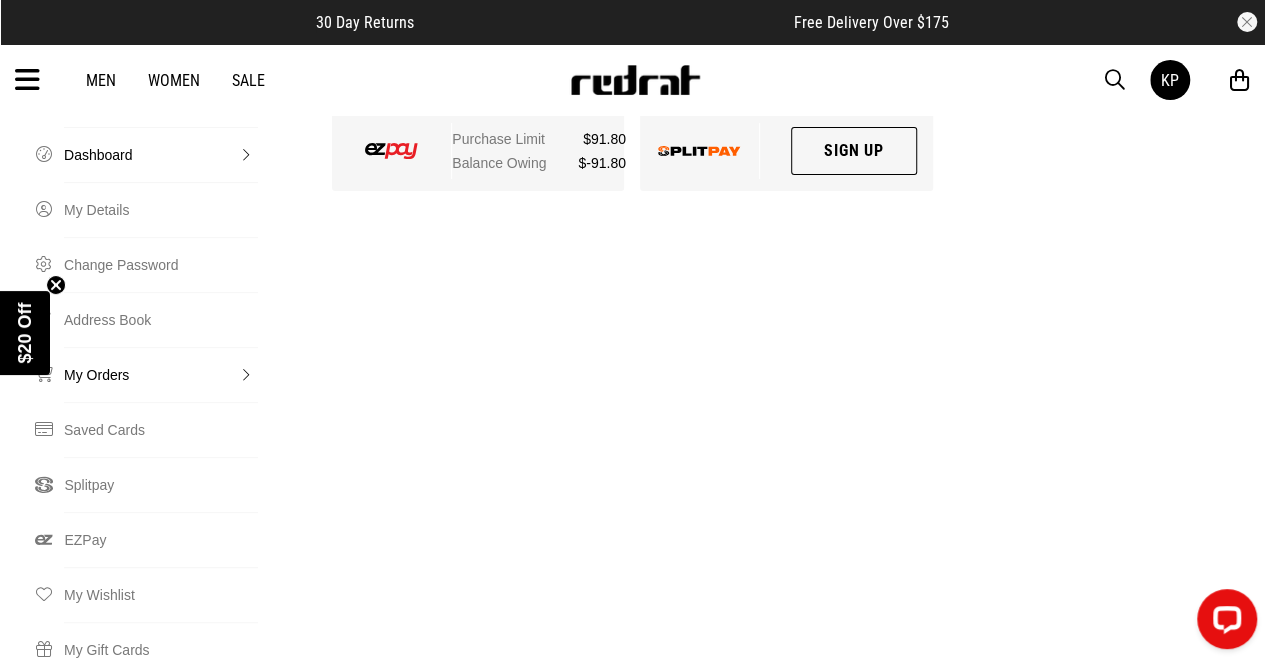 click on "My Orders" at bounding box center (161, 374) 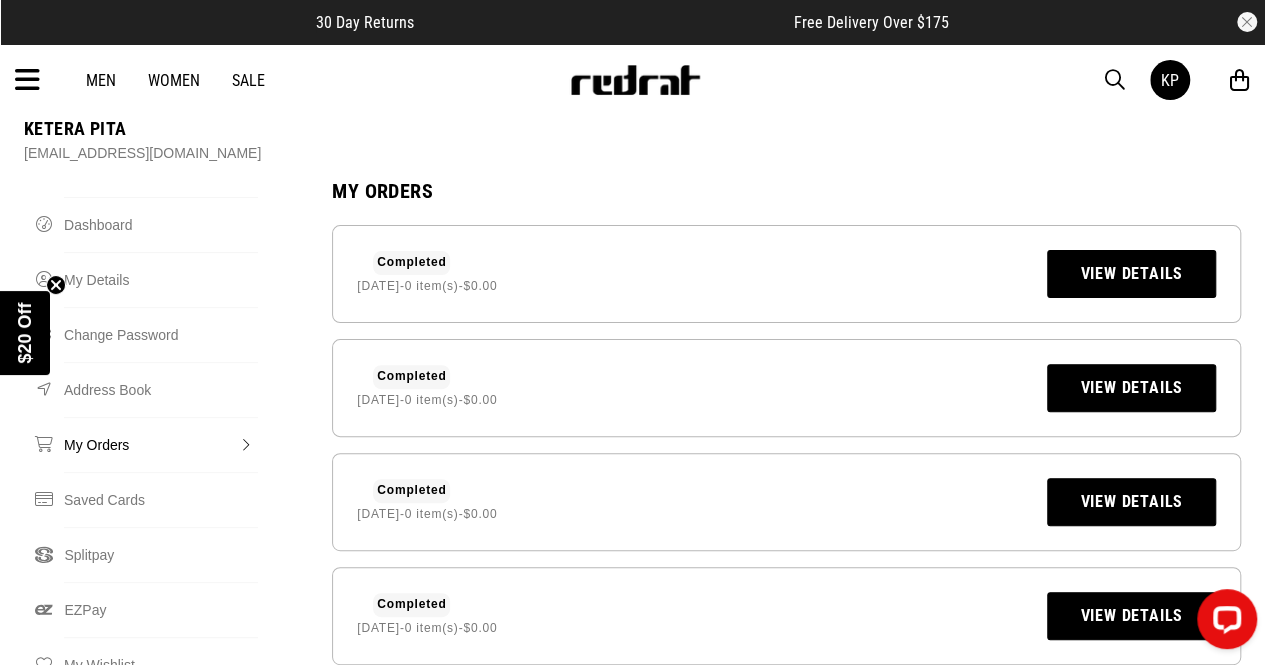 scroll, scrollTop: 0, scrollLeft: 0, axis: both 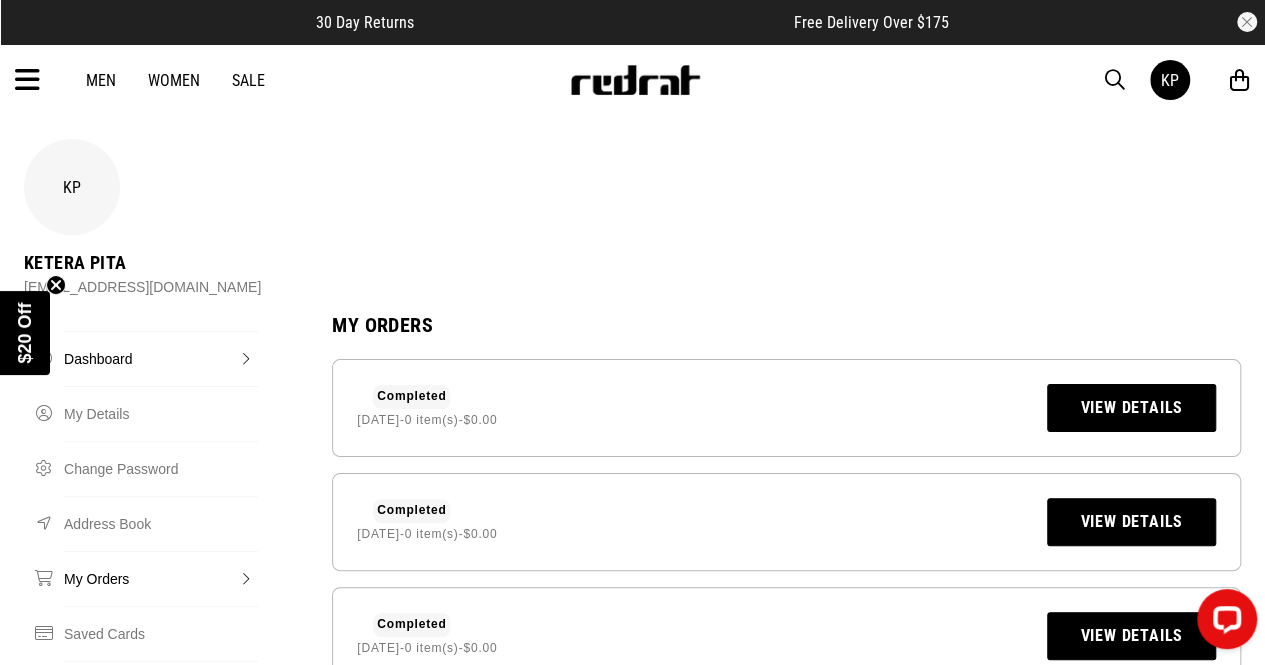 click on "Dashboard" at bounding box center (161, 358) 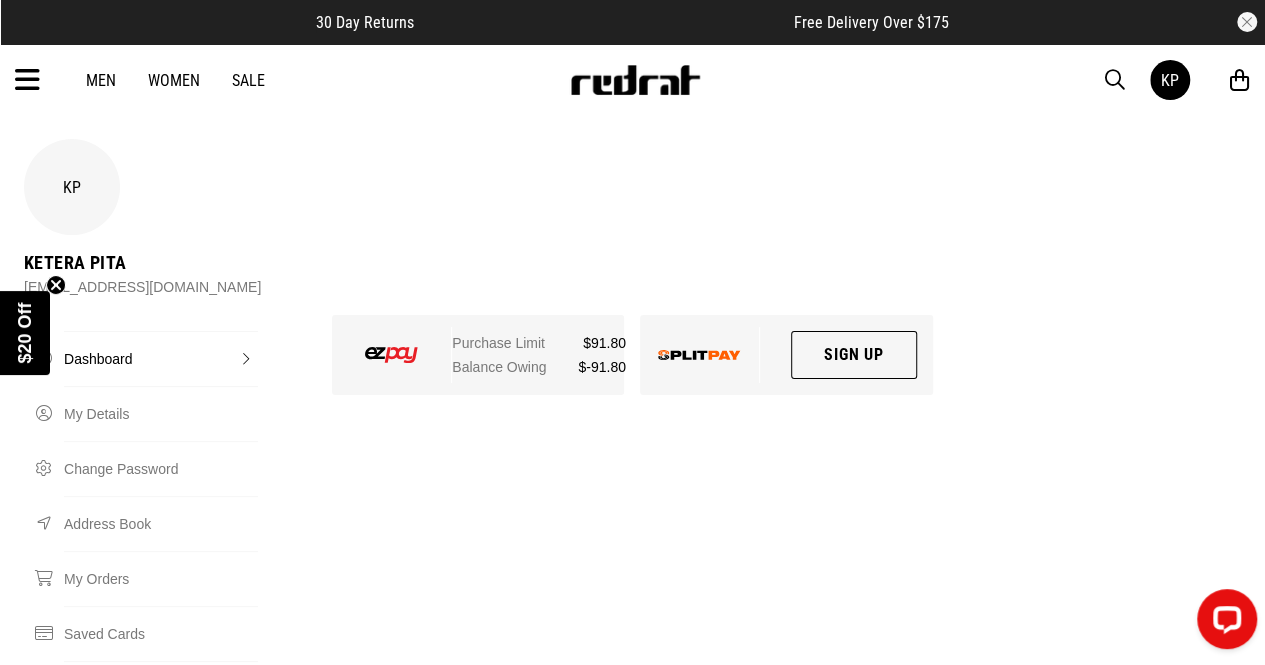 click at bounding box center (27, 80) 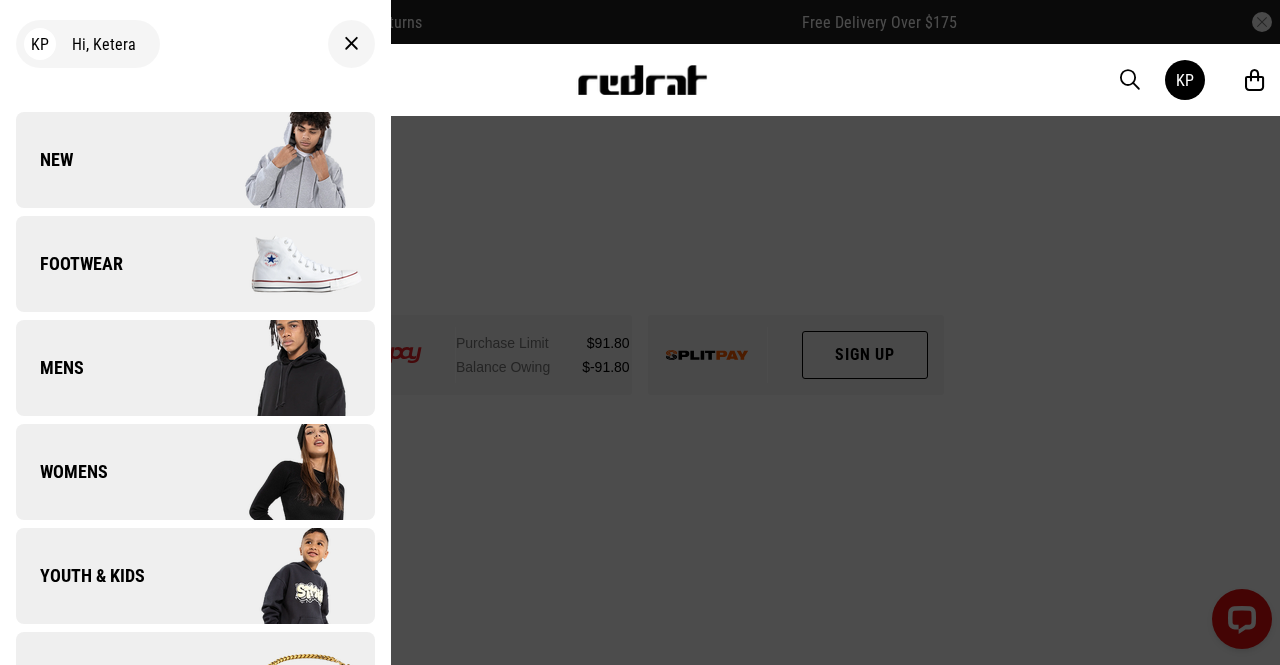 click at bounding box center (351, 44) 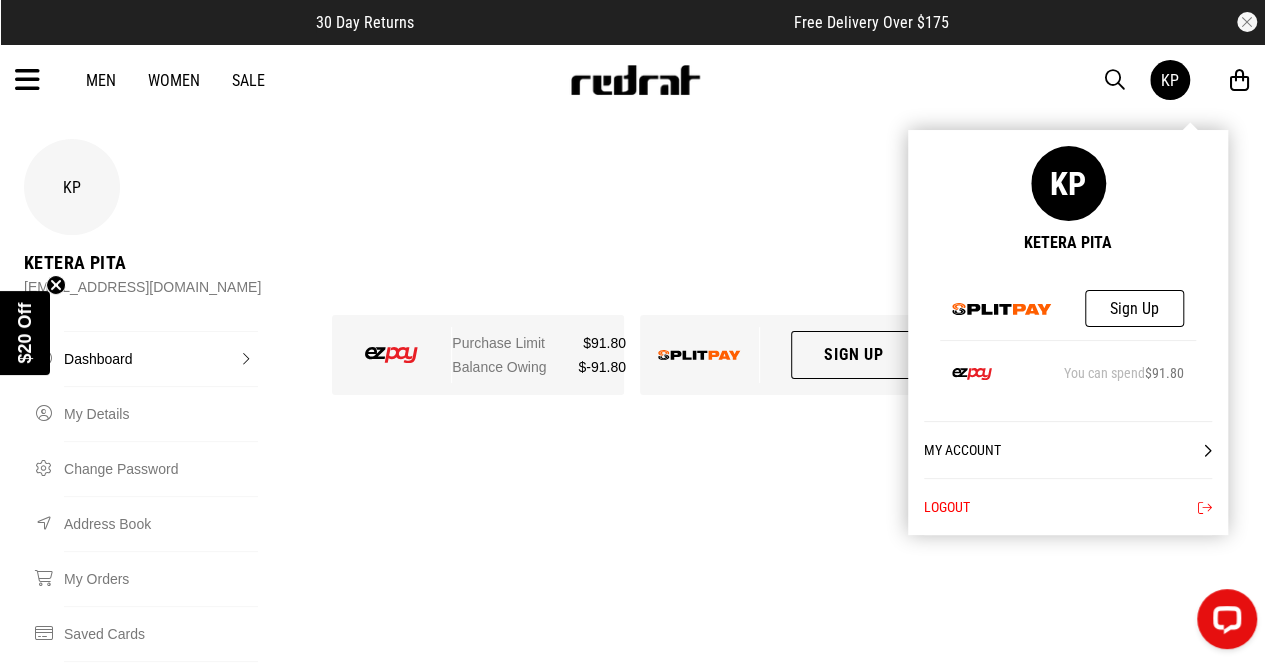 click on "My Account" at bounding box center (1068, 449) 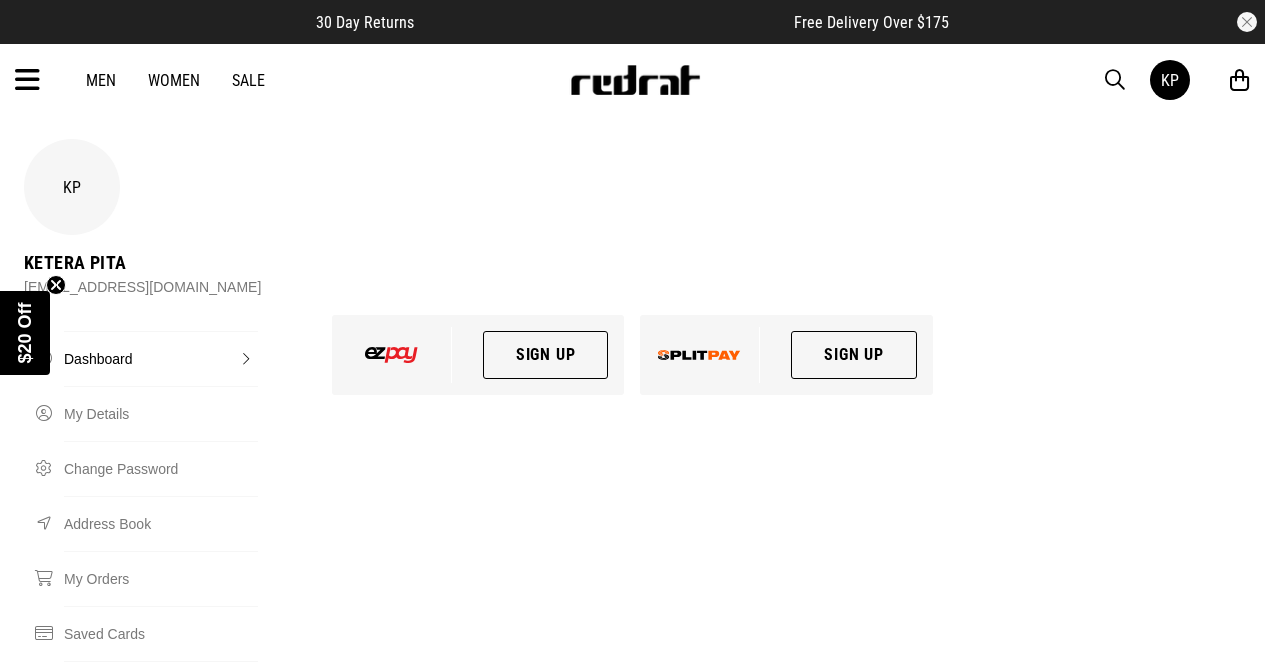 scroll, scrollTop: 0, scrollLeft: 0, axis: both 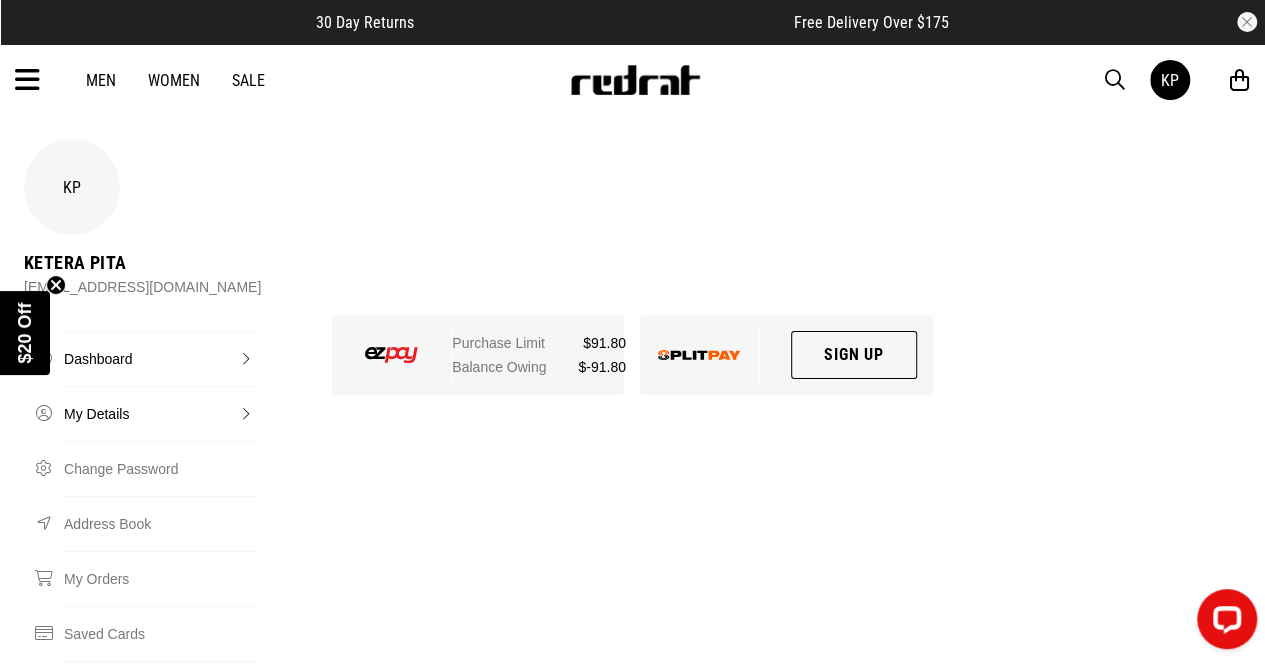click on "My Details" at bounding box center (161, 413) 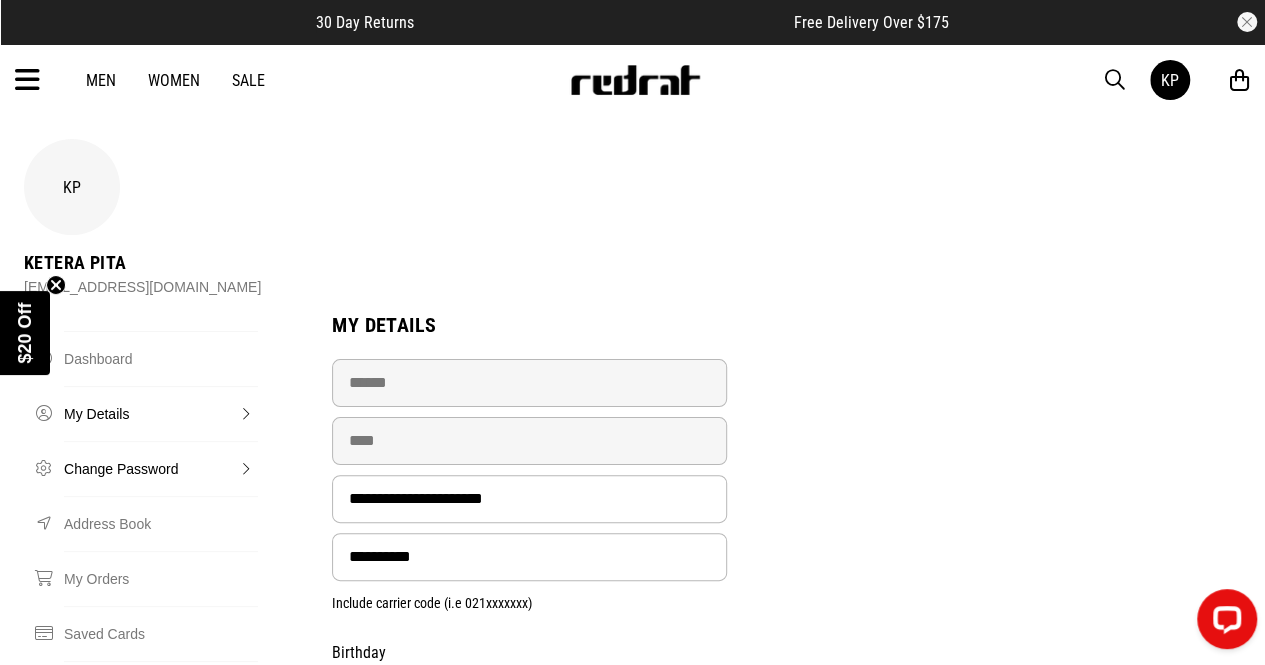 click on "Change Password" at bounding box center [161, 468] 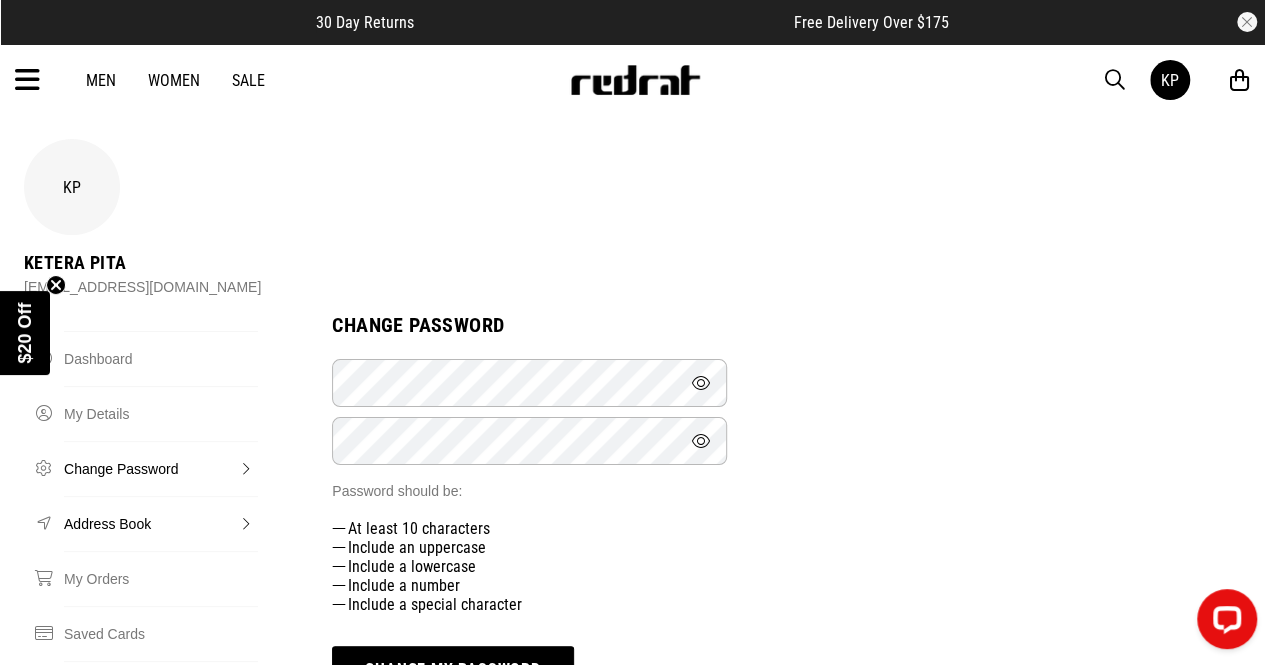 click on "Address Book" at bounding box center (161, 523) 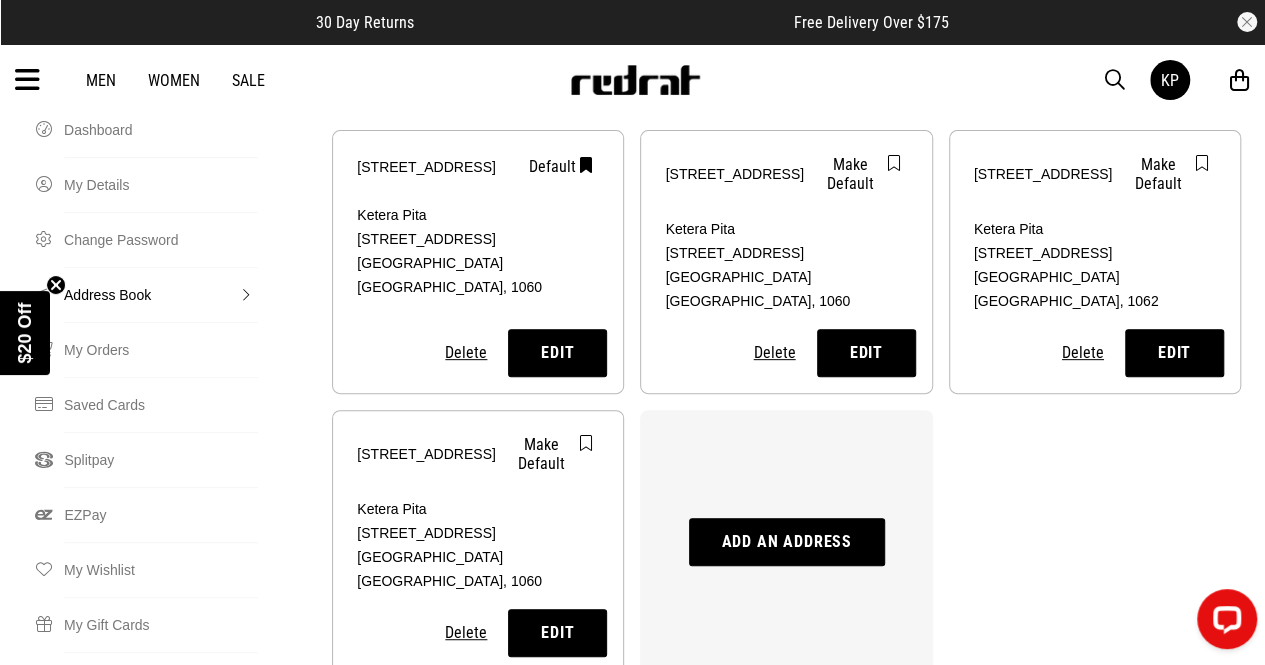 scroll, scrollTop: 233, scrollLeft: 0, axis: vertical 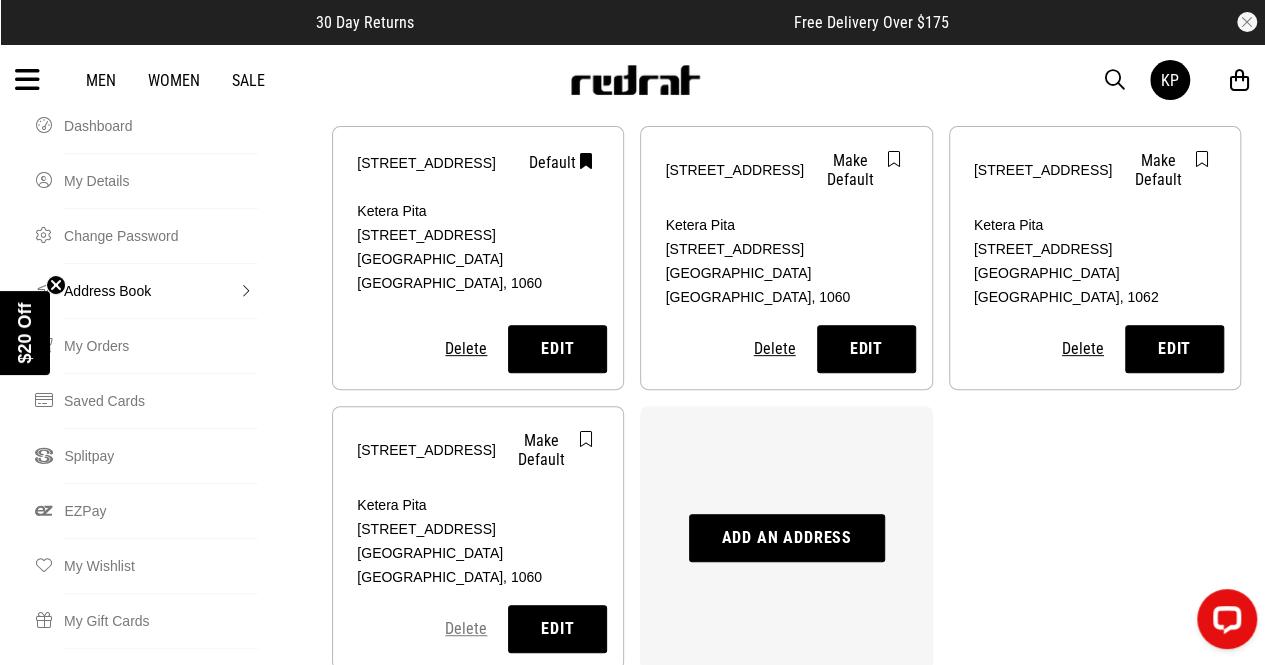 click on "Delete" at bounding box center (466, 628) 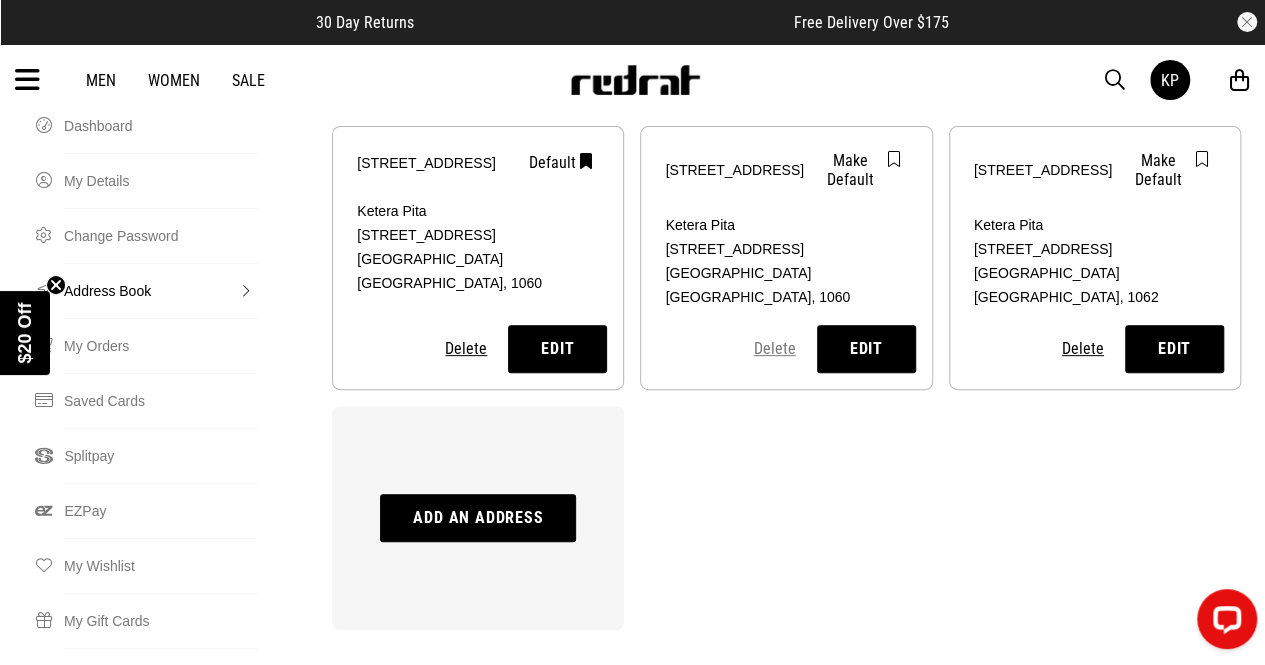 click on "Delete" at bounding box center [775, 348] 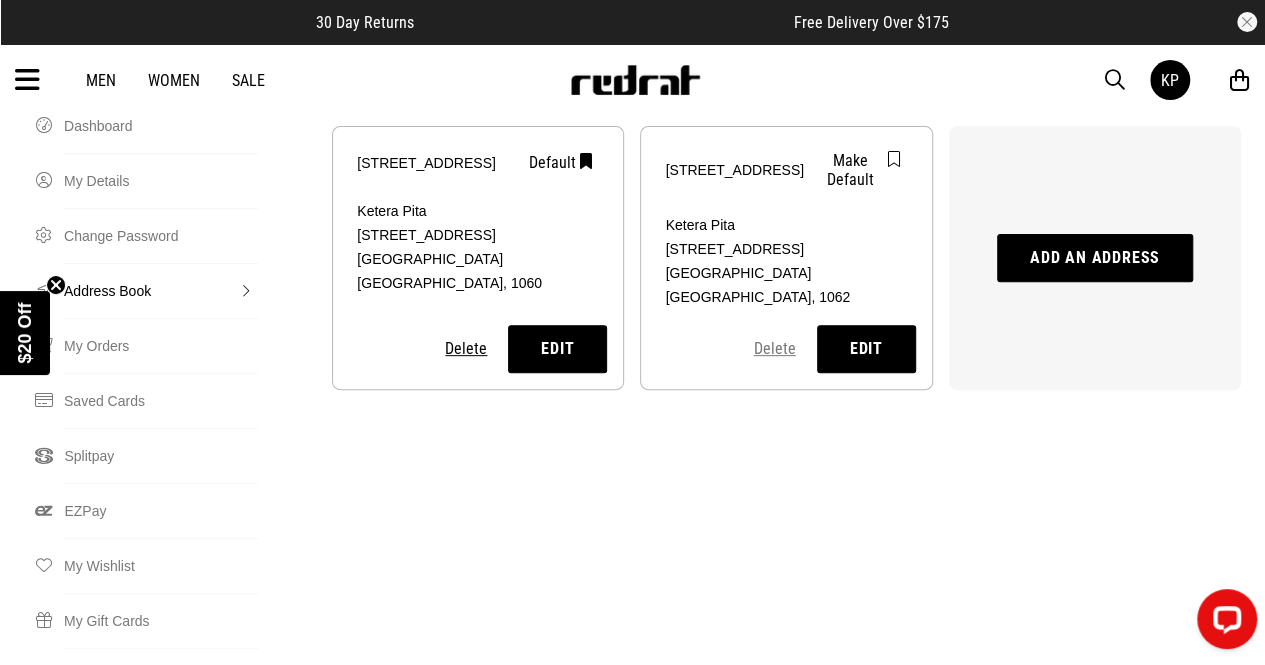 click on "Delete" at bounding box center [775, 348] 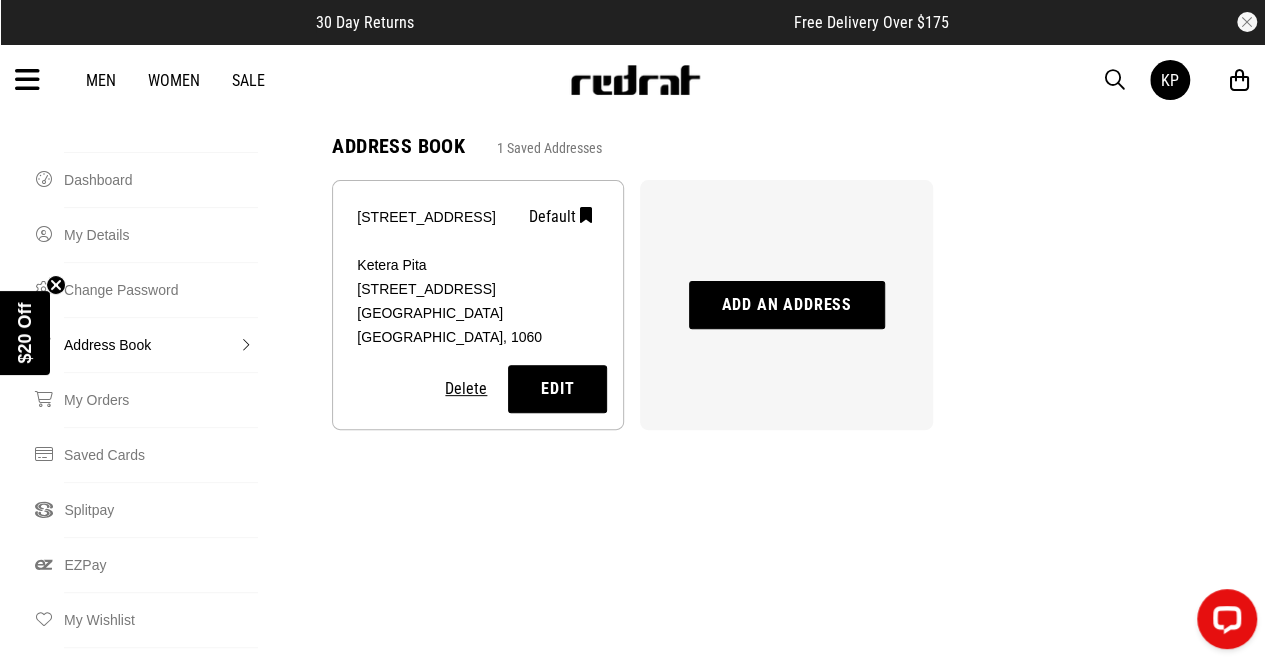 scroll, scrollTop: 116, scrollLeft: 0, axis: vertical 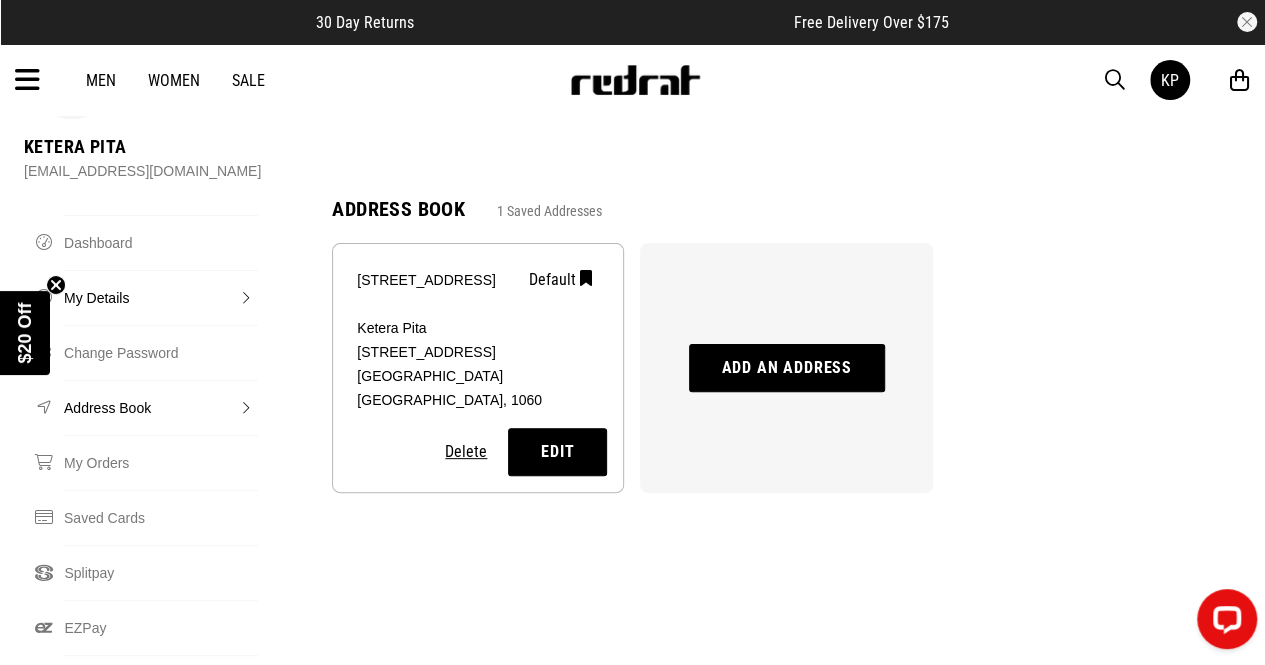 click on "My Details" at bounding box center (161, 297) 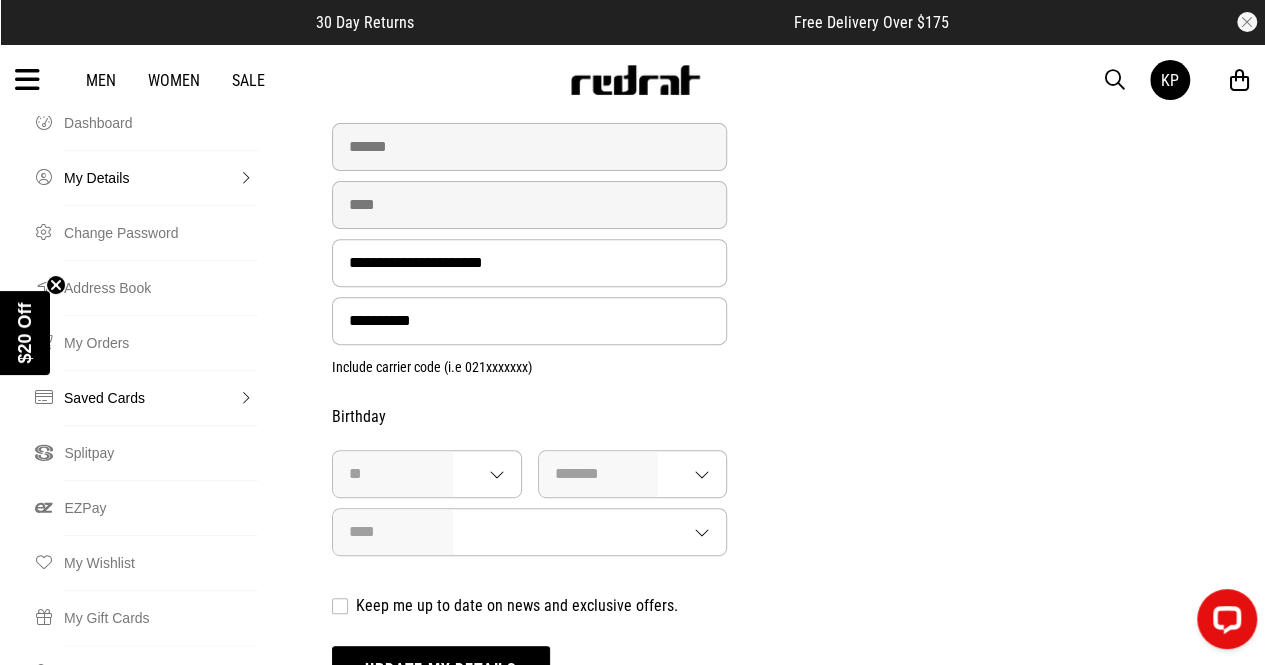 scroll, scrollTop: 241, scrollLeft: 0, axis: vertical 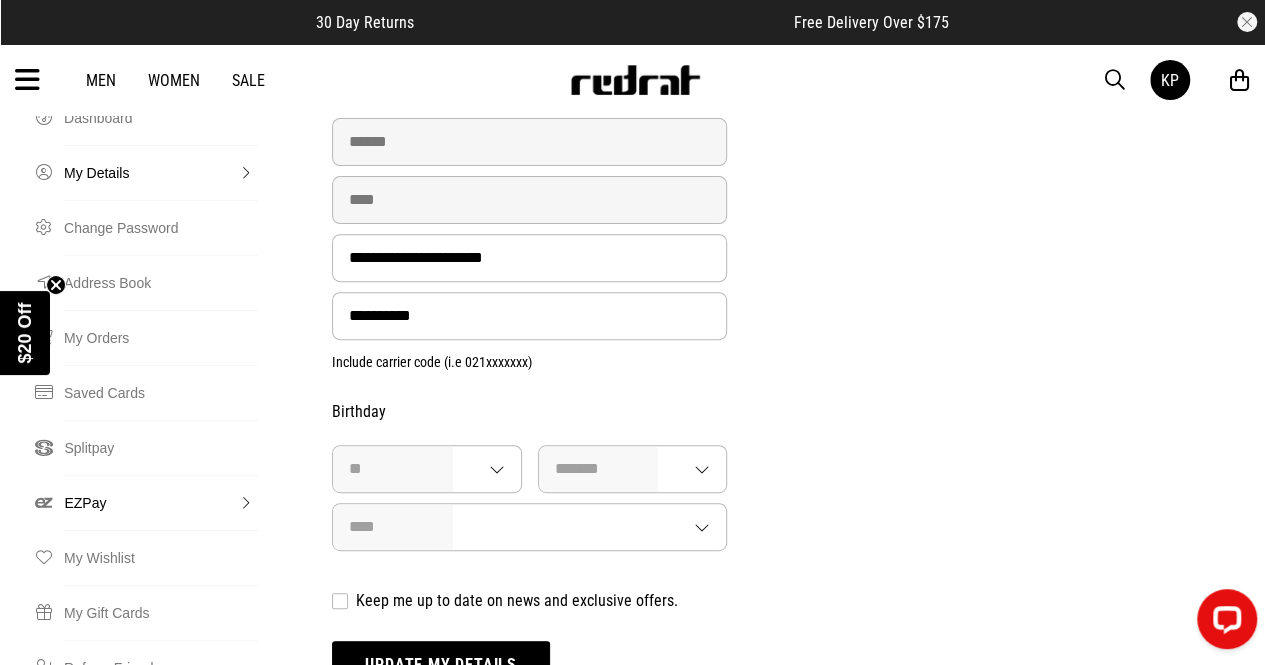 click on "EZPay" at bounding box center [160, 502] 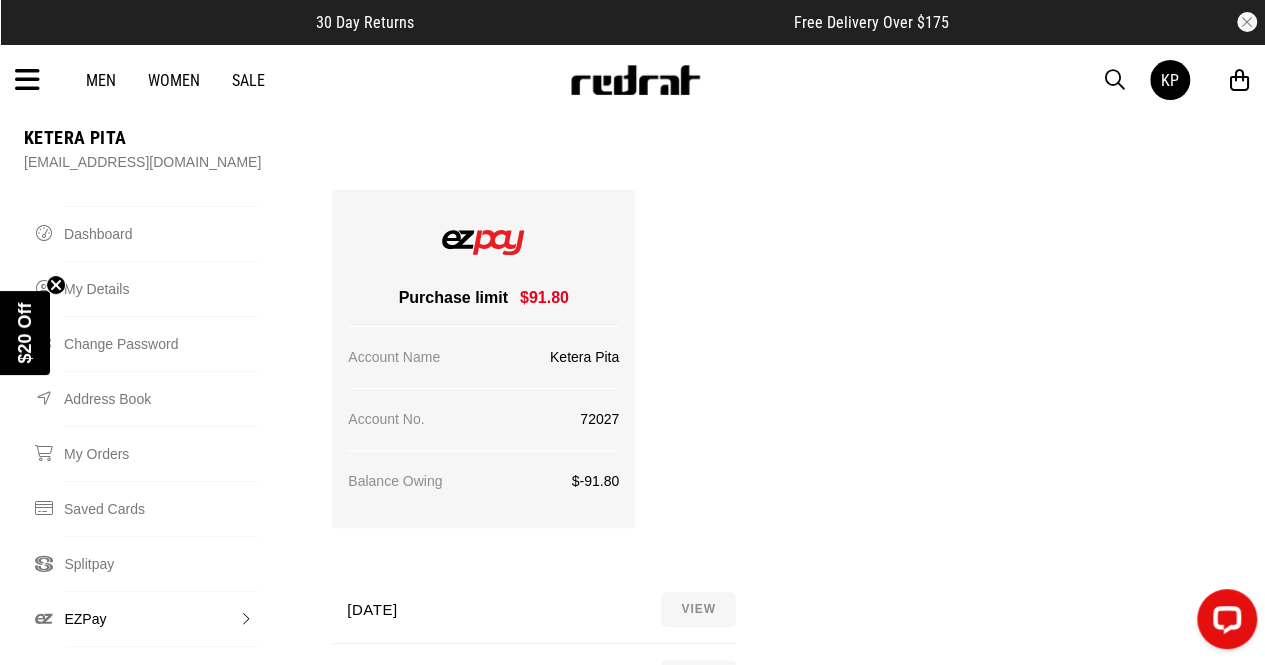 scroll, scrollTop: 126, scrollLeft: 0, axis: vertical 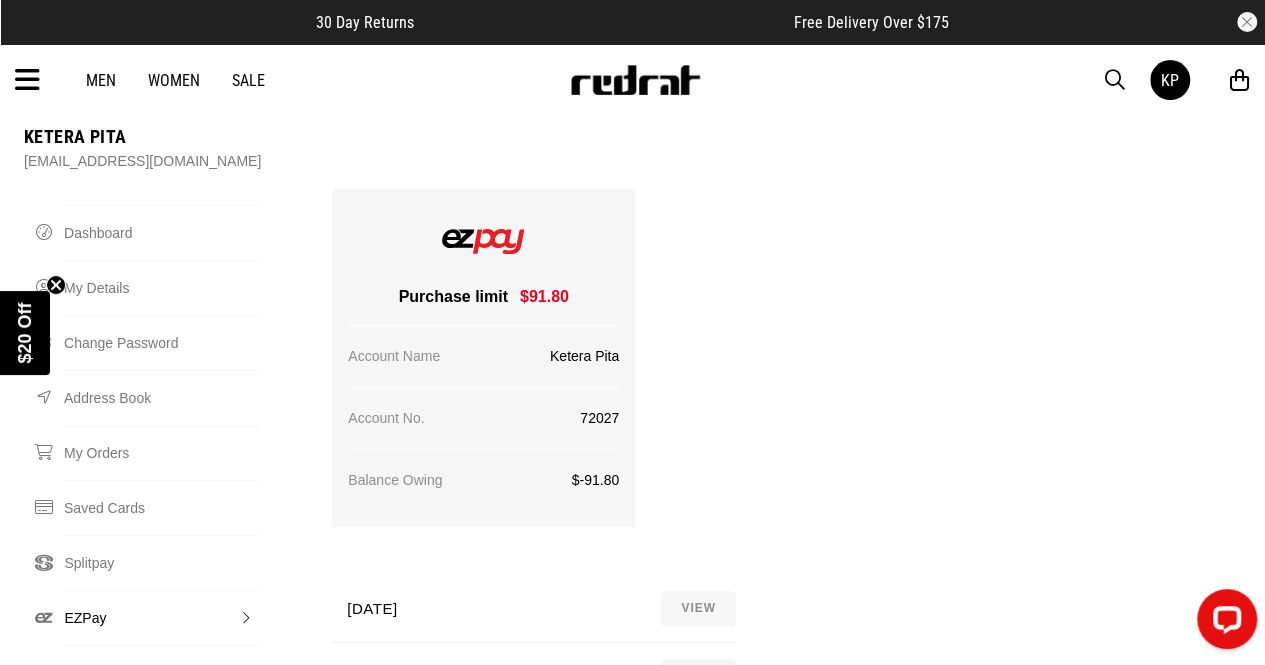 click on "$91.80" at bounding box center [538, 297] 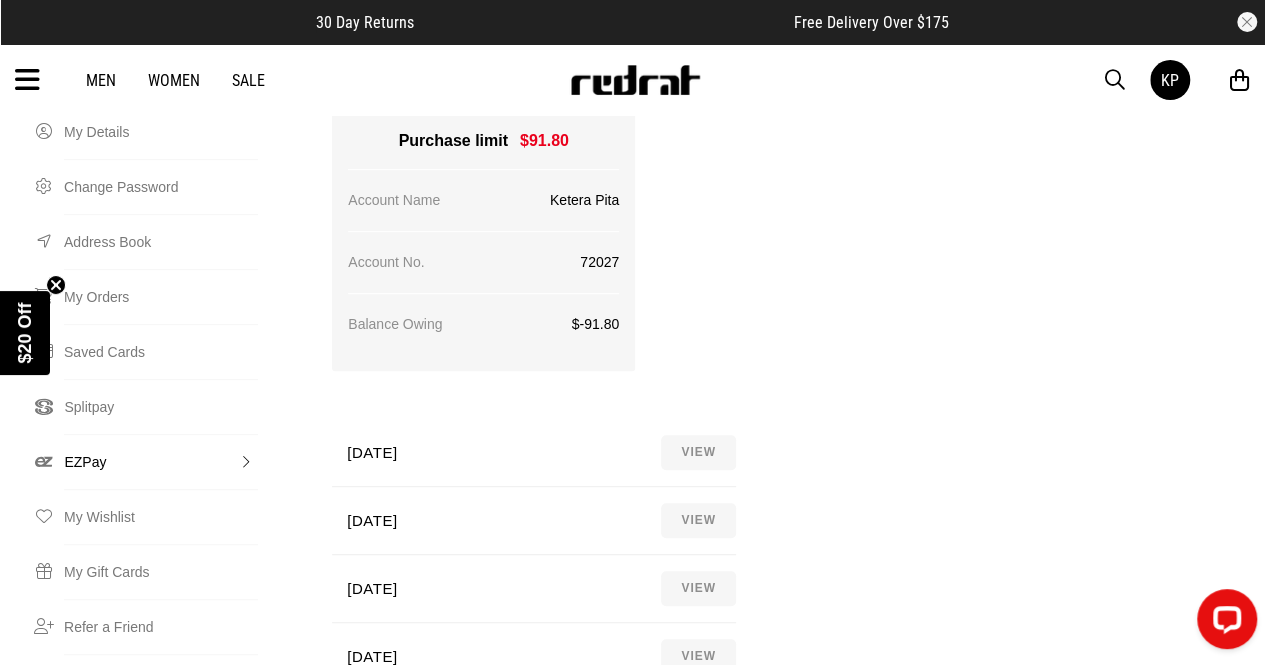 scroll, scrollTop: 283, scrollLeft: 0, axis: vertical 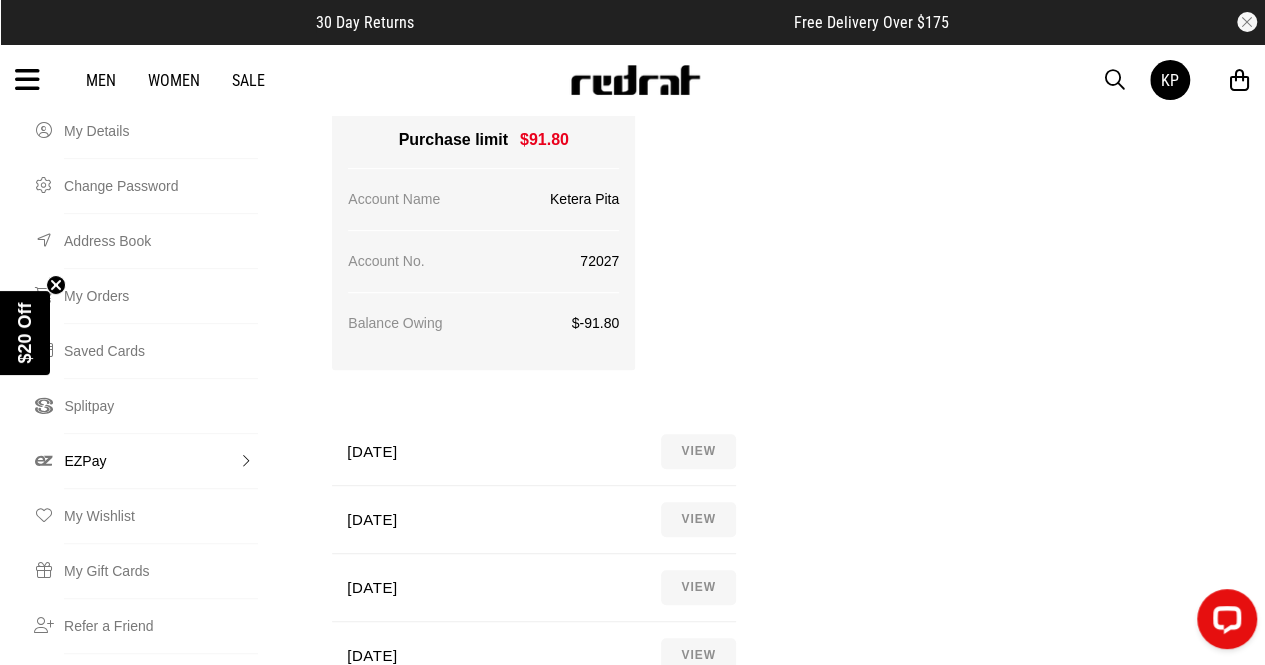 click on "VIEW" at bounding box center (698, 519) 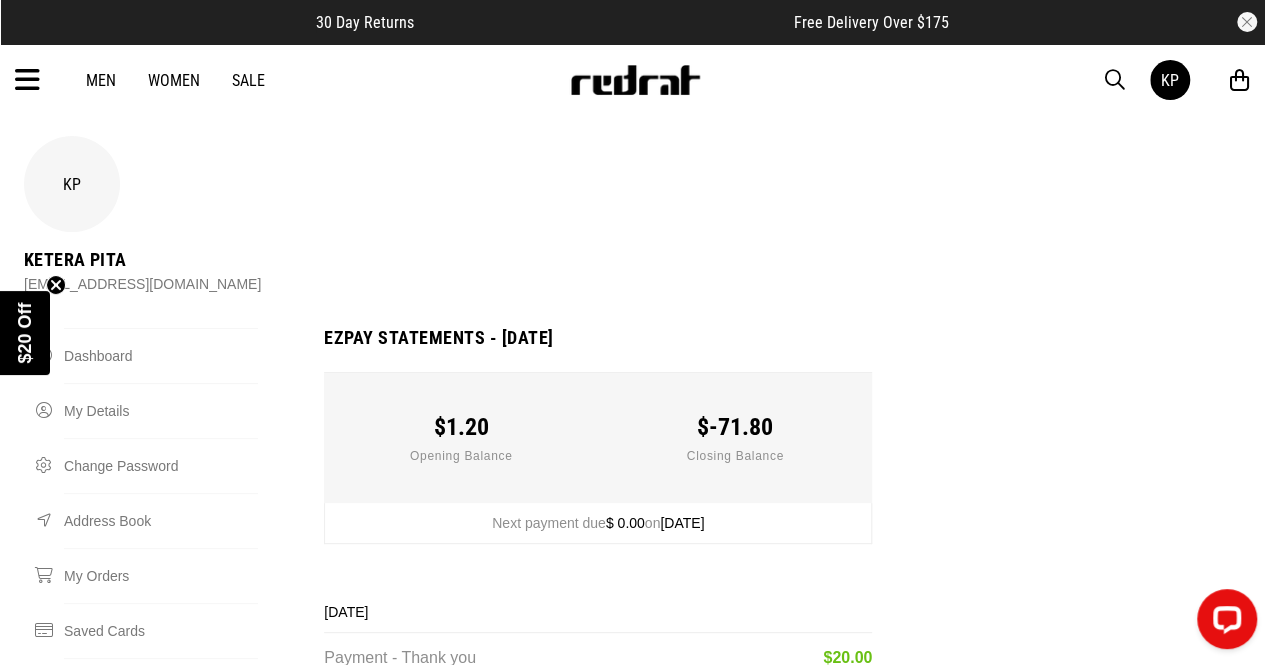 scroll, scrollTop: 0, scrollLeft: 0, axis: both 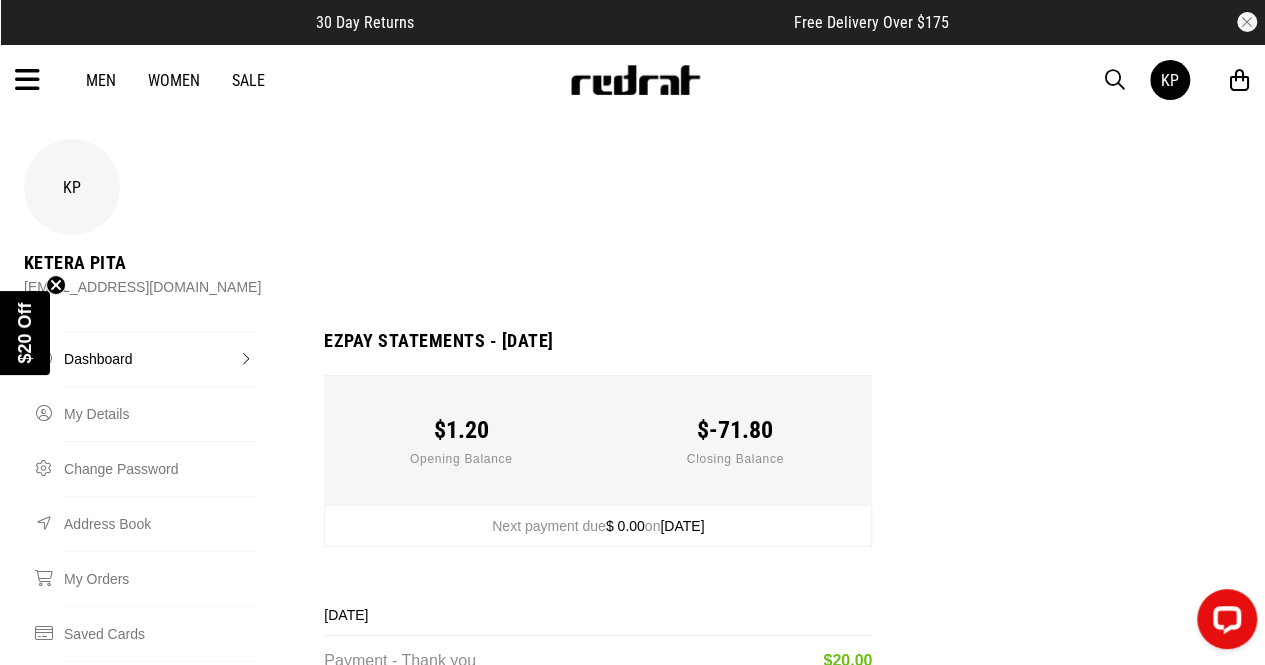 click on "Dashboard" at bounding box center (161, 358) 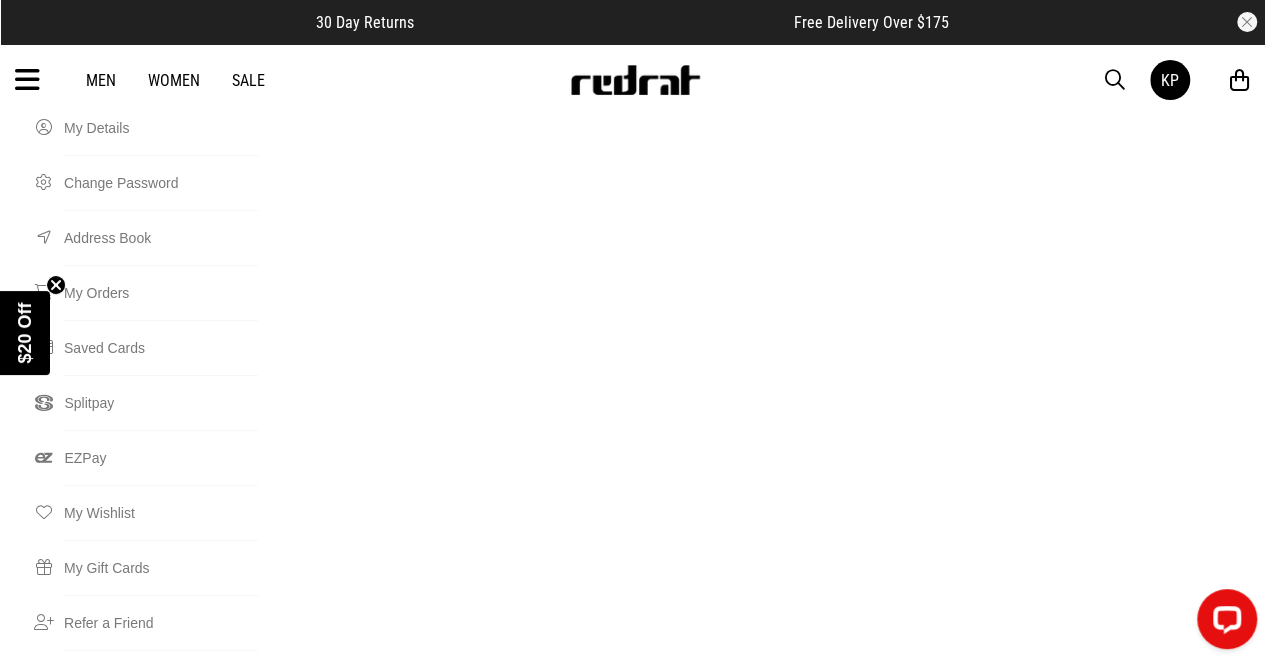 scroll, scrollTop: 284, scrollLeft: 0, axis: vertical 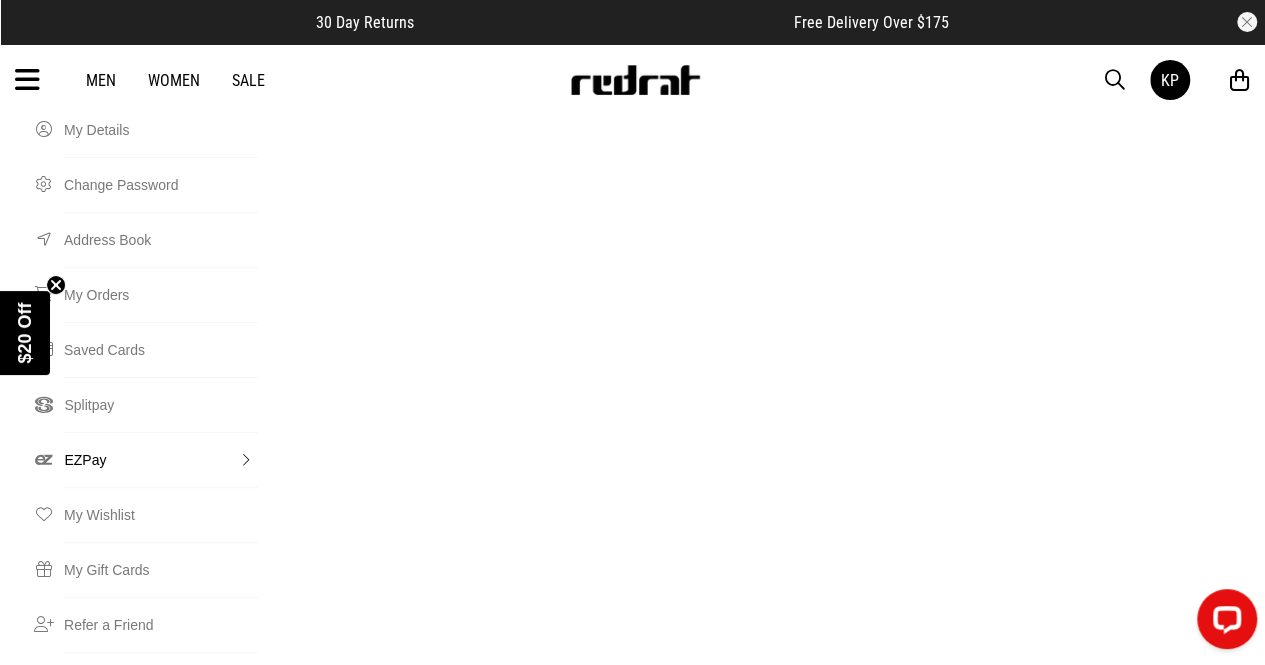 click on "EZPay" at bounding box center [160, 459] 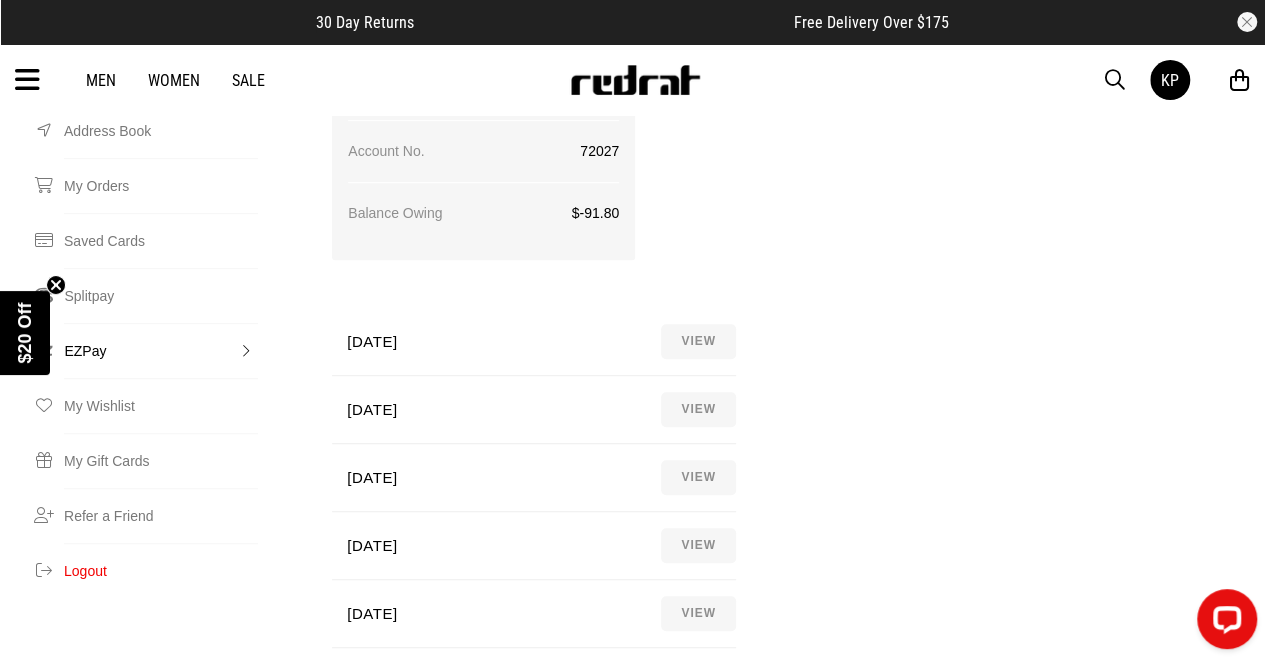 scroll, scrollTop: 394, scrollLeft: 0, axis: vertical 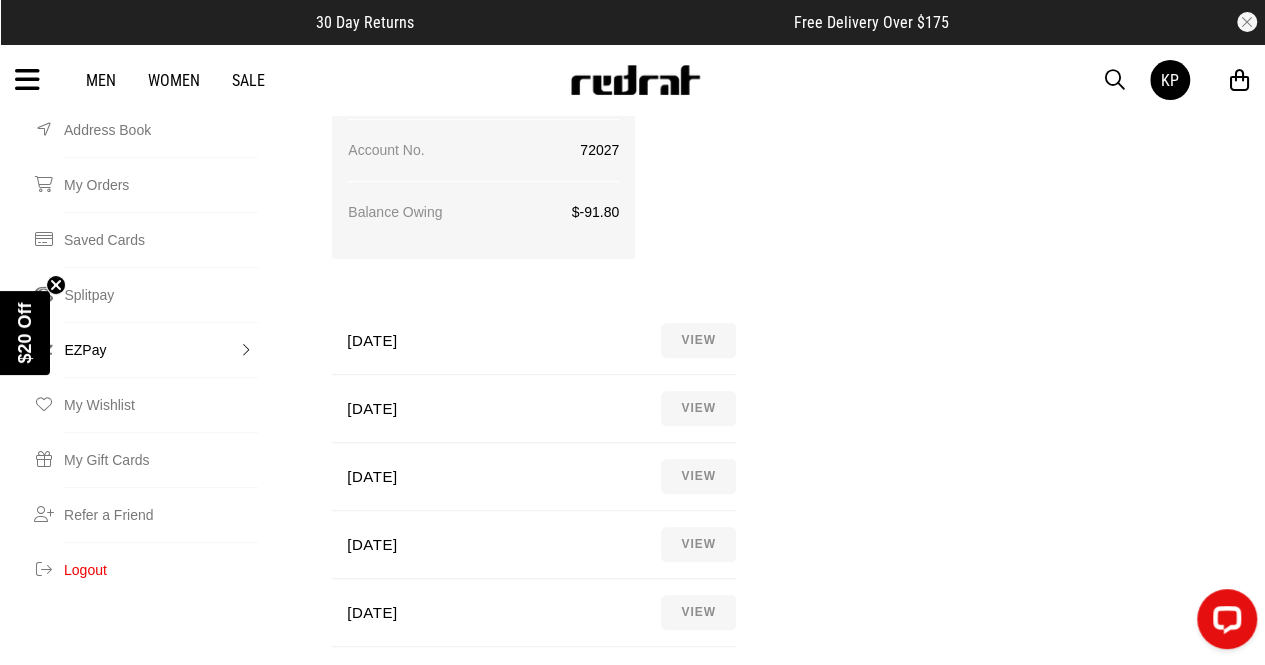 click on "VIEW" at bounding box center (698, 476) 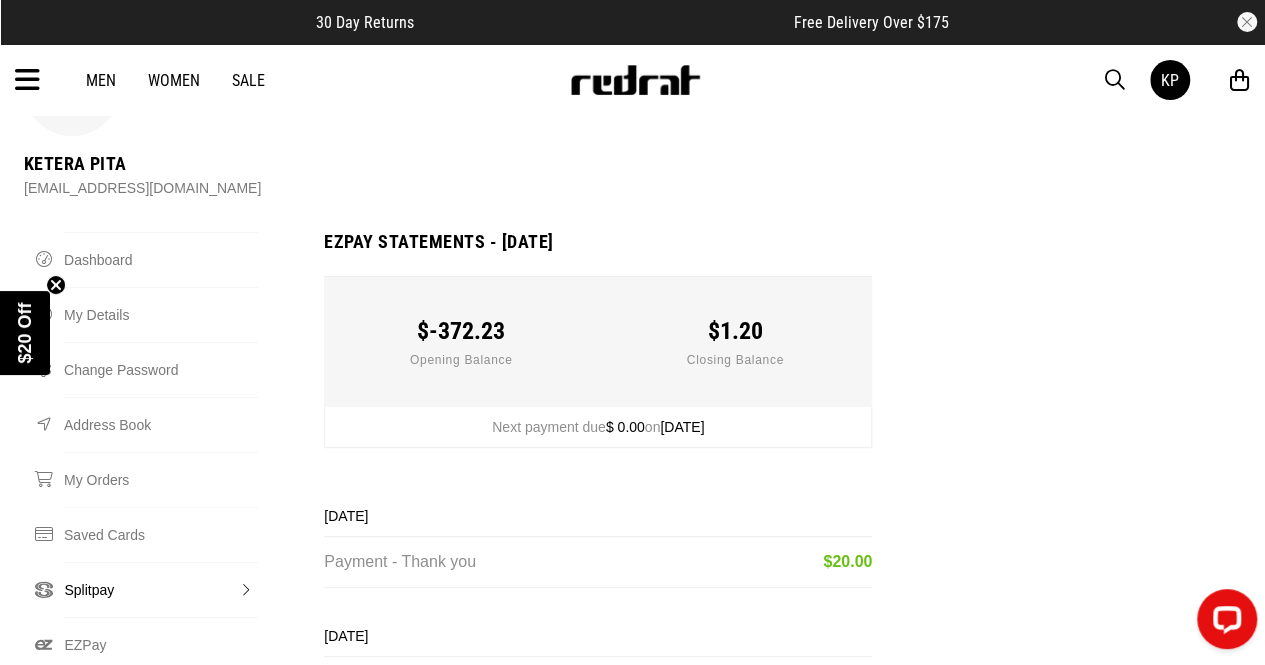 scroll, scrollTop: 100, scrollLeft: 0, axis: vertical 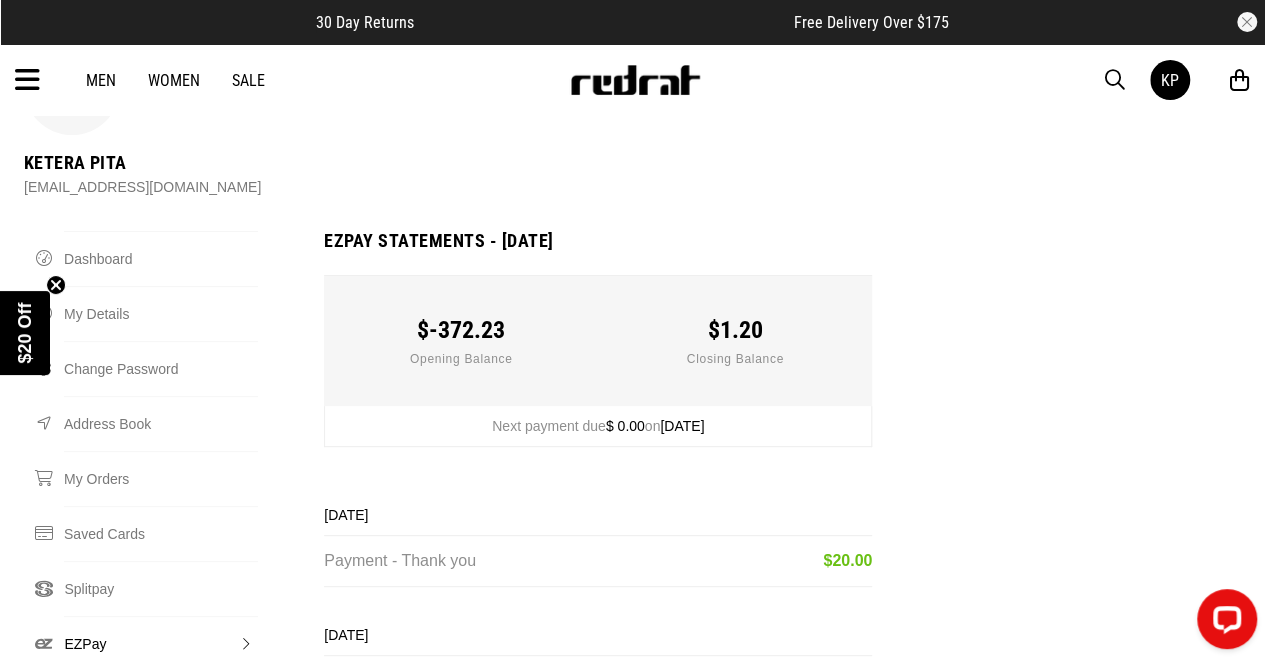 click on "EZPay" at bounding box center (160, 643) 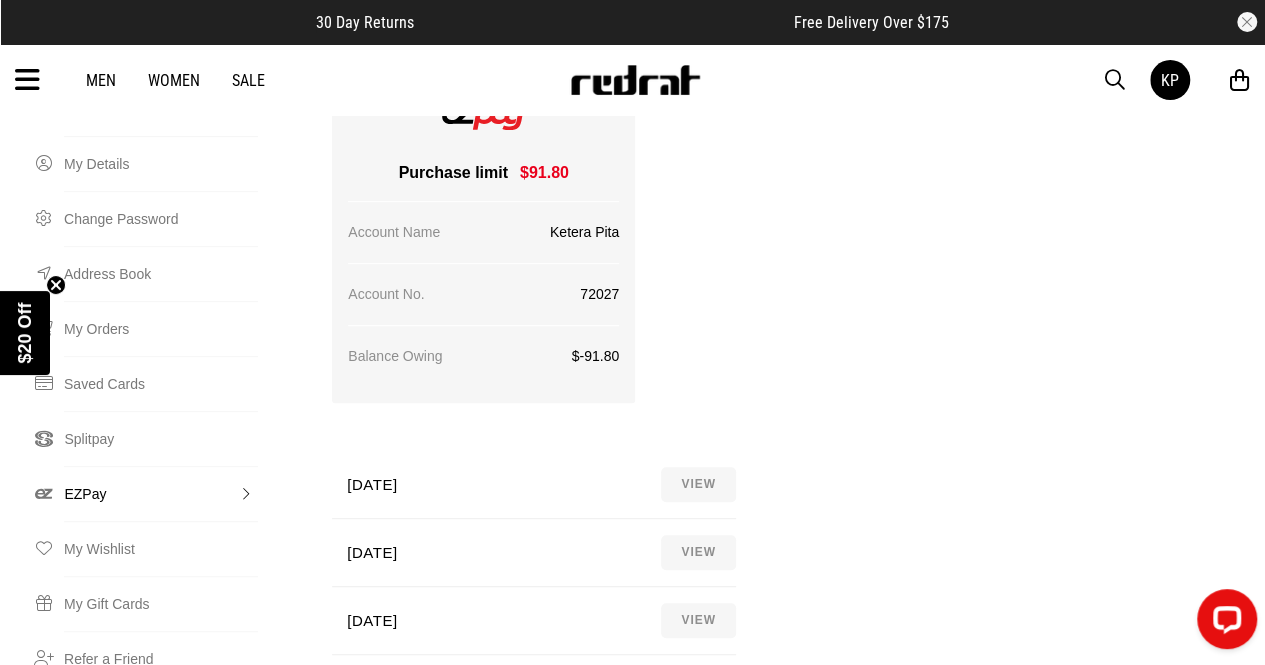 scroll, scrollTop: 262, scrollLeft: 0, axis: vertical 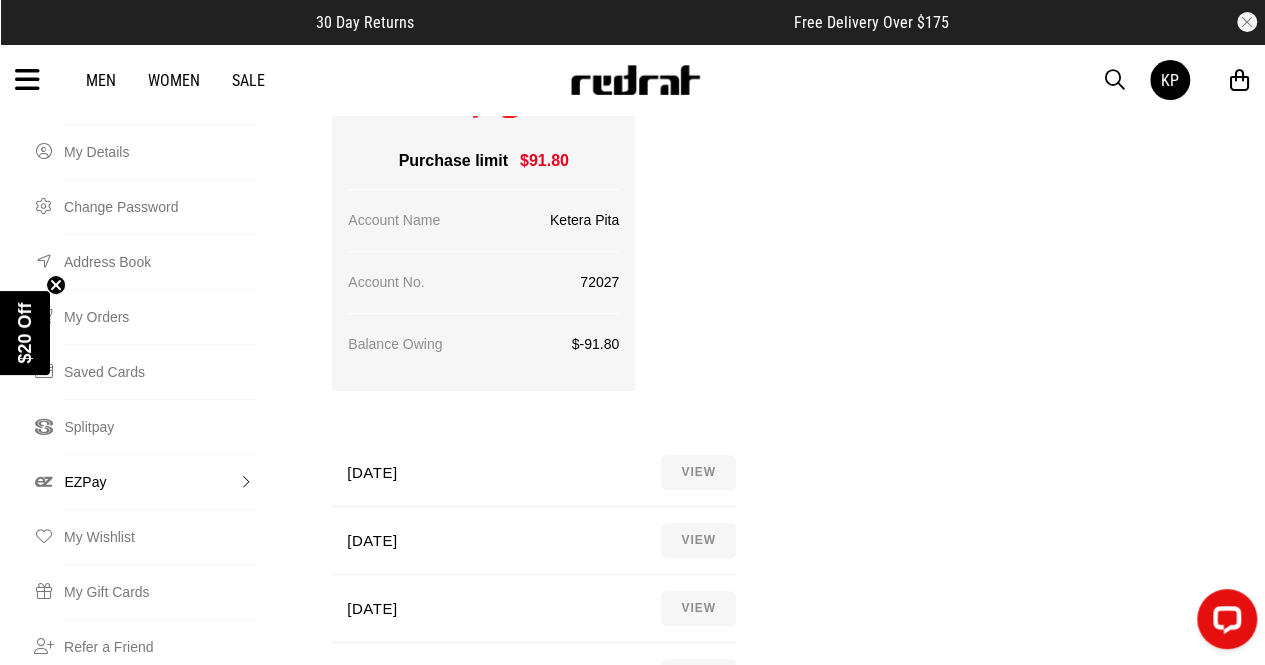 click on "VIEW" at bounding box center [698, 472] 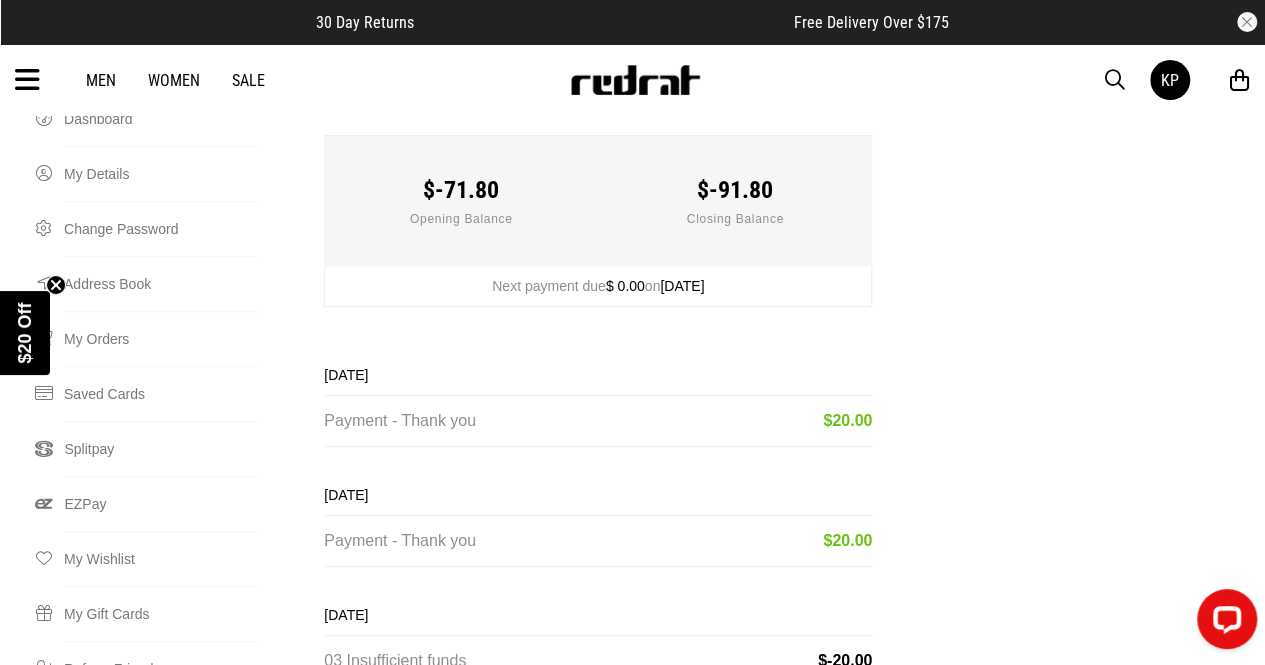 scroll, scrollTop: 239, scrollLeft: 0, axis: vertical 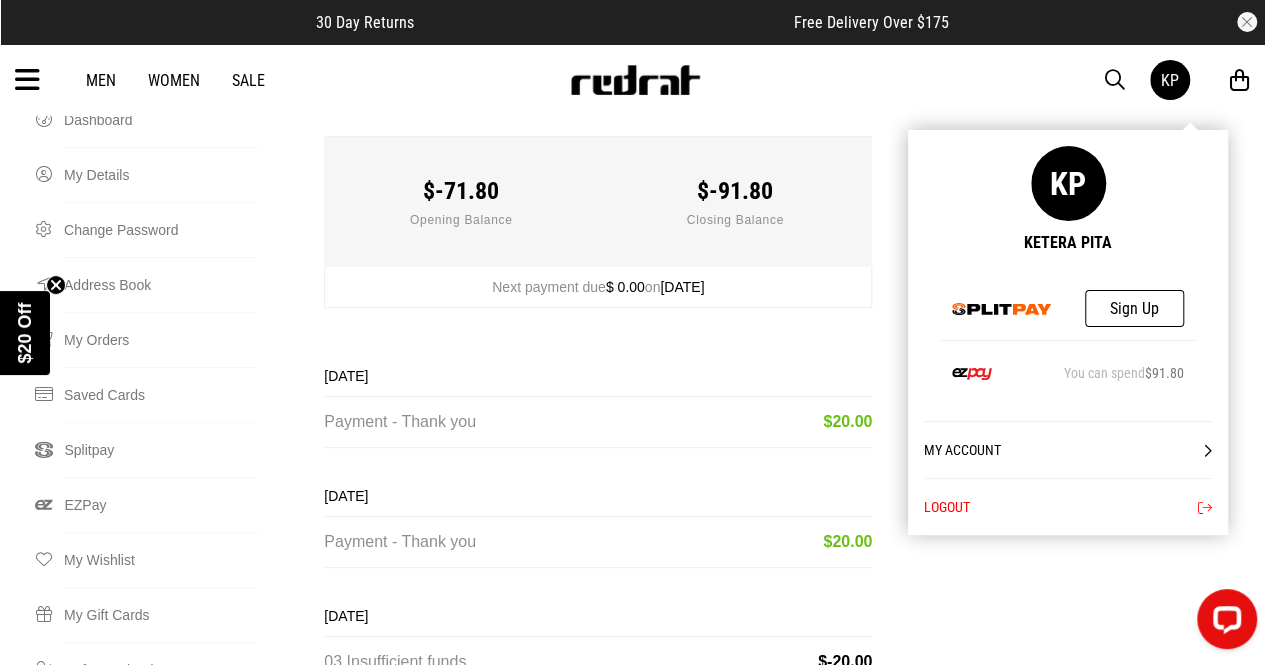 click on "My Account" at bounding box center [1068, 449] 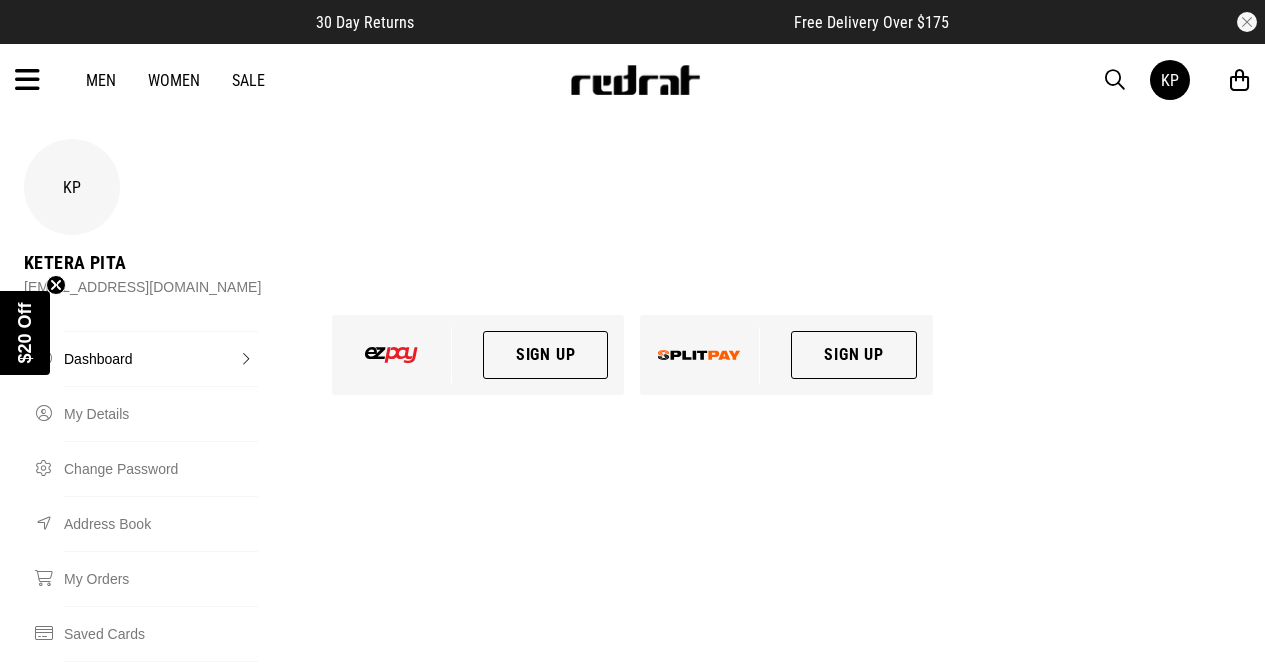 scroll, scrollTop: 0, scrollLeft: 0, axis: both 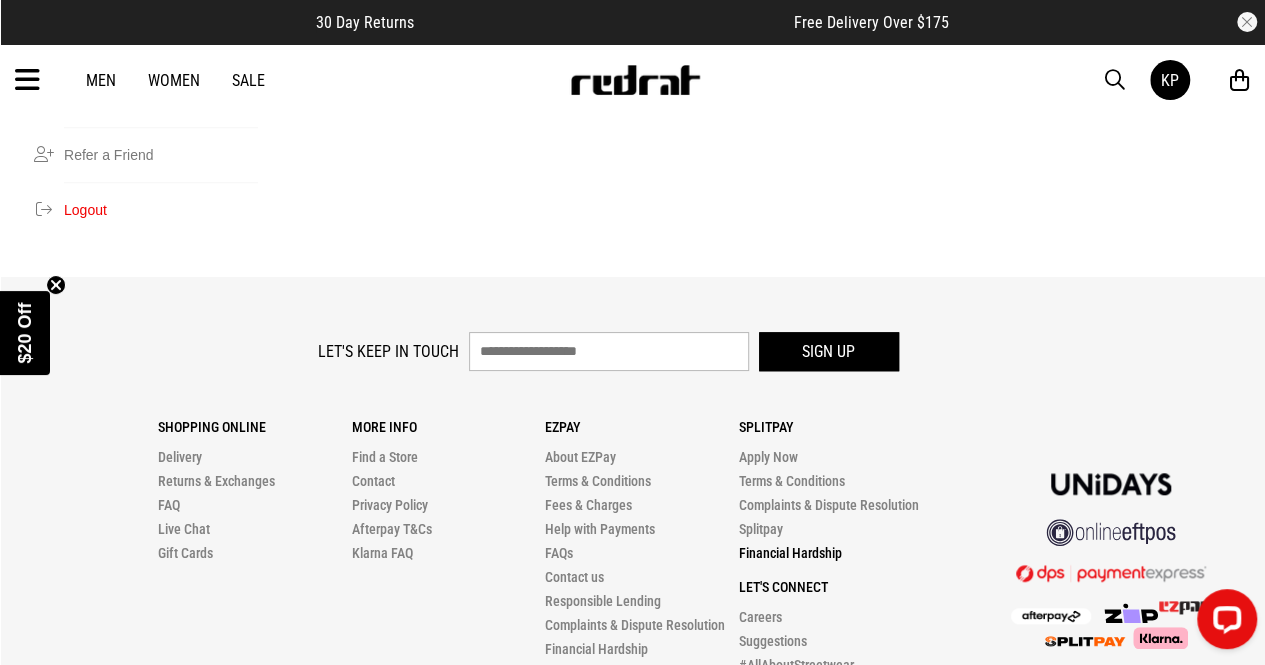 click on "Financial Hardship" at bounding box center (790, 553) 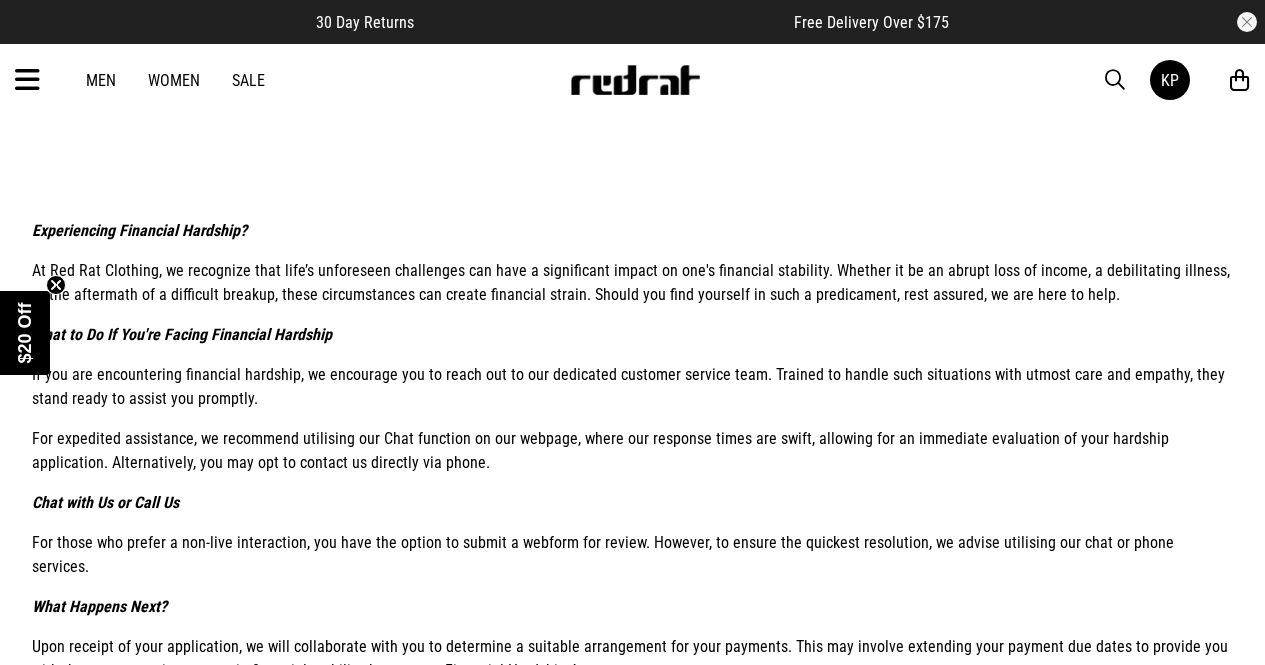scroll, scrollTop: 0, scrollLeft: 0, axis: both 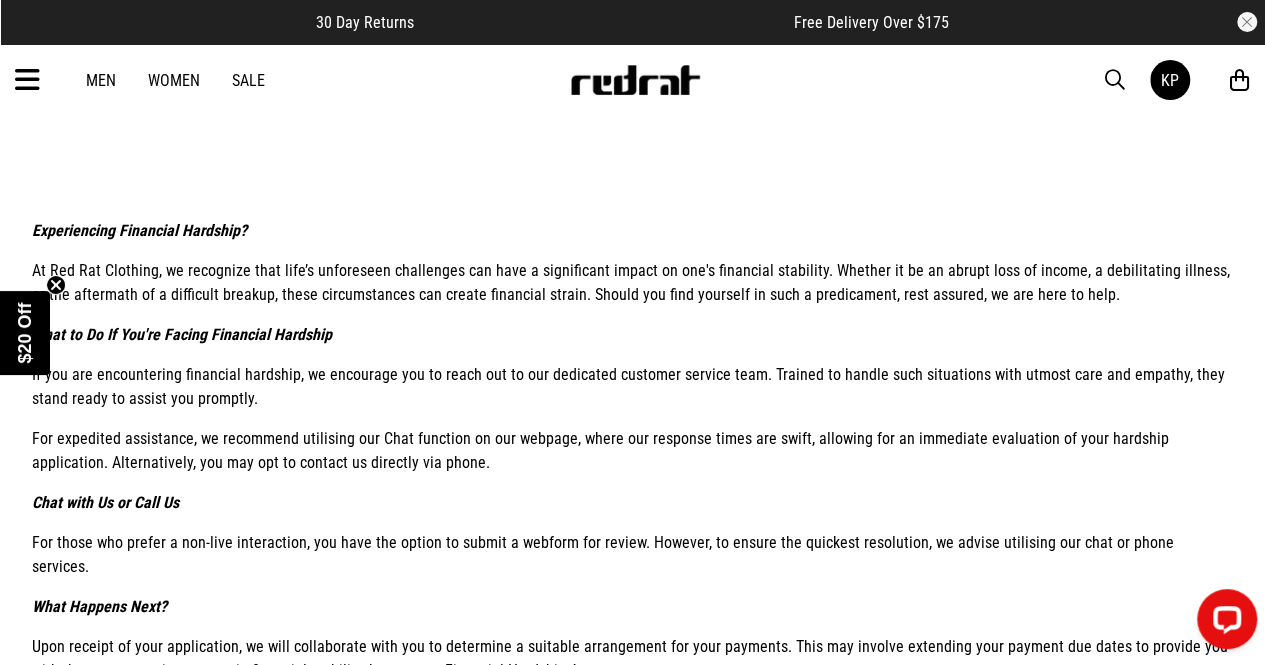 click at bounding box center [635, 80] 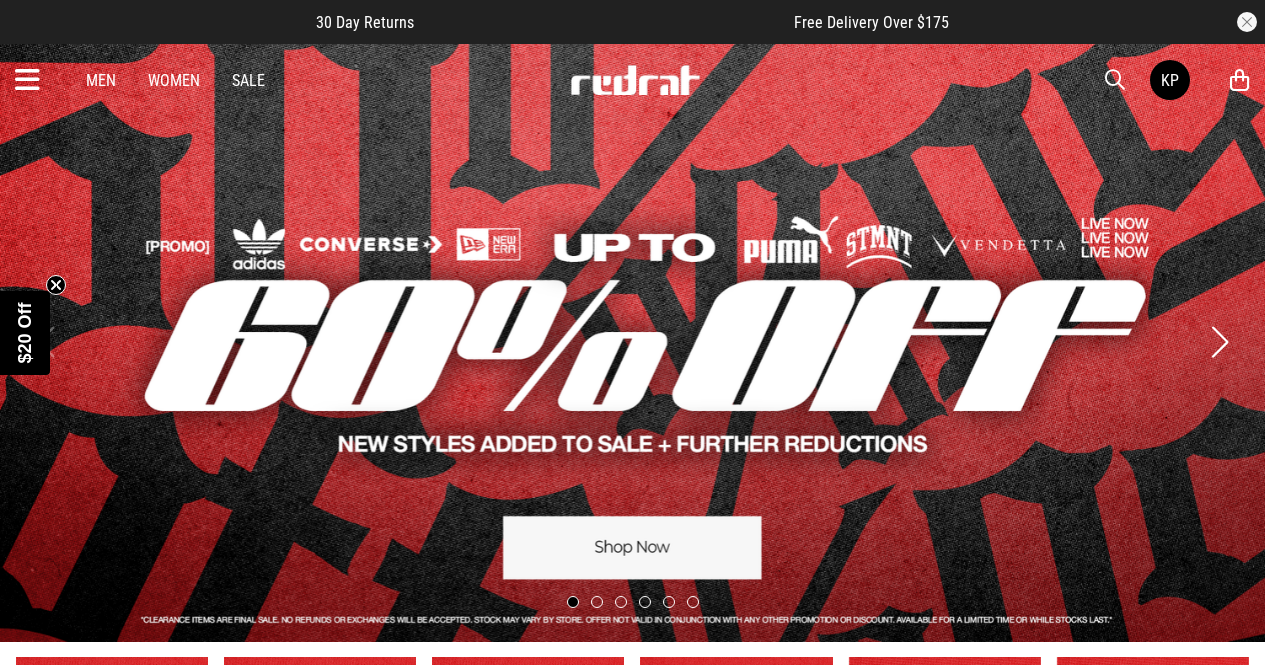 scroll, scrollTop: 0, scrollLeft: 0, axis: both 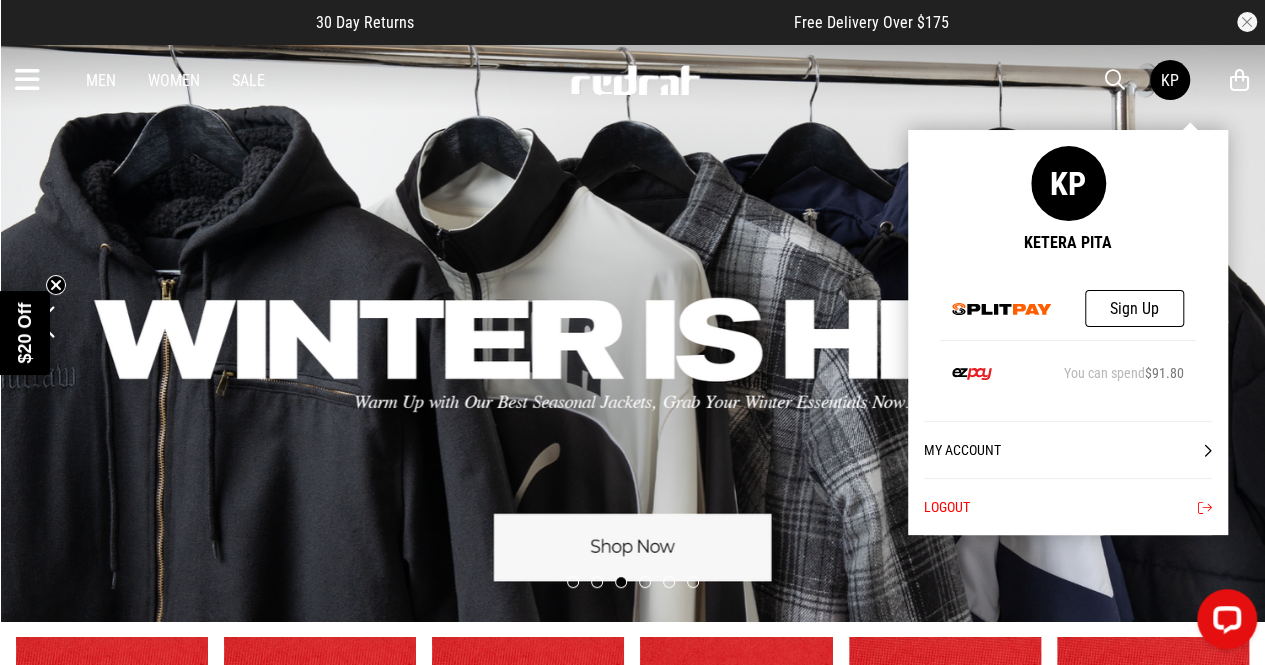 click on "My Account" at bounding box center [1068, 449] 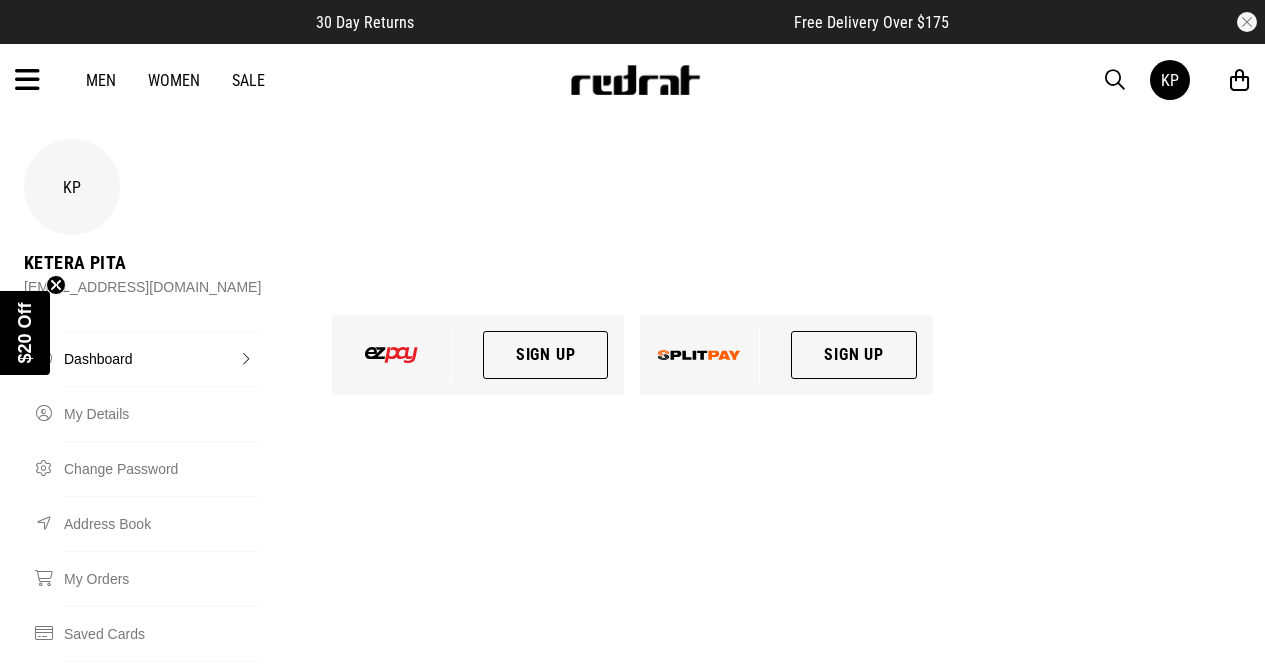 scroll, scrollTop: 0, scrollLeft: 0, axis: both 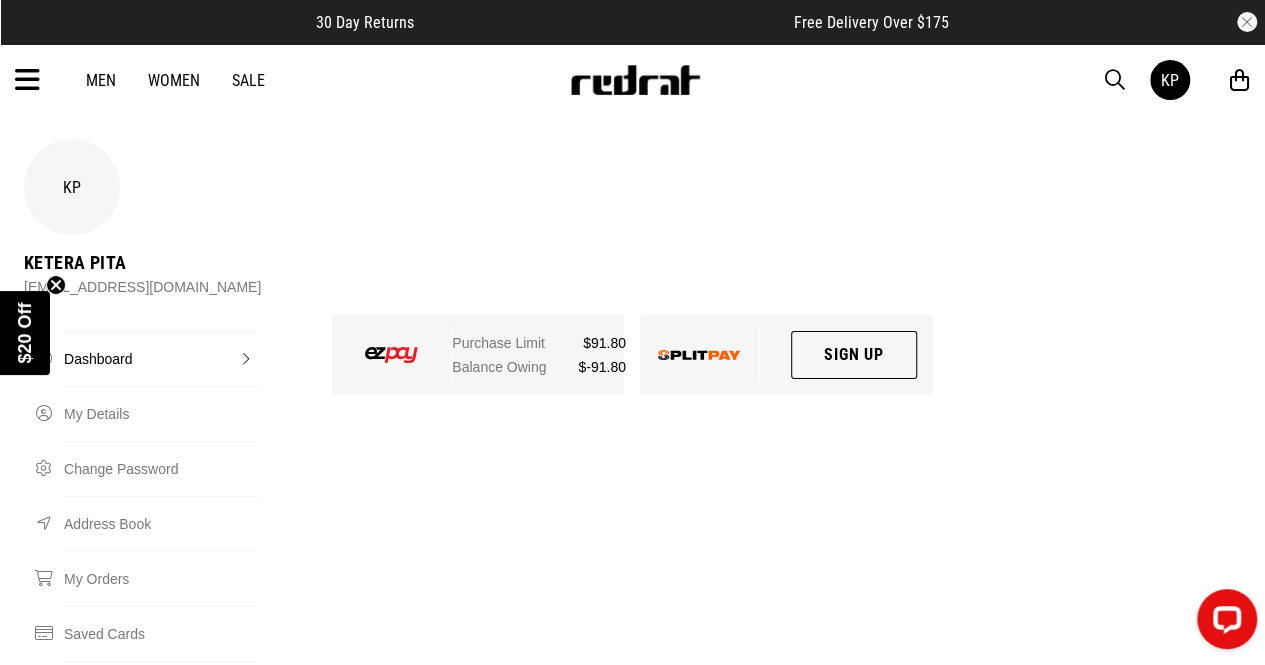 click on "Dashboard" at bounding box center [161, 358] 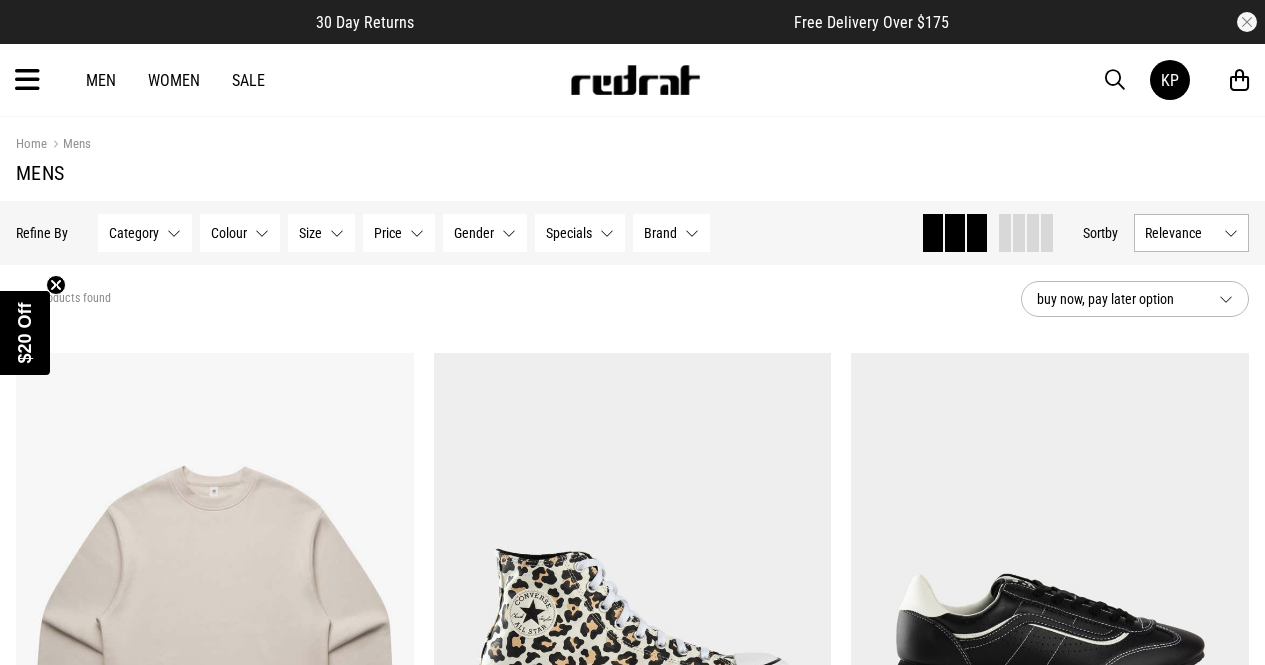 scroll, scrollTop: 0, scrollLeft: 0, axis: both 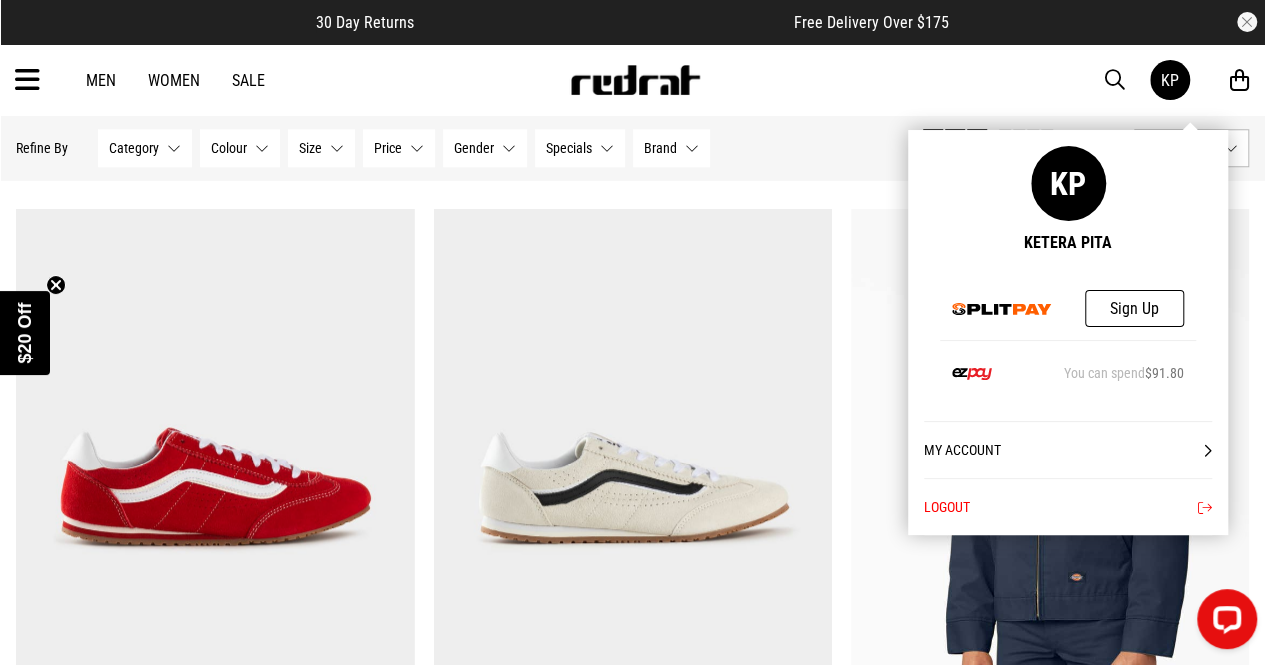 click on "KP" at bounding box center [1170, 80] 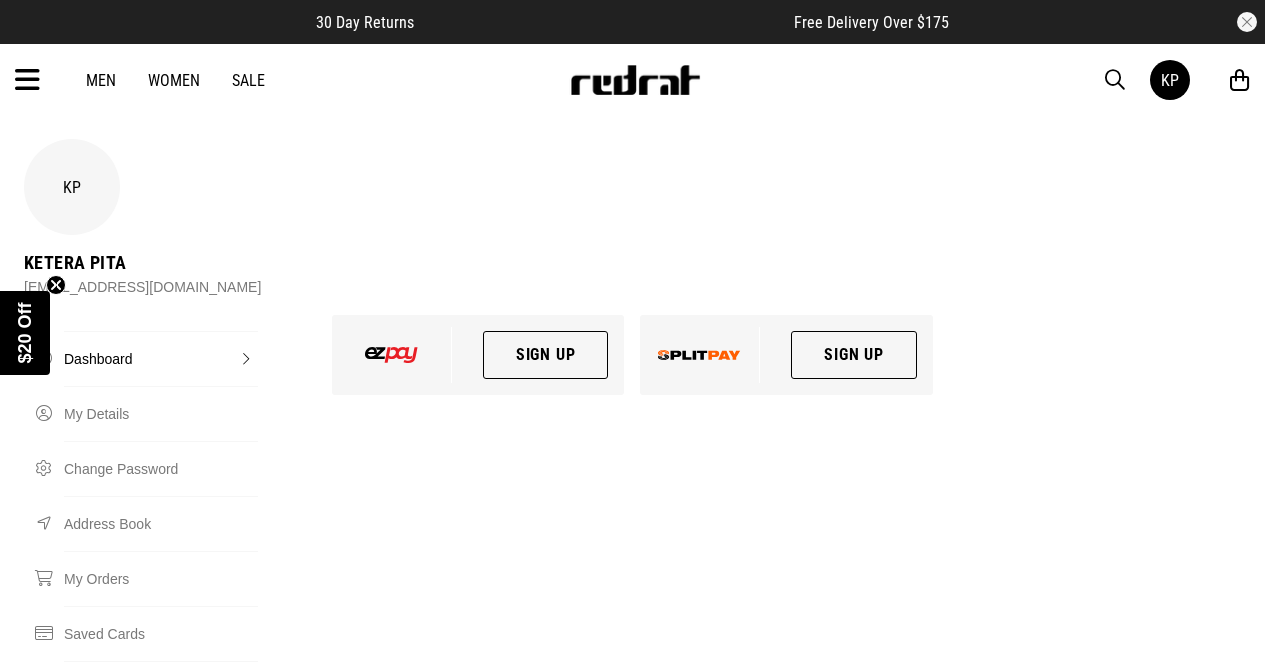 scroll, scrollTop: 0, scrollLeft: 0, axis: both 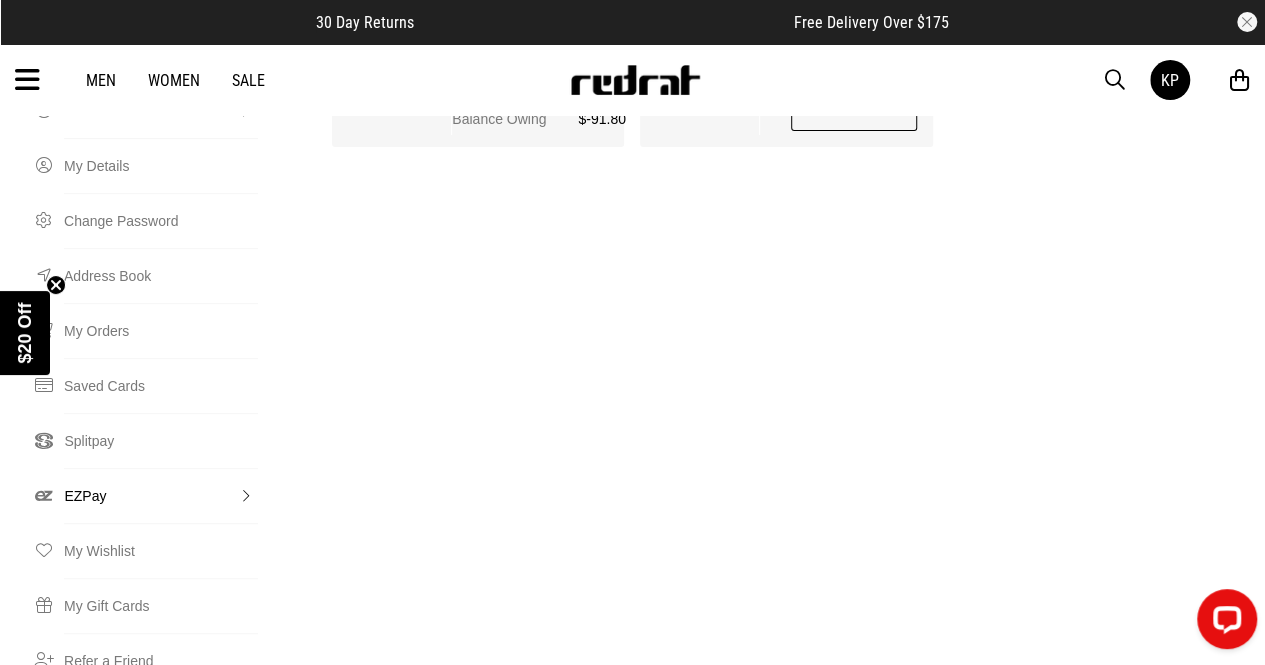click on "EZPay" at bounding box center [160, 495] 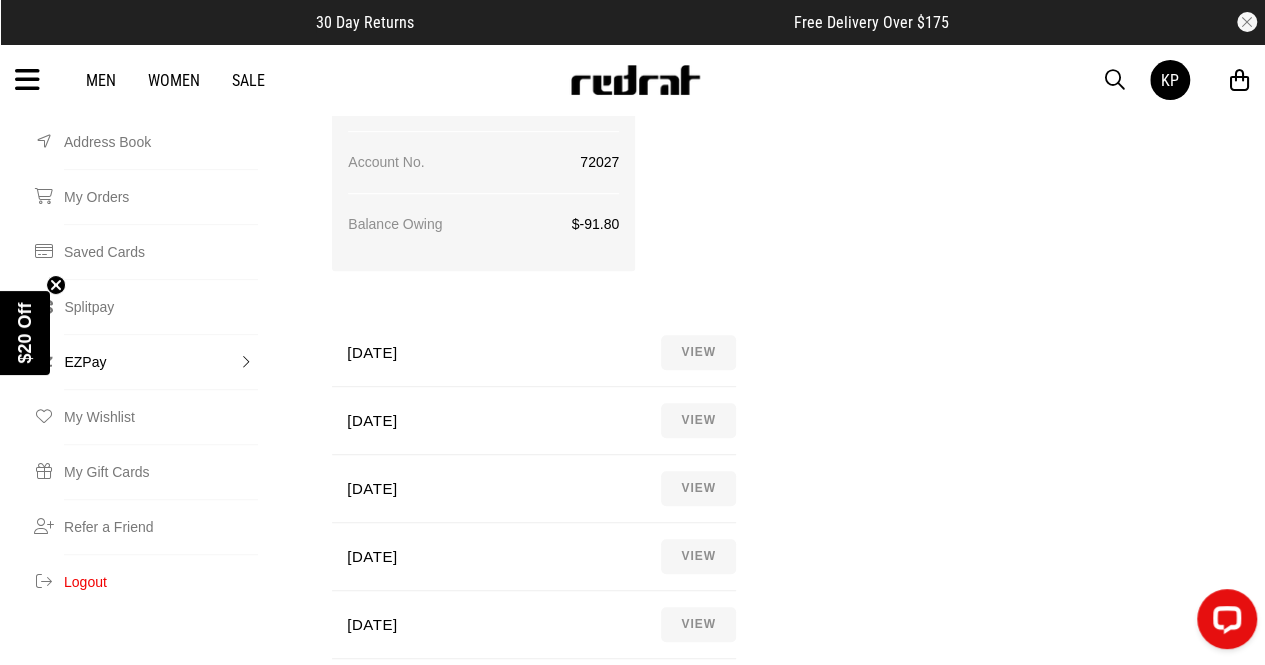 scroll, scrollTop: 383, scrollLeft: 0, axis: vertical 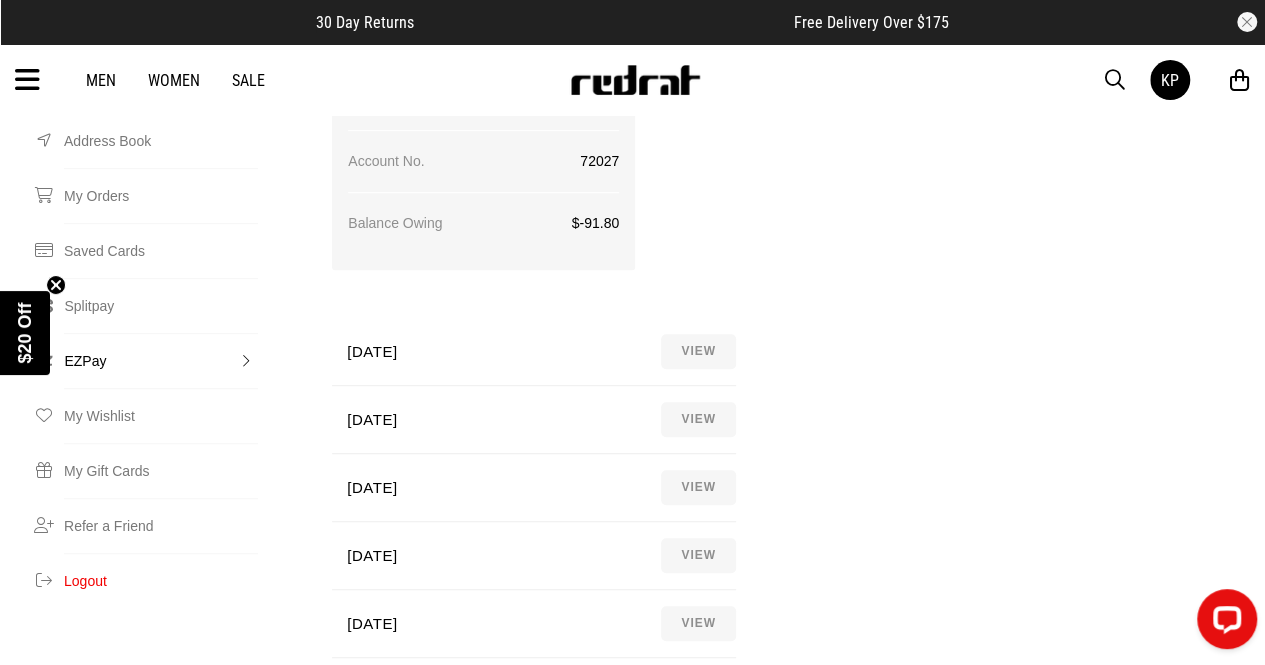 click on "VIEW" at bounding box center (698, 555) 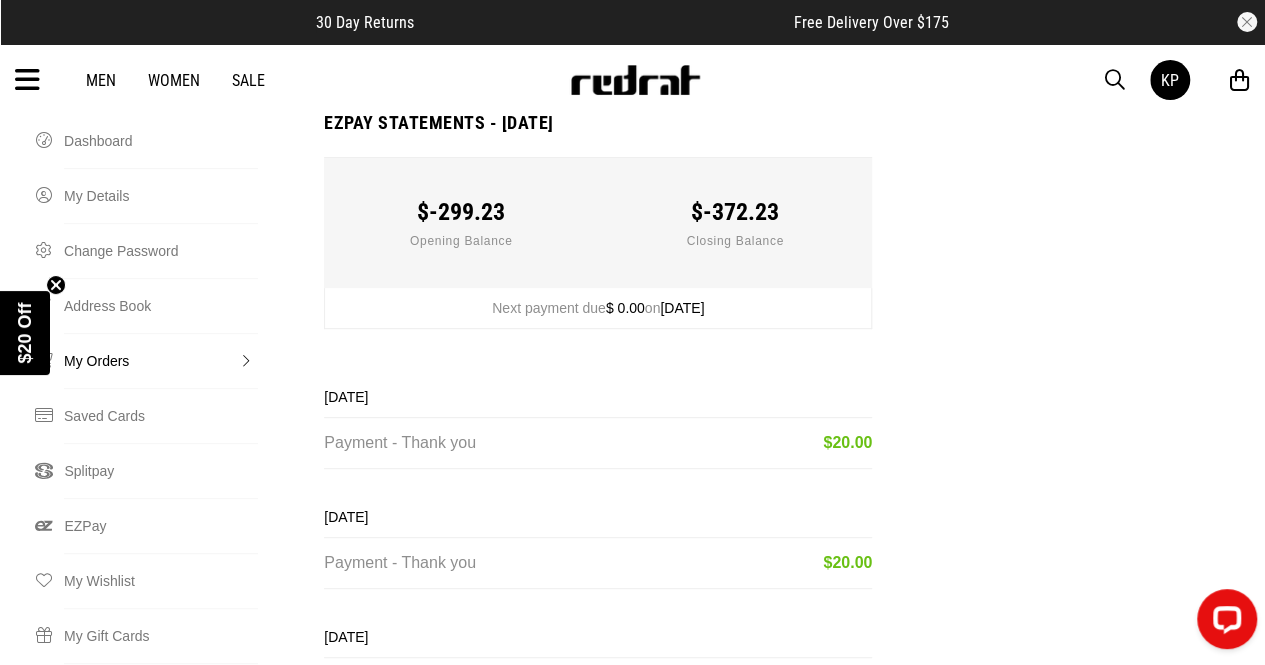 scroll, scrollTop: 225, scrollLeft: 0, axis: vertical 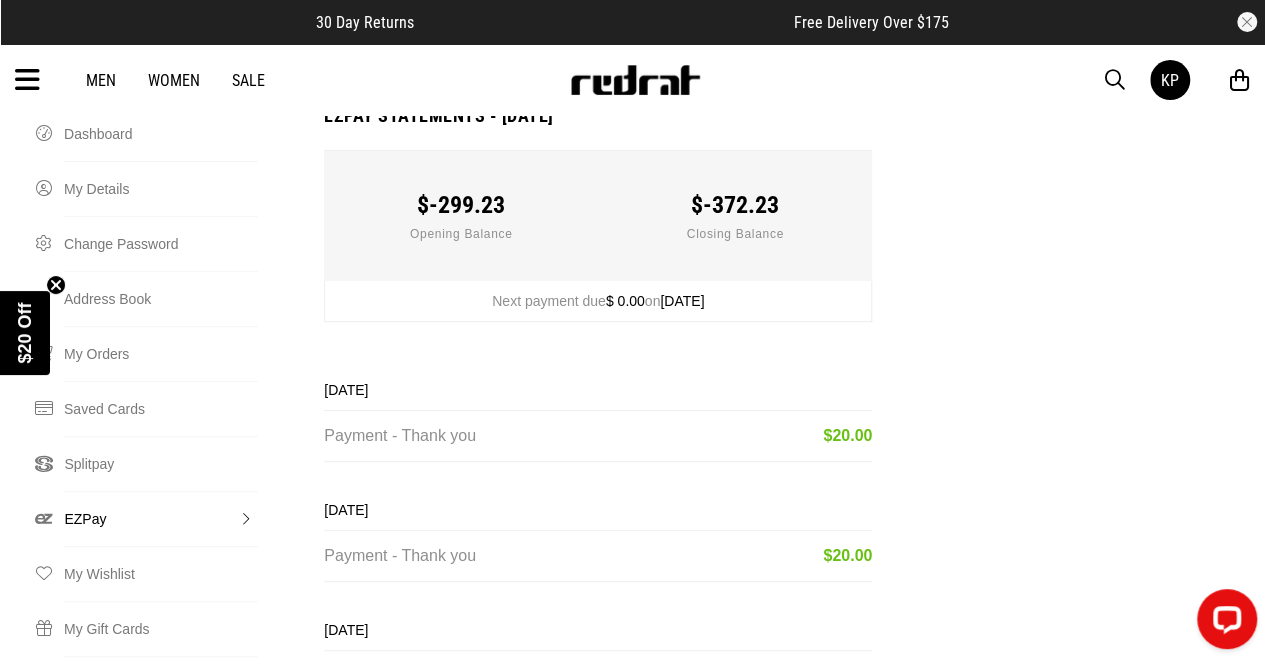 click on "EZPay" at bounding box center [160, 518] 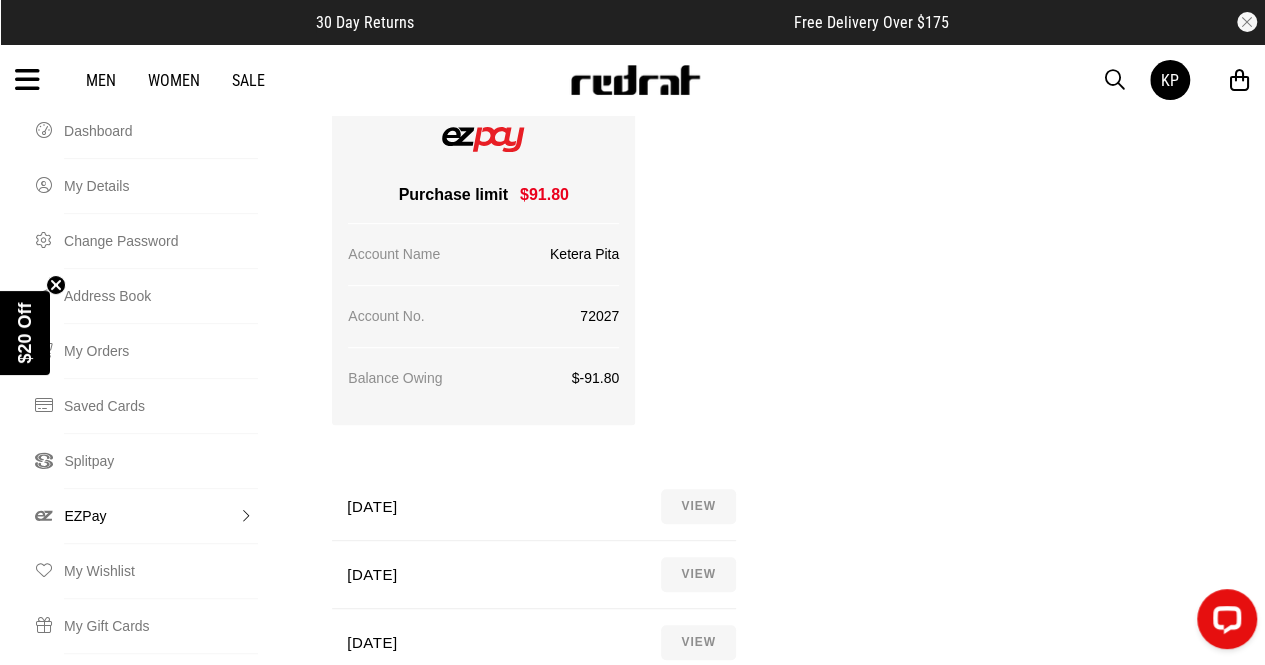 scroll, scrollTop: 231, scrollLeft: 0, axis: vertical 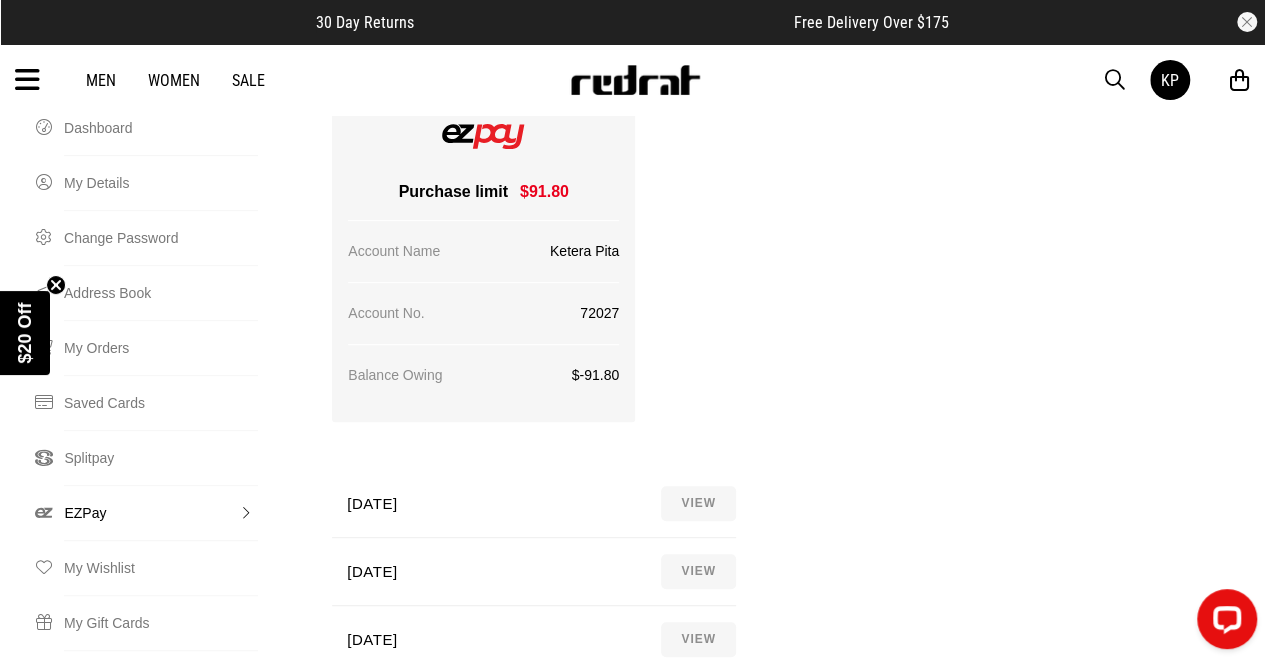 click on "VIEW" at bounding box center [698, 503] 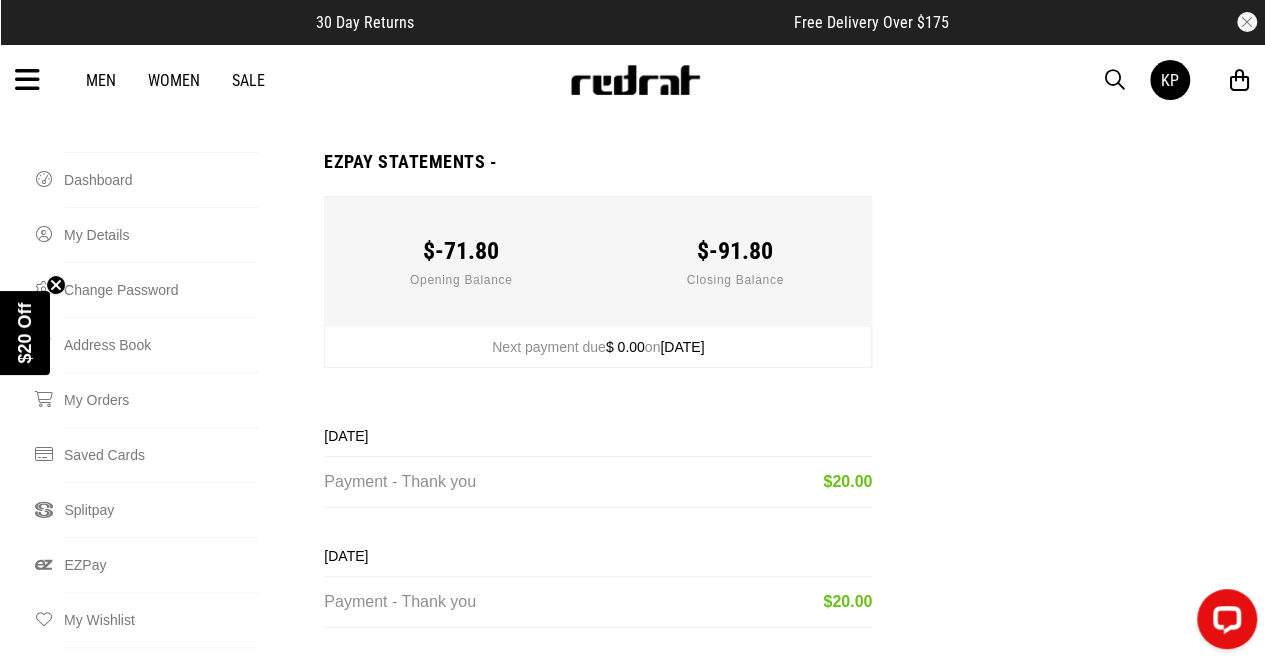 scroll, scrollTop: 189, scrollLeft: 0, axis: vertical 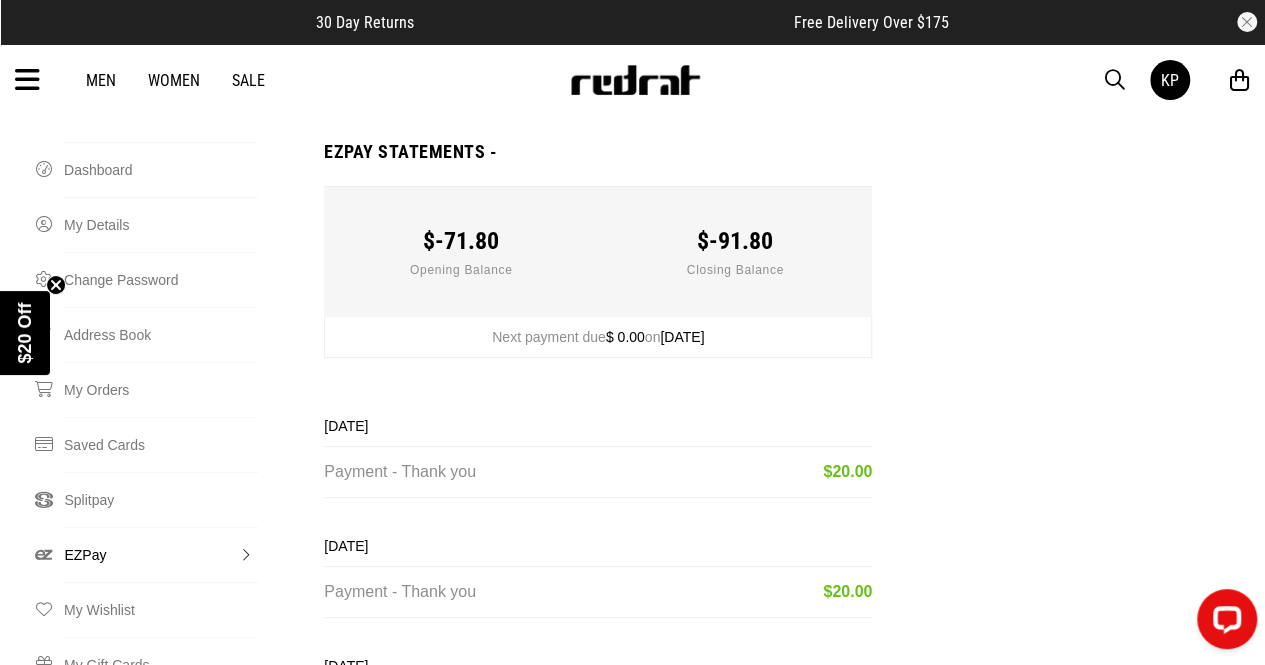 click on "EZPay" at bounding box center (160, 554) 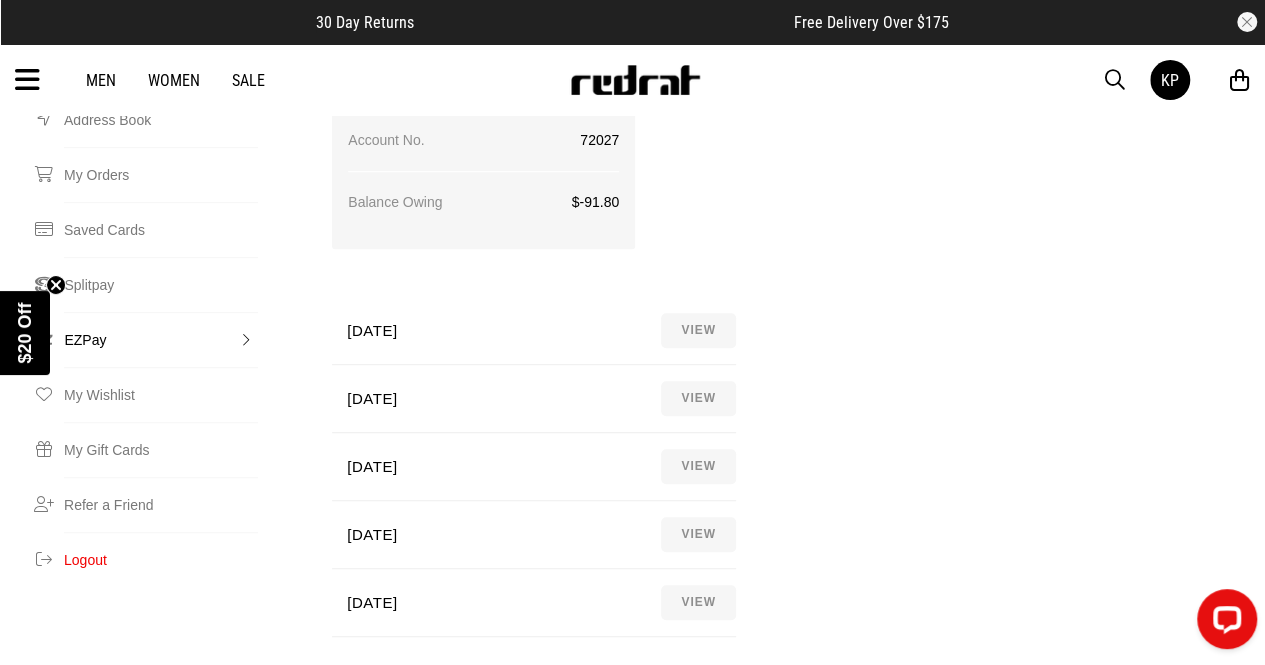 scroll, scrollTop: 427, scrollLeft: 0, axis: vertical 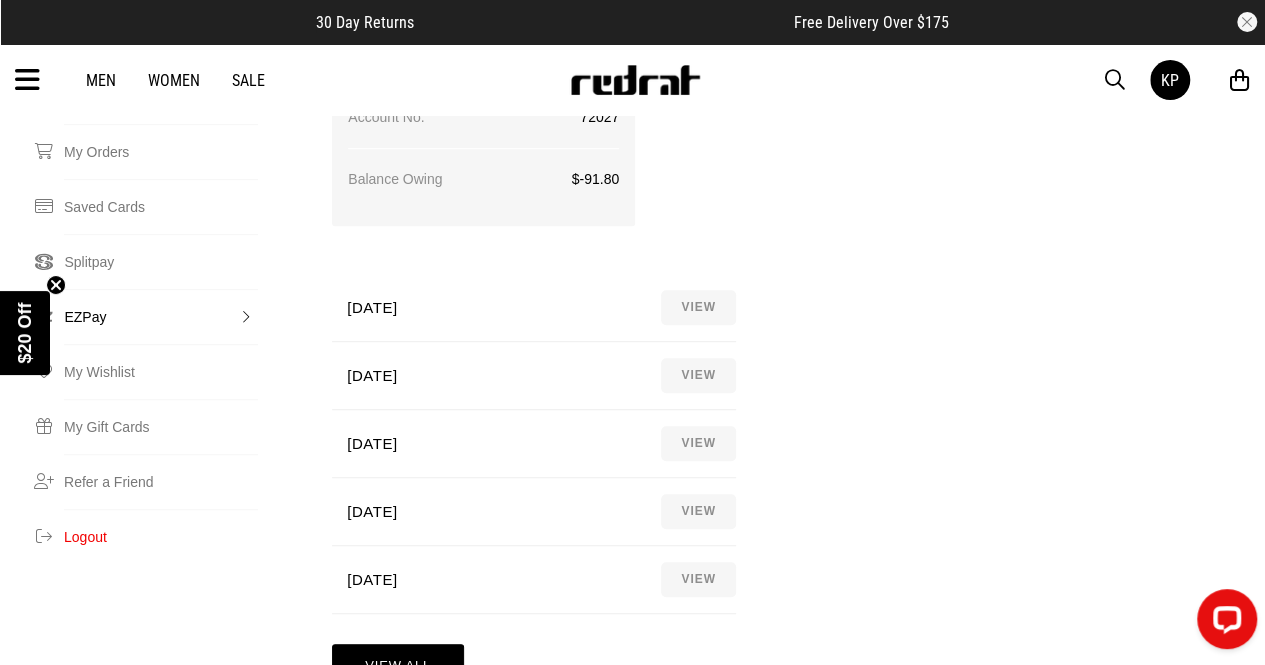 click on "VIEW" at bounding box center (698, 375) 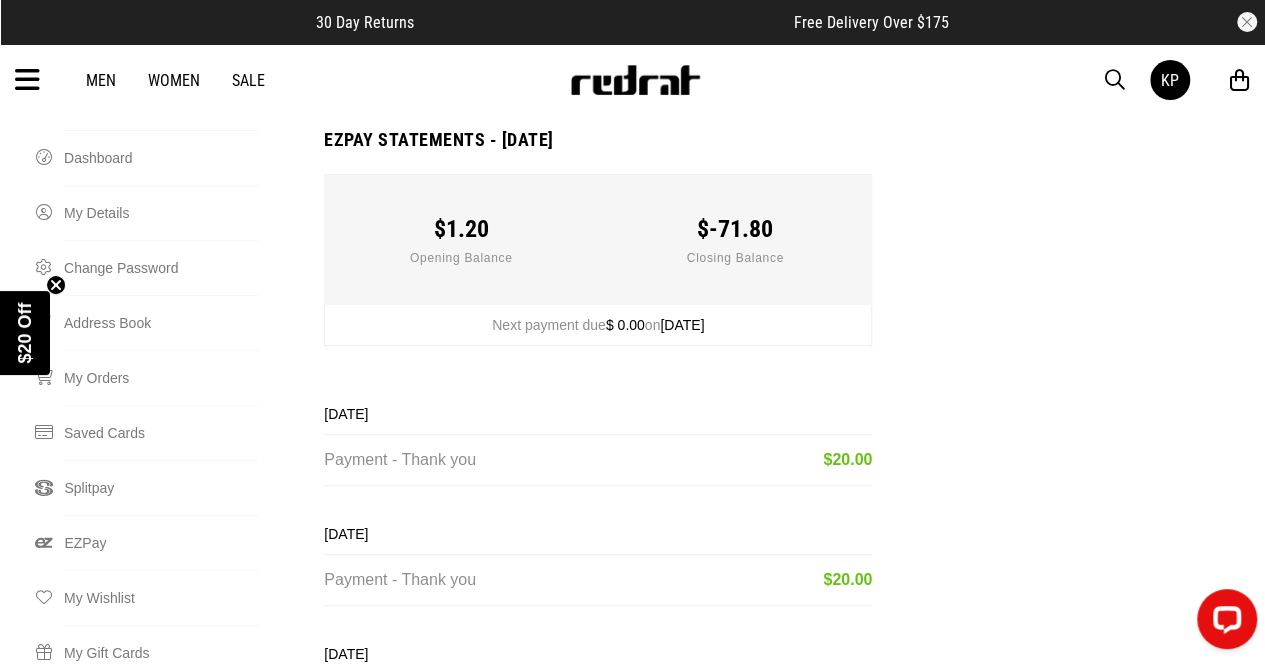 scroll, scrollTop: 207, scrollLeft: 0, axis: vertical 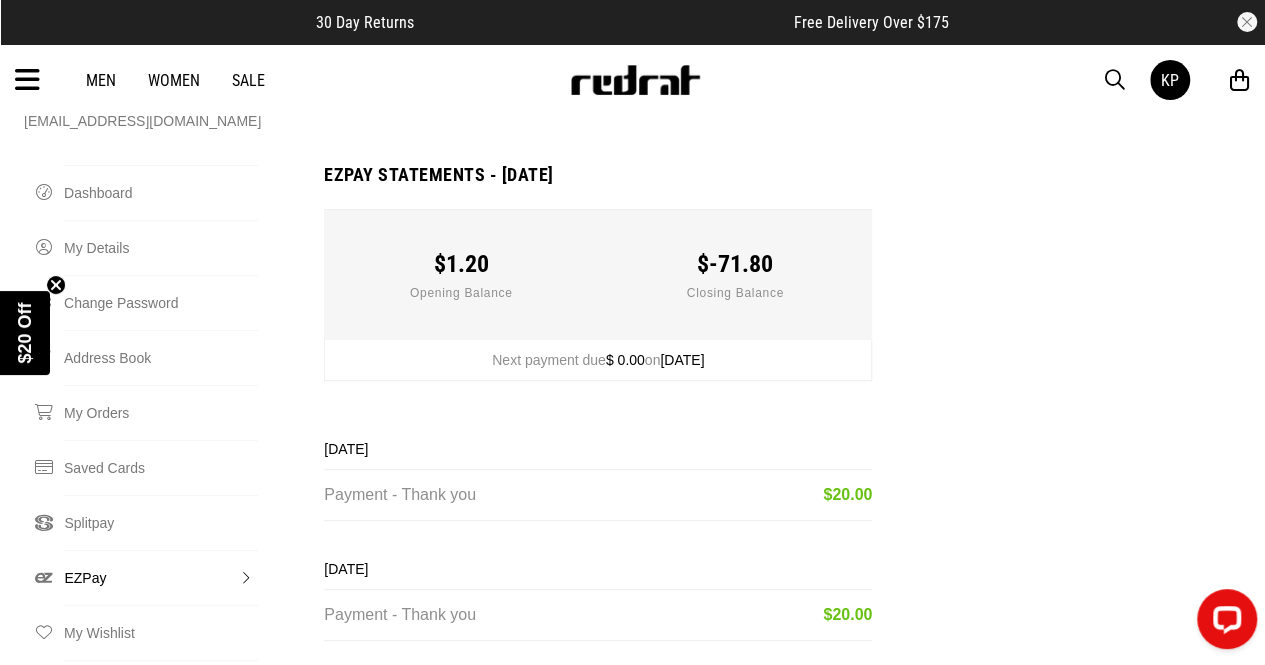 click on "EZPay" at bounding box center [160, 577] 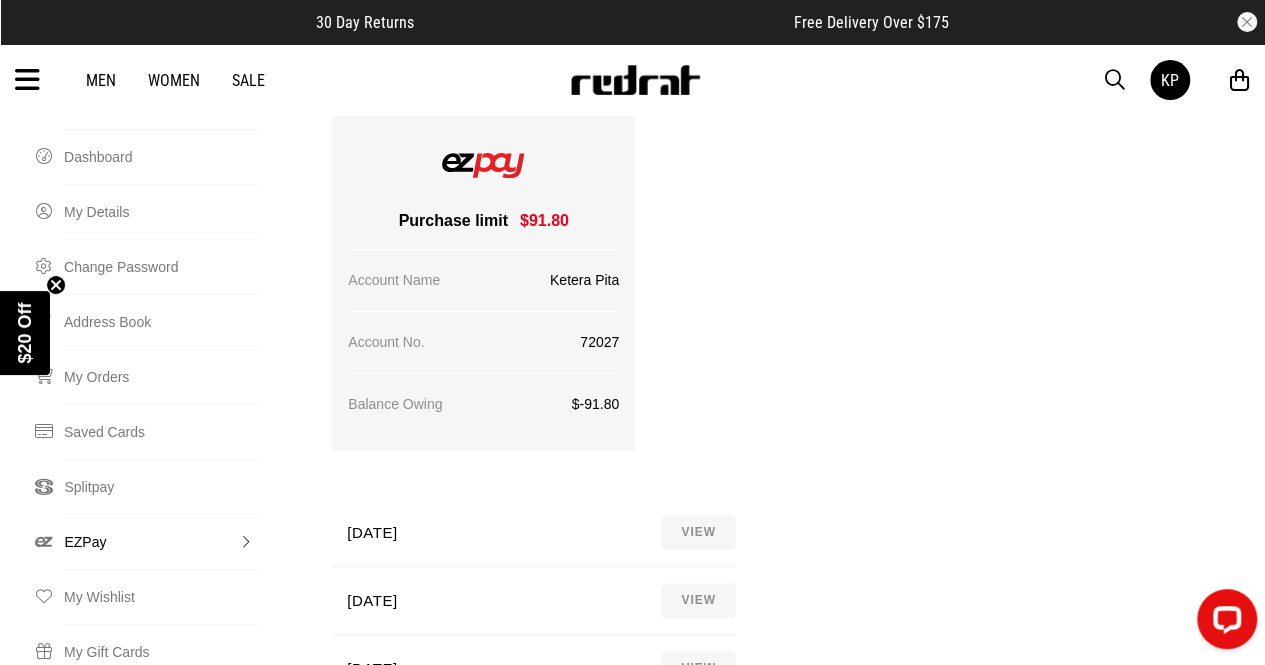 click on "VIEW" at bounding box center (698, 532) 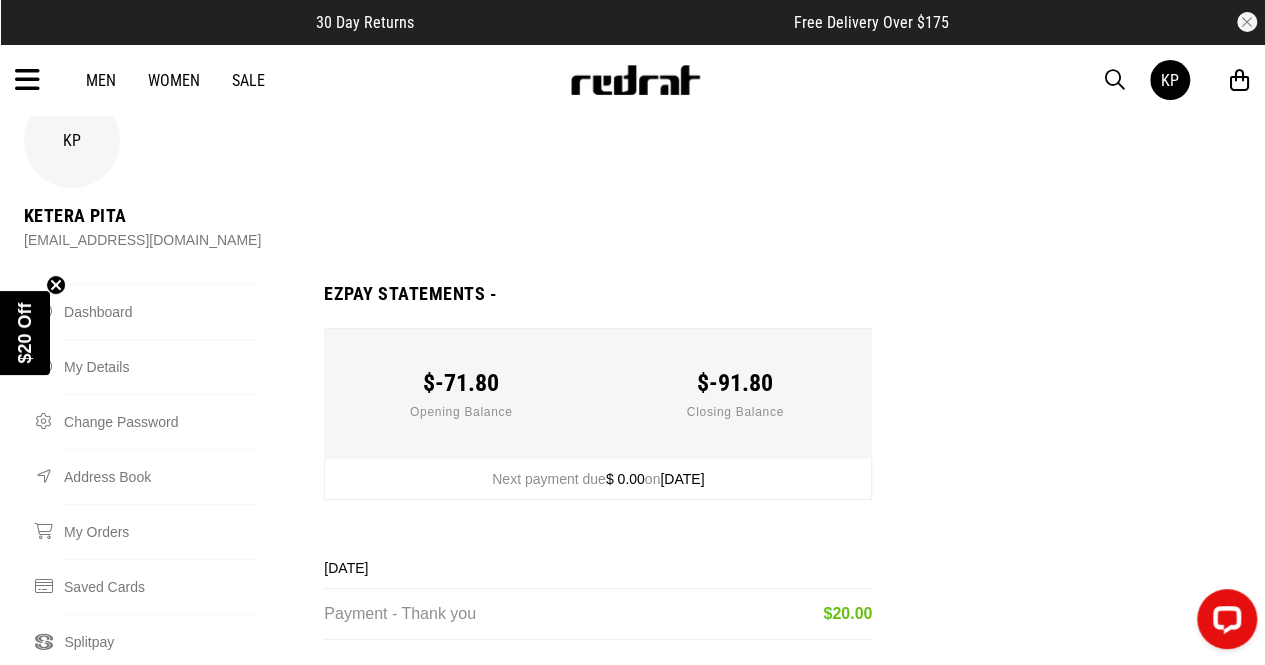 scroll, scrollTop: 0, scrollLeft: 0, axis: both 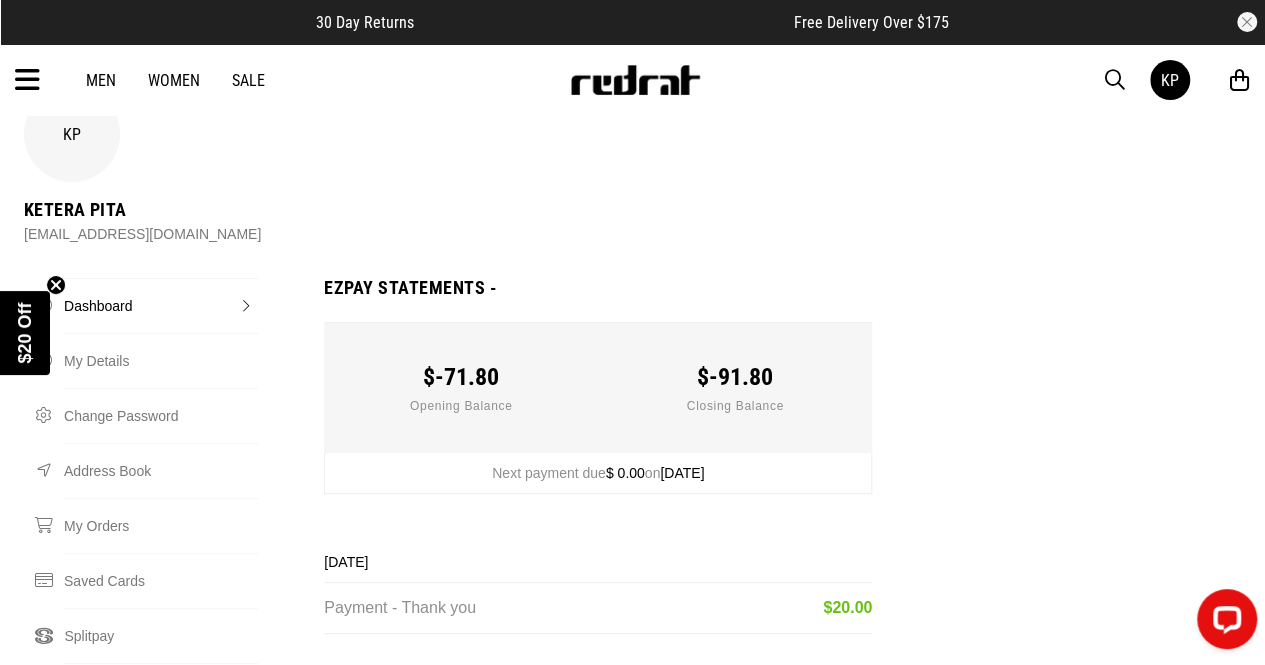 click on "Dashboard" at bounding box center [161, 305] 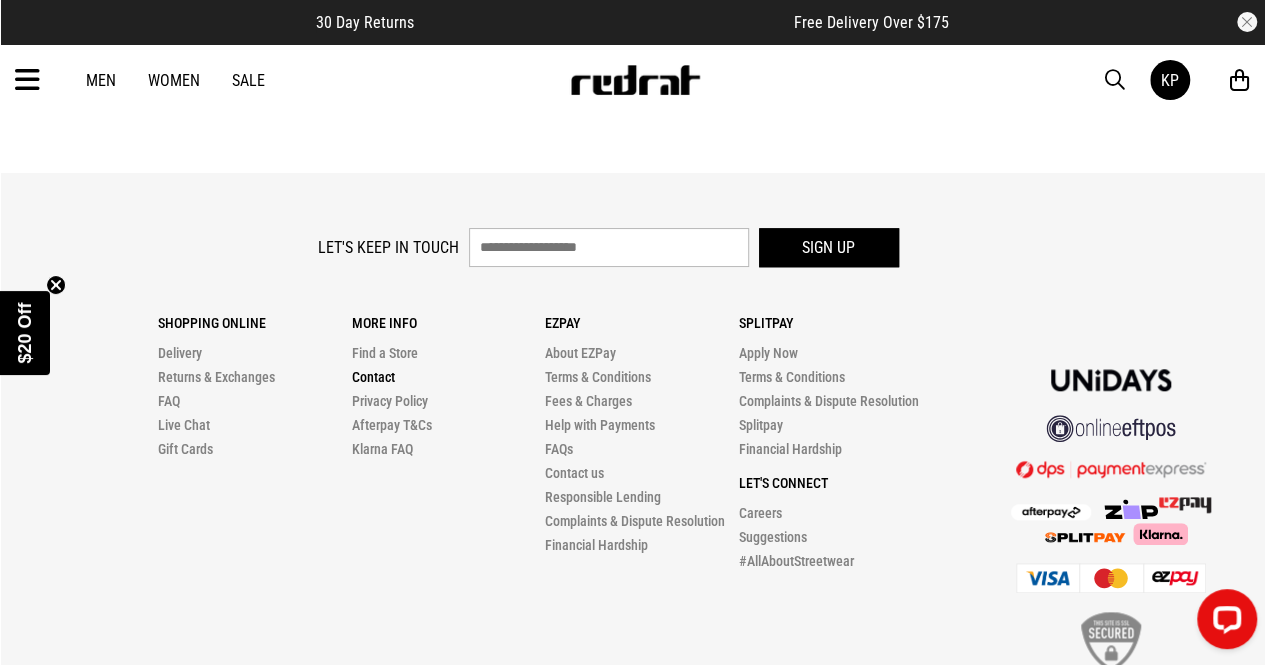 click on "Contact" at bounding box center (372, 377) 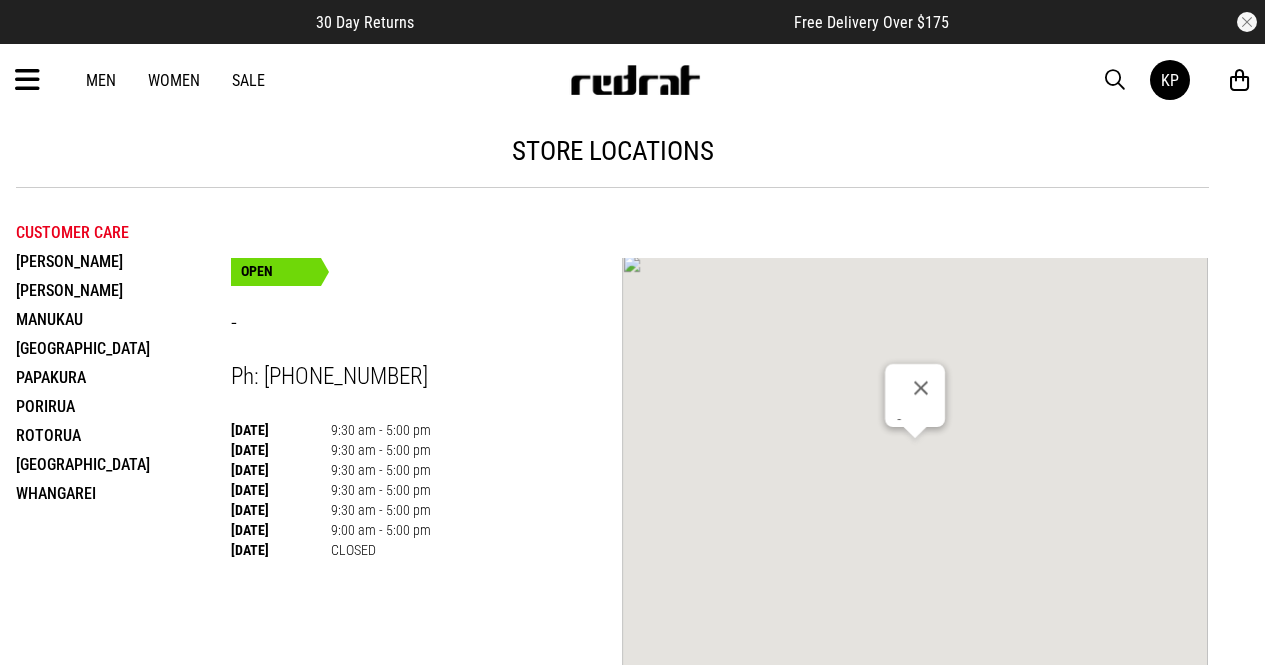 scroll, scrollTop: 0, scrollLeft: 0, axis: both 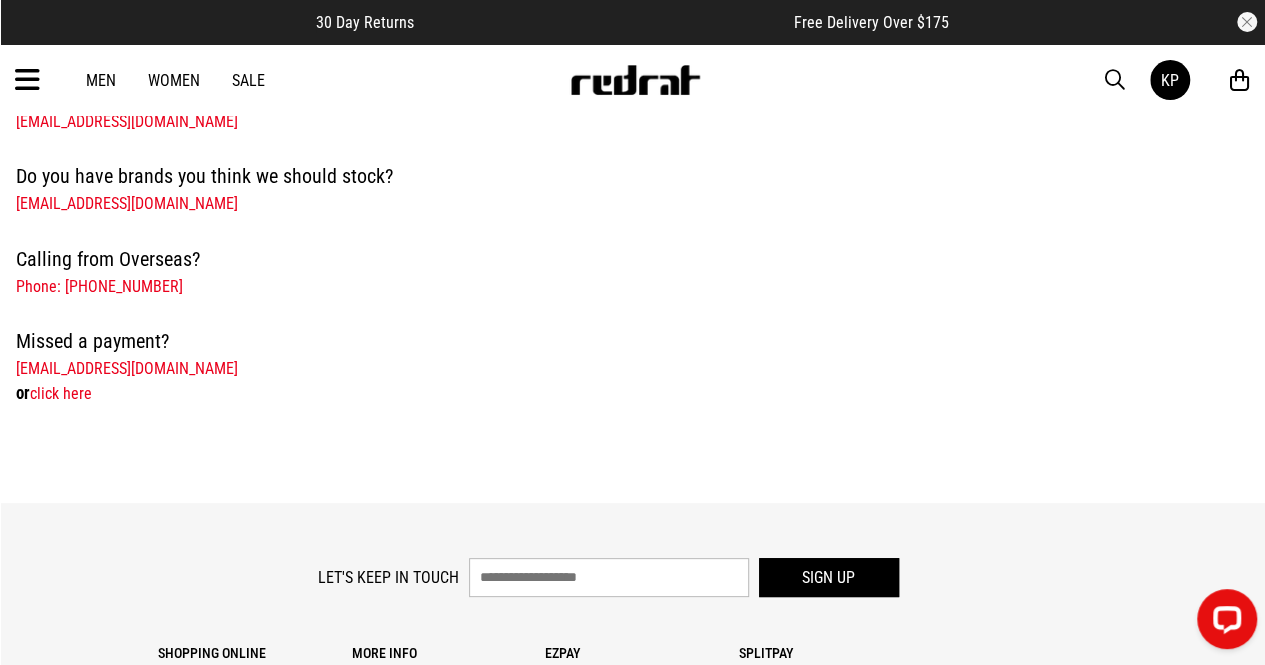 click on "click here" at bounding box center [61, 393] 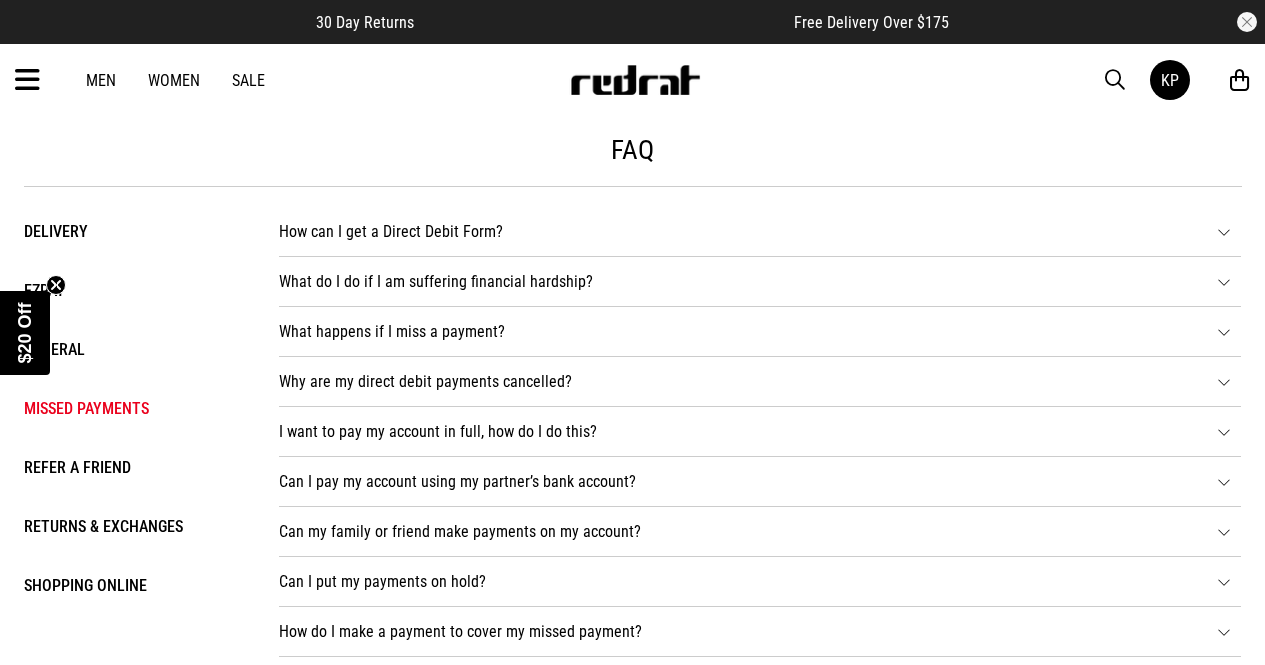 scroll, scrollTop: 0, scrollLeft: 0, axis: both 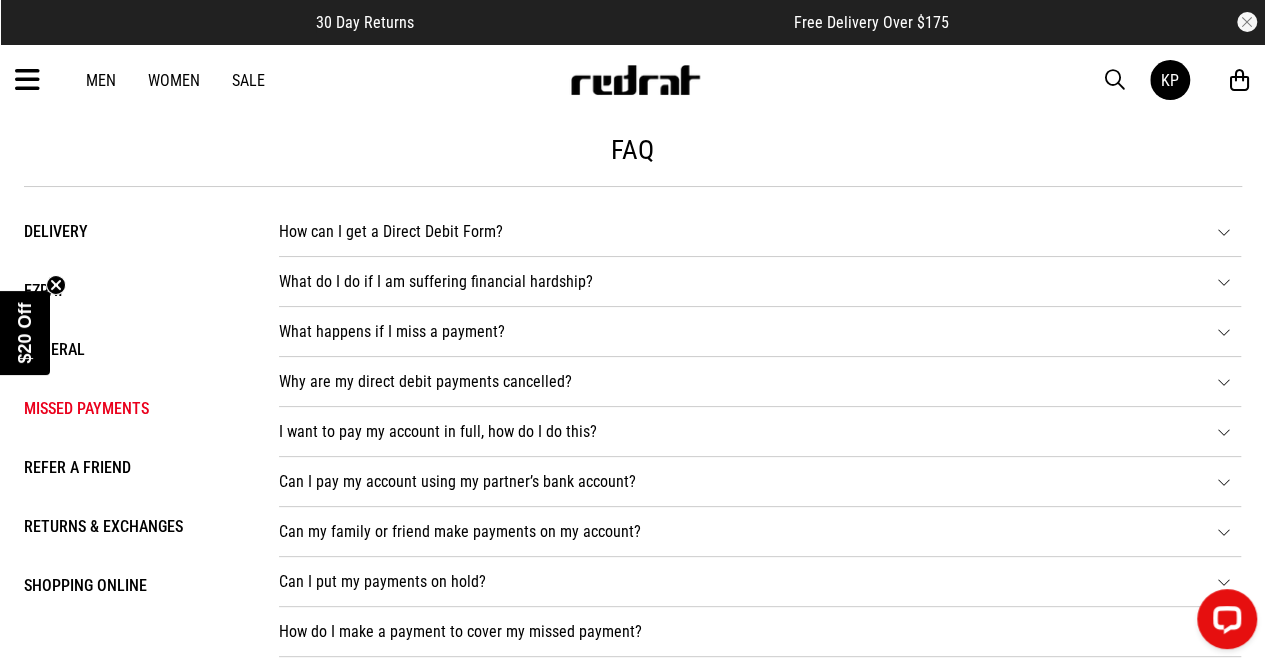 click on "How can I get a Direct Debit Form?
If your direct debit has been cancelled you can download our  direct debit form  and take it to your bank to restart payment. Then get in contact with us so we can touch base with your bank to make sure that payments come through without a hitch." at bounding box center [760, 232] 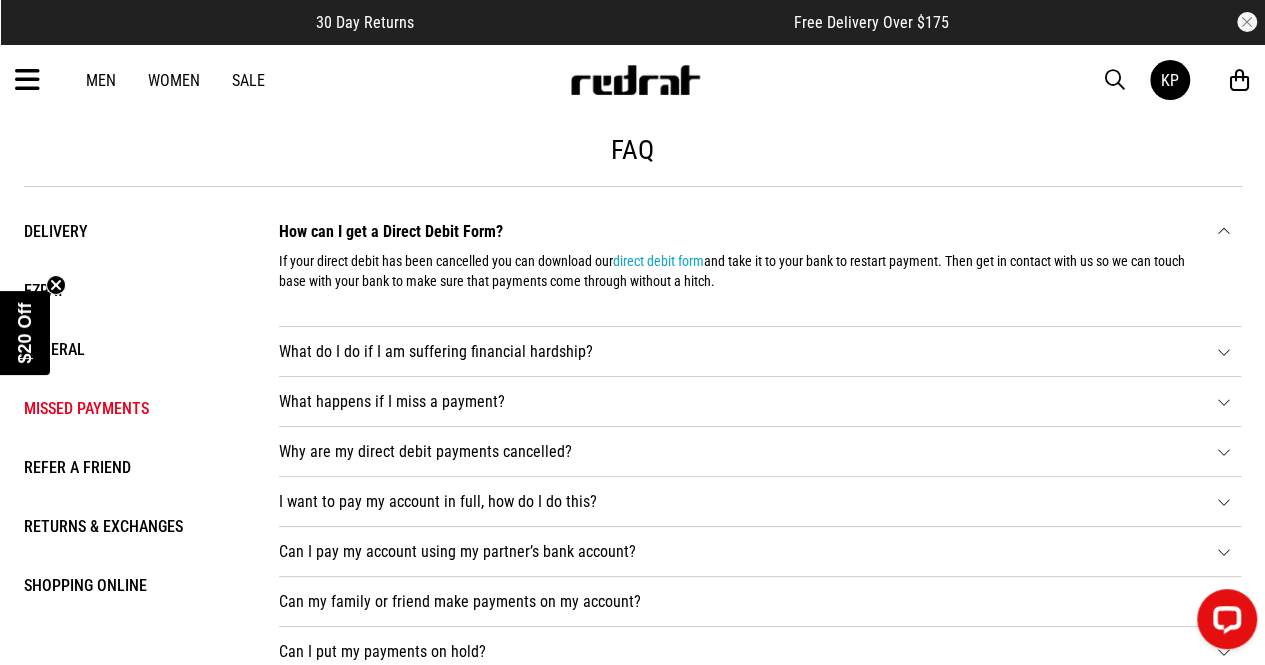 click on "What do I do if I am suffering financial hardship?
If you are unable to keep up with your payments due to unforeseen circumstances, get in contact with us so we can help.
Red Rat may require documents supporting your claims. After reviewing these we can suspend or adjust your payments based on your situation." at bounding box center (760, 352) 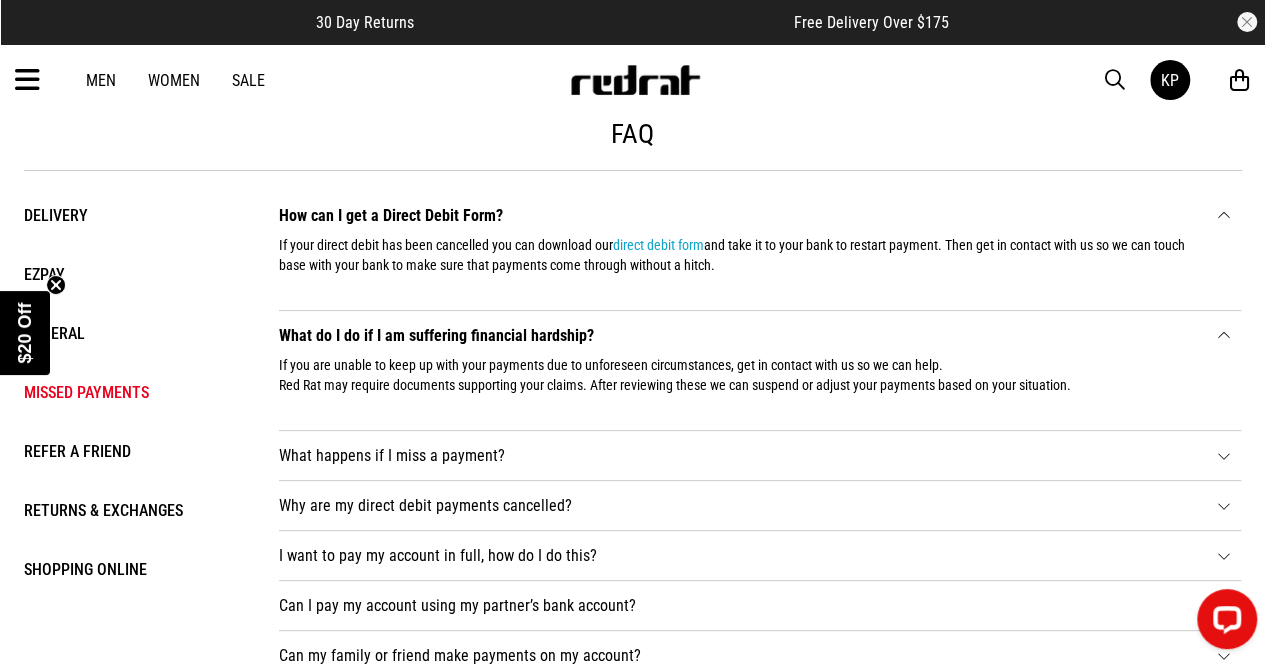 scroll, scrollTop: 0, scrollLeft: 0, axis: both 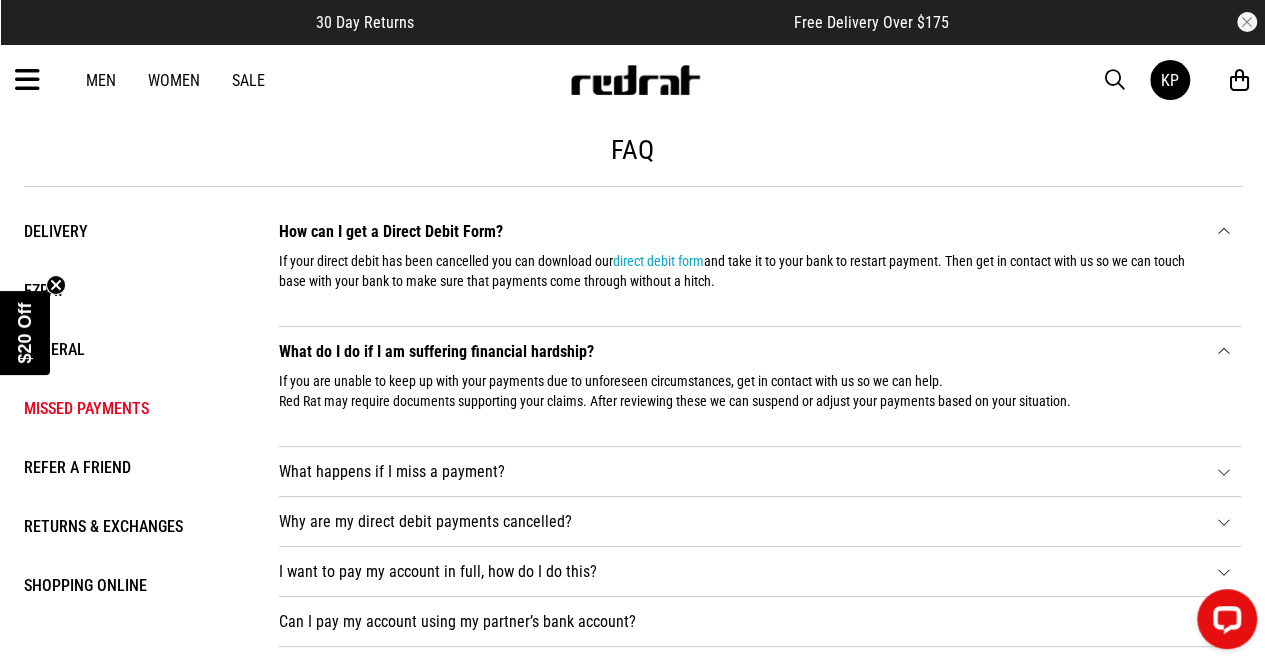click on "How can I get a Direct Debit Form?
If your direct debit has been cancelled you can download our  direct debit form  and take it to your bank to restart payment. Then get in contact with us so we can touch base with your bank to make sure that payments come through without a hitch." at bounding box center (760, 267) 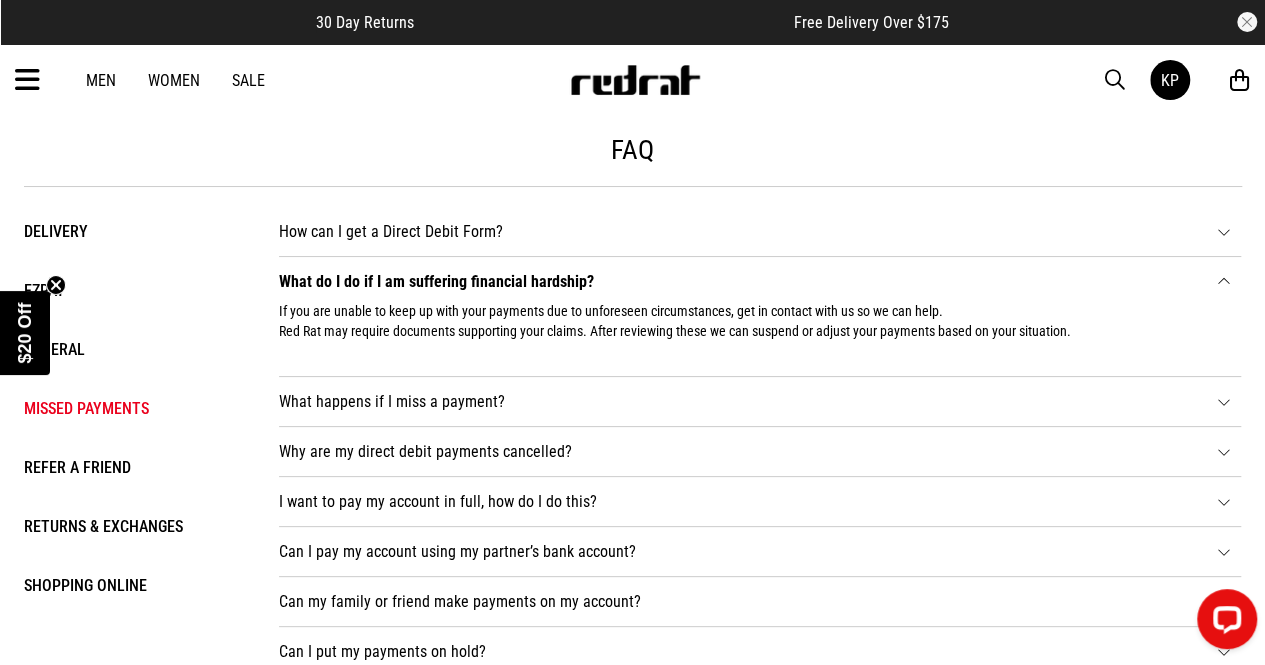 click at bounding box center [1224, 279] 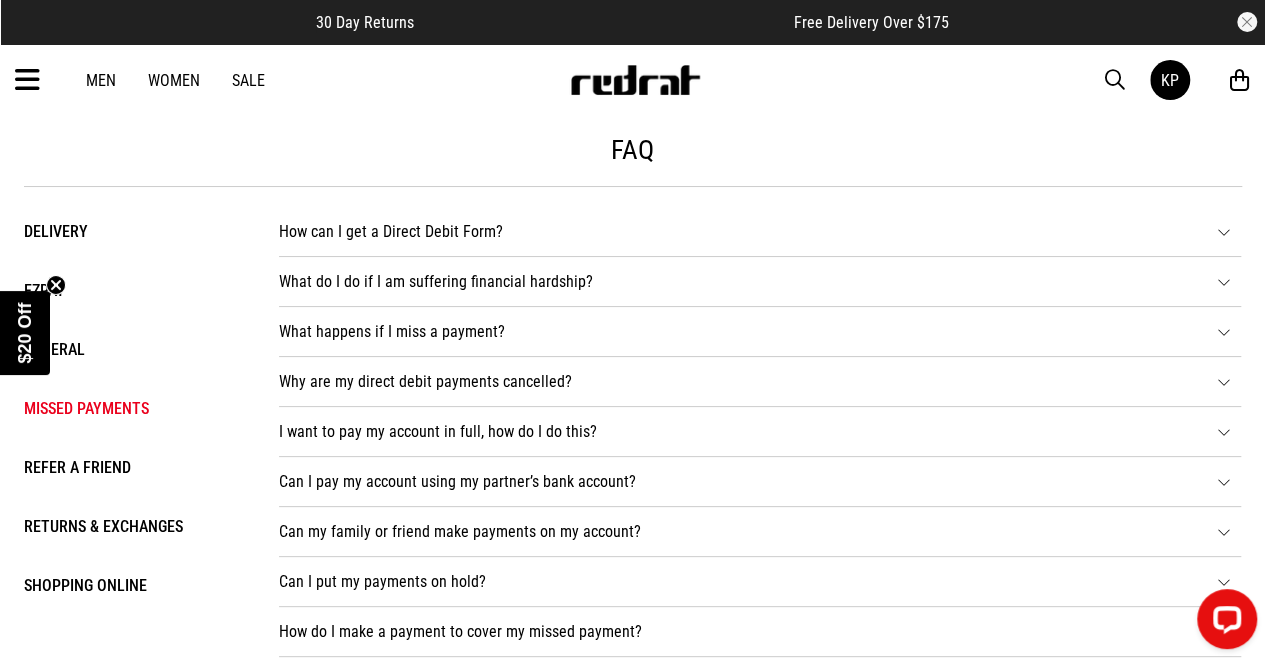 click on "What happens if I miss a payment?
One of our collections team will contact you if your payments are dishonoured or missed to see how we can help get payments re-started.  If you miss numerous payments and we cannot make contact with you one of our team may visit you at home." at bounding box center (760, 332) 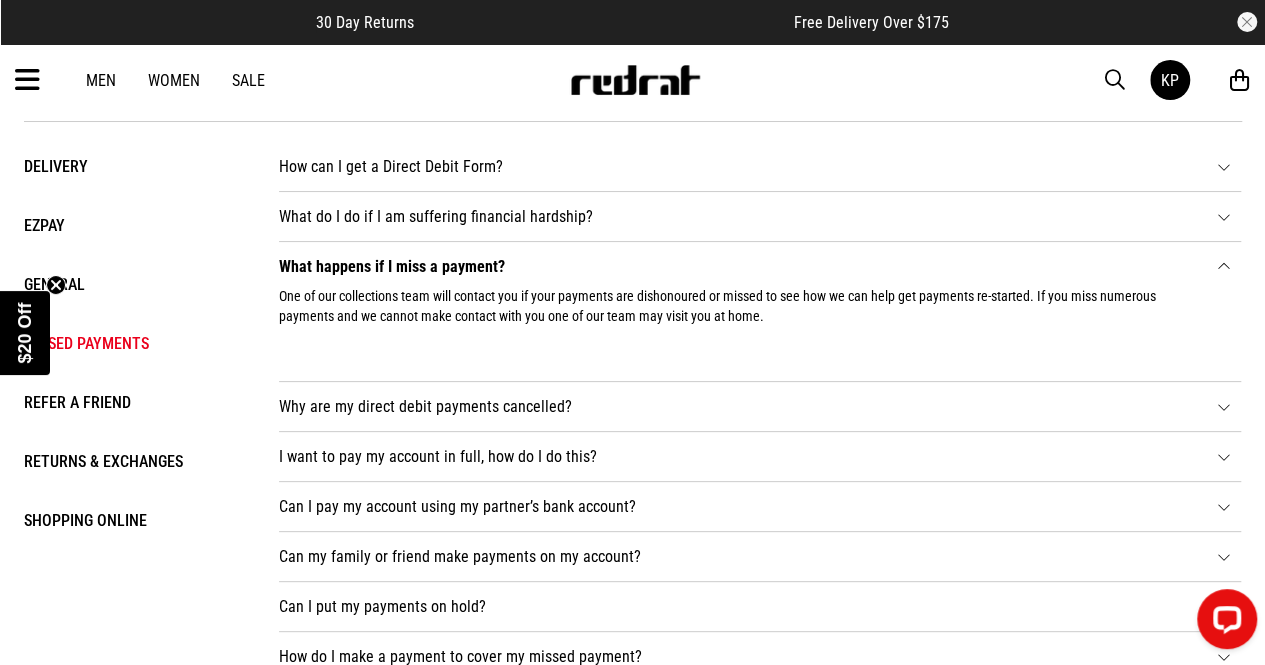 scroll, scrollTop: 69, scrollLeft: 0, axis: vertical 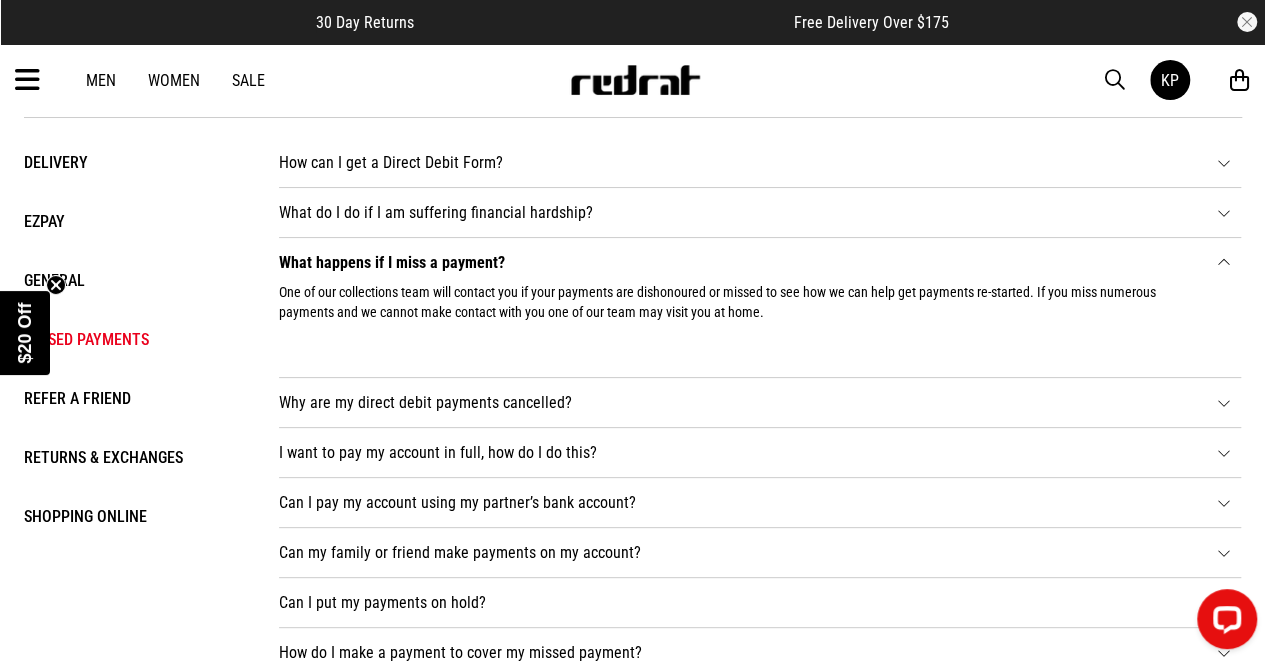 click on "One of our collections team will contact you if your payments are dishonoured or missed to see how we can help get payments re-started.  If you miss numerous payments and we cannot make contact with you one of our team may visit you at home." at bounding box center (745, 317) 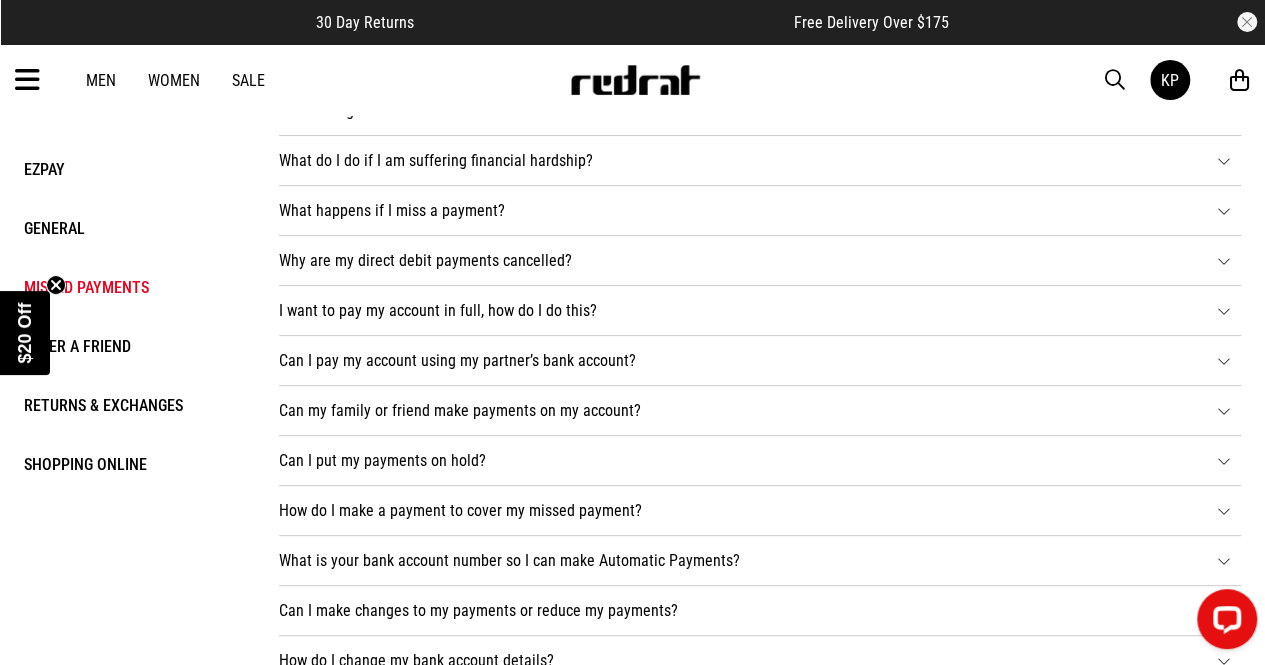 scroll, scrollTop: 137, scrollLeft: 0, axis: vertical 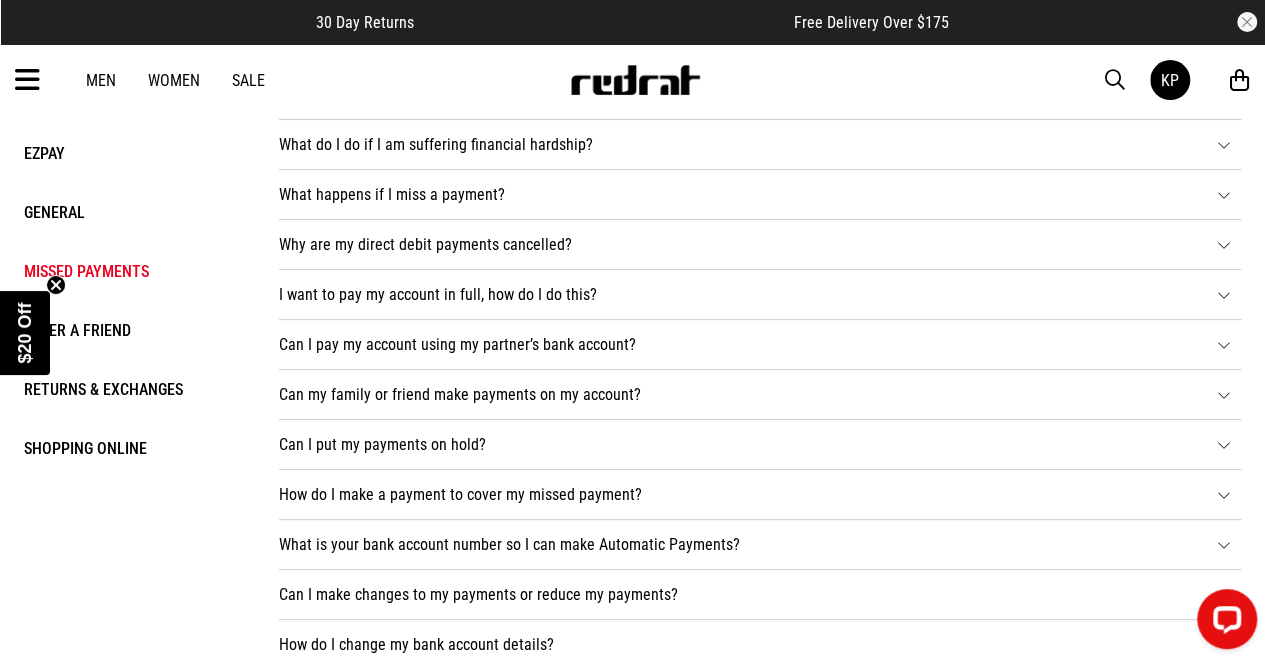 click on "I want to pay my account in full, how do I do this?
Call us to set up a one off lump sum direct debit payment, pay via internet banking or pop into your local store." at bounding box center [760, 295] 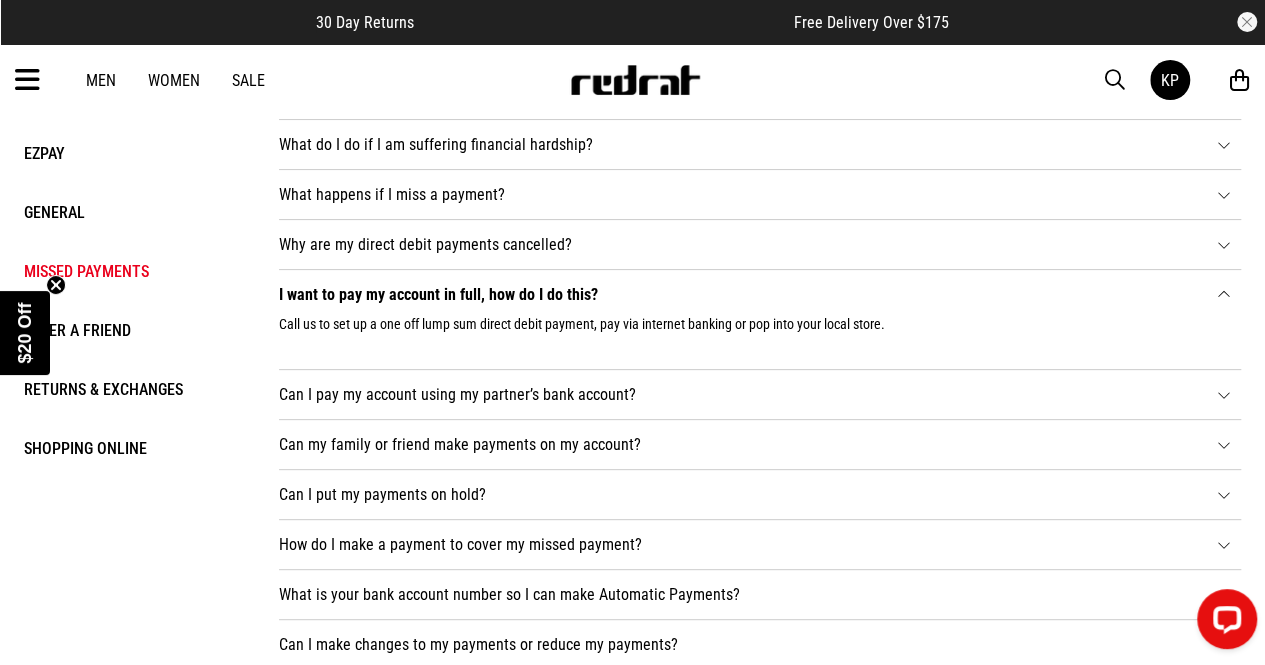 click on "I want to pay my account in full, how do I do this?
Call us to set up a one off lump sum direct debit payment, pay via internet banking or pop into your local store." at bounding box center [760, 320] 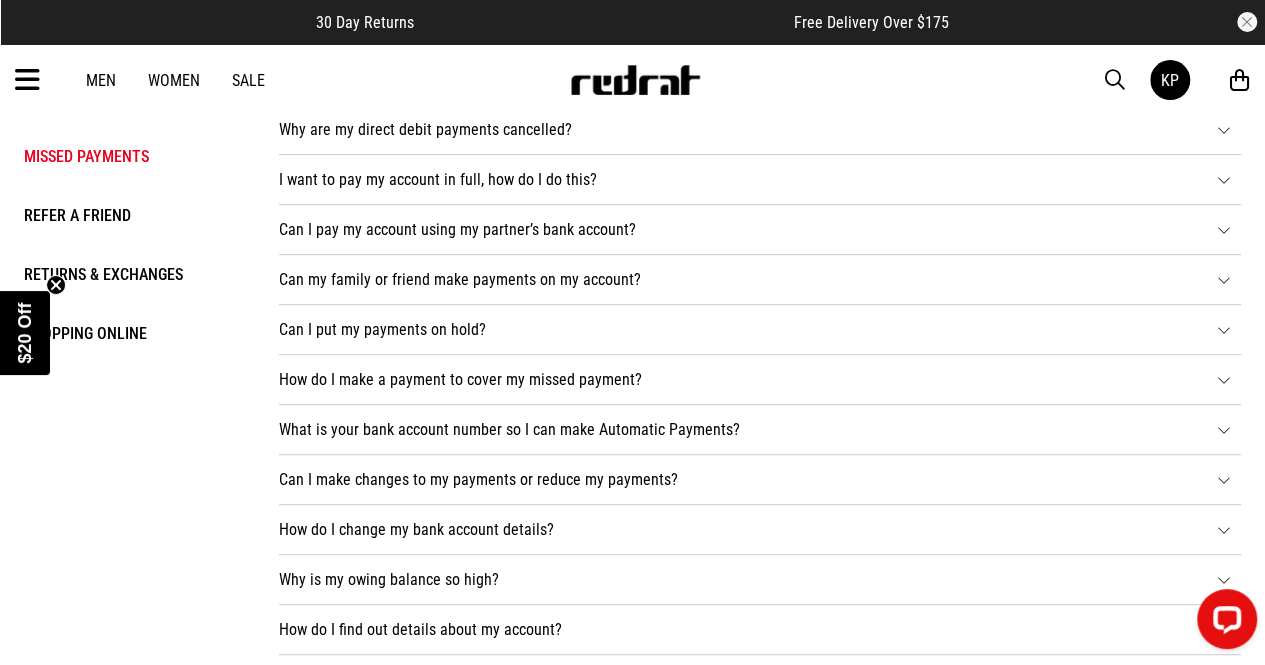 scroll, scrollTop: 261, scrollLeft: 0, axis: vertical 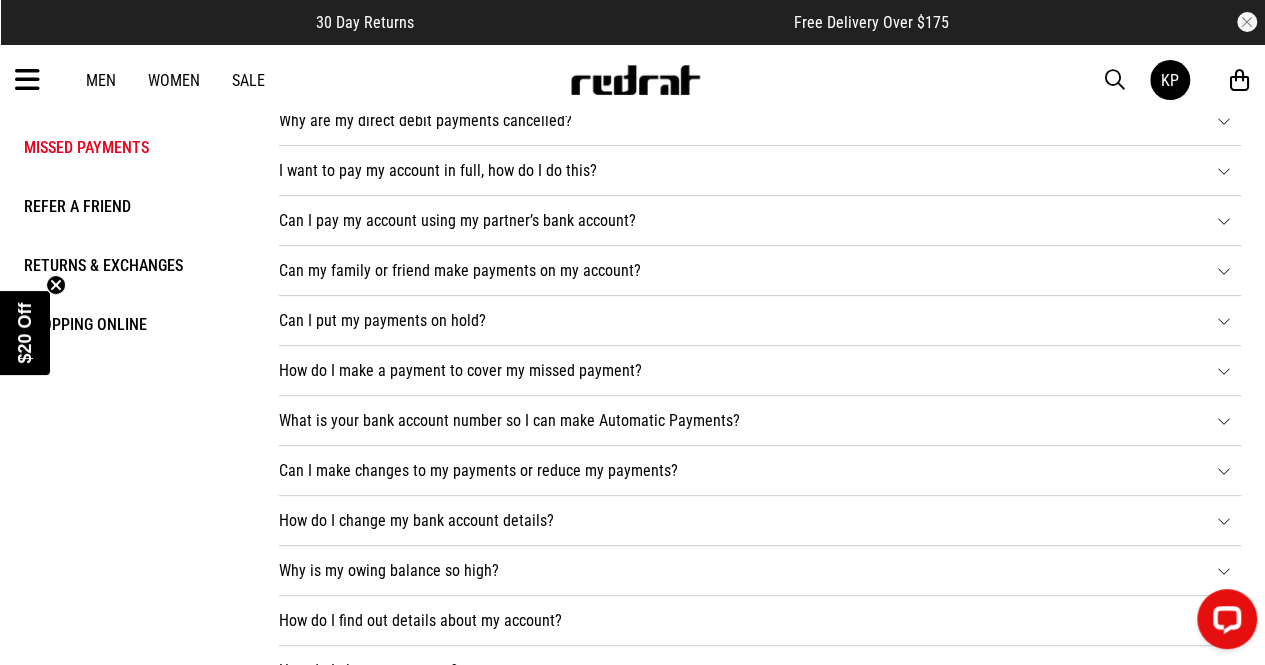 click on "Can I put my payments on hold?
Depending on your circumstances we may temporarily put your
payments on hold.  To apply give us a call or send an email, chat or a
facebook message on our Red Rat page." at bounding box center [760, 321] 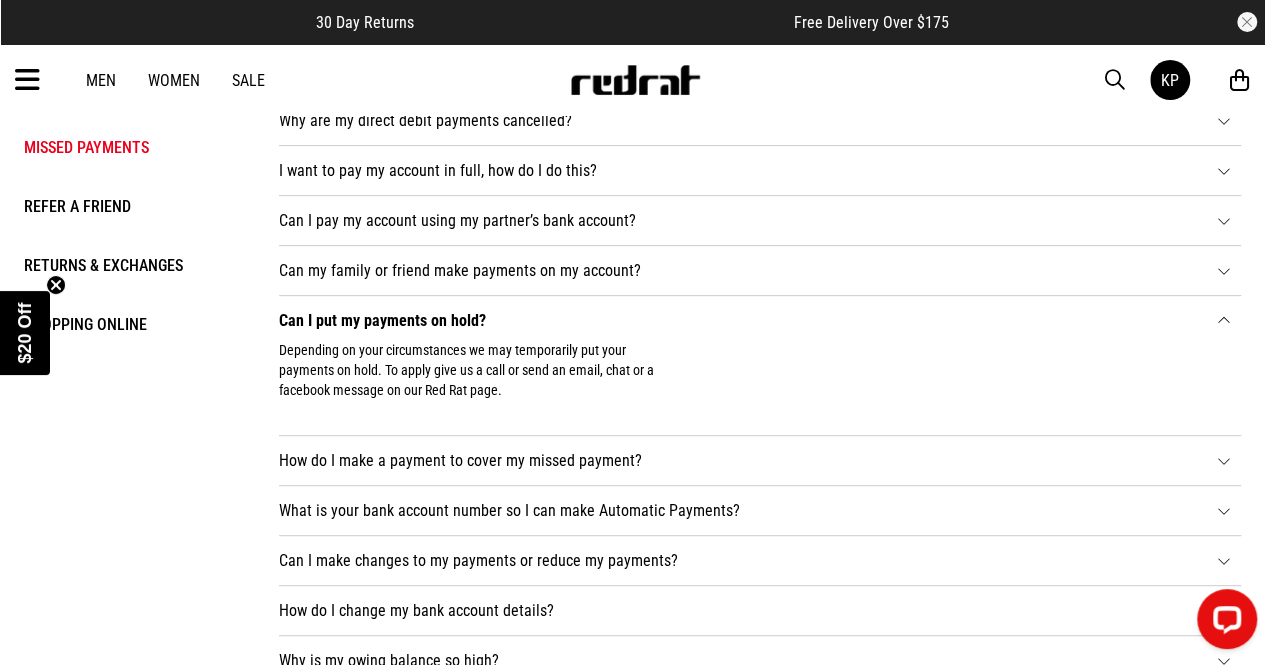 click on "Can I put my payments on hold?
Depending on your circumstances we may temporarily put your
payments on hold.  To apply give us a call or send an email, chat or a
facebook message on our Red Rat page." at bounding box center (760, 366) 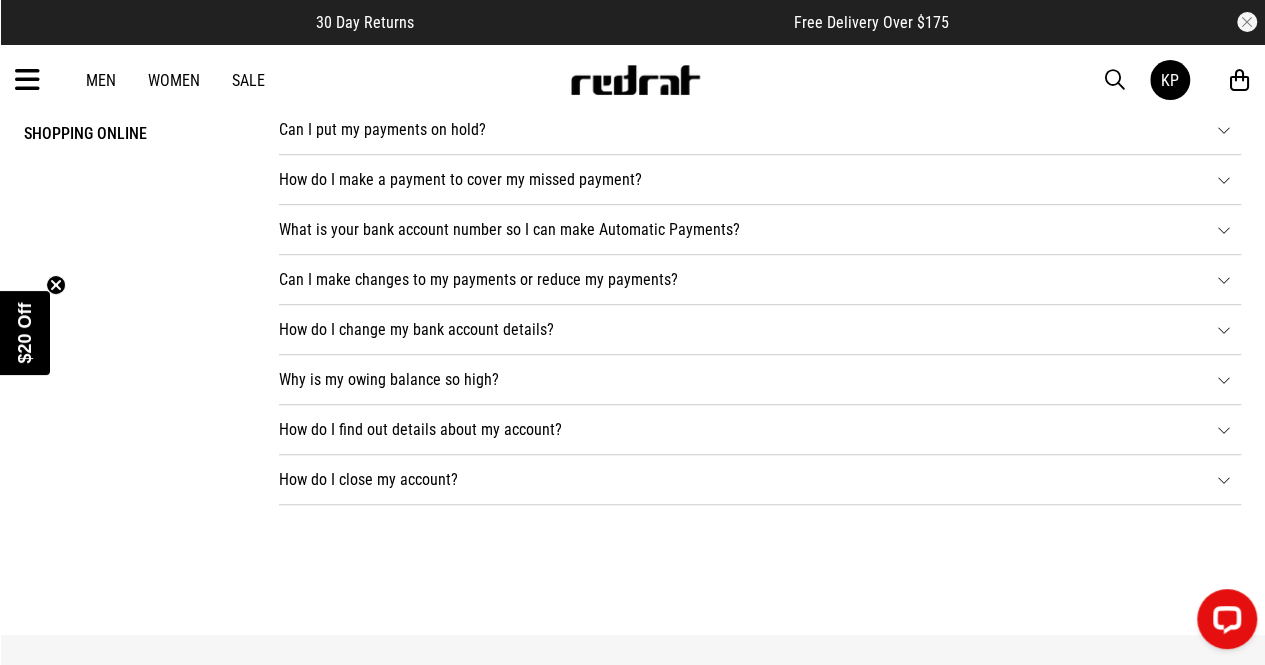 scroll, scrollTop: 453, scrollLeft: 0, axis: vertical 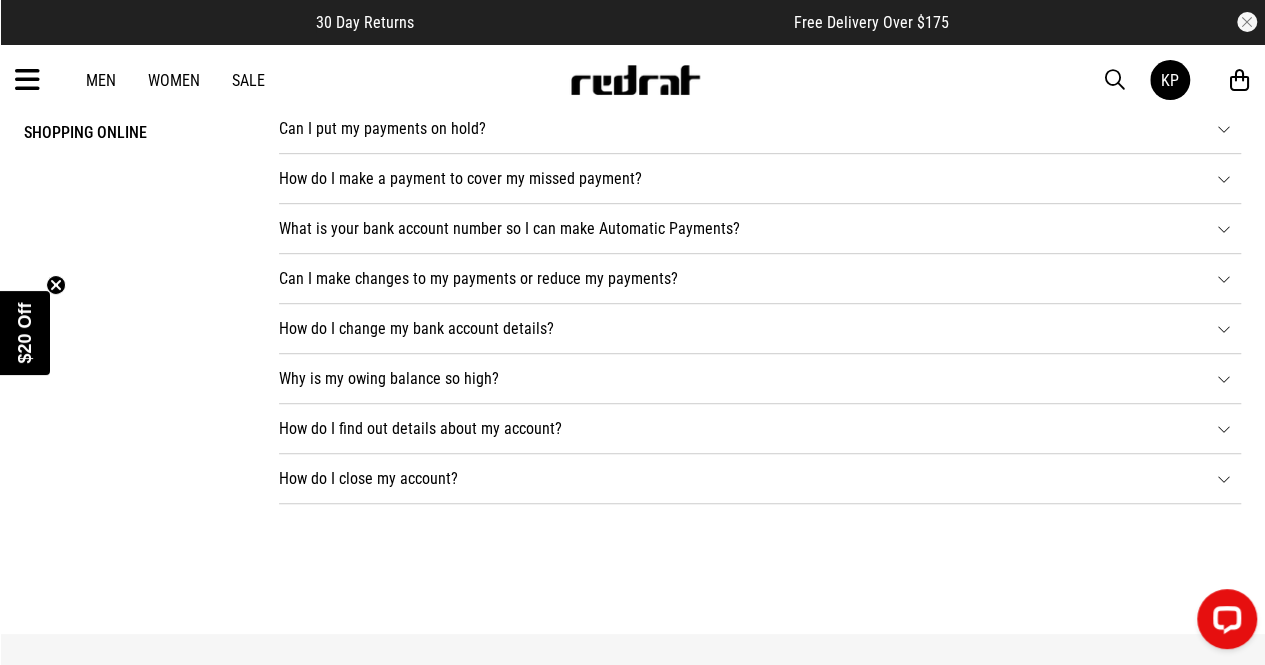 click on "Why is my owing balance so high?
The owing balance consists of your purchases, interest, maintenance fees and dishonour fees which is outlined on your application." at bounding box center (760, 379) 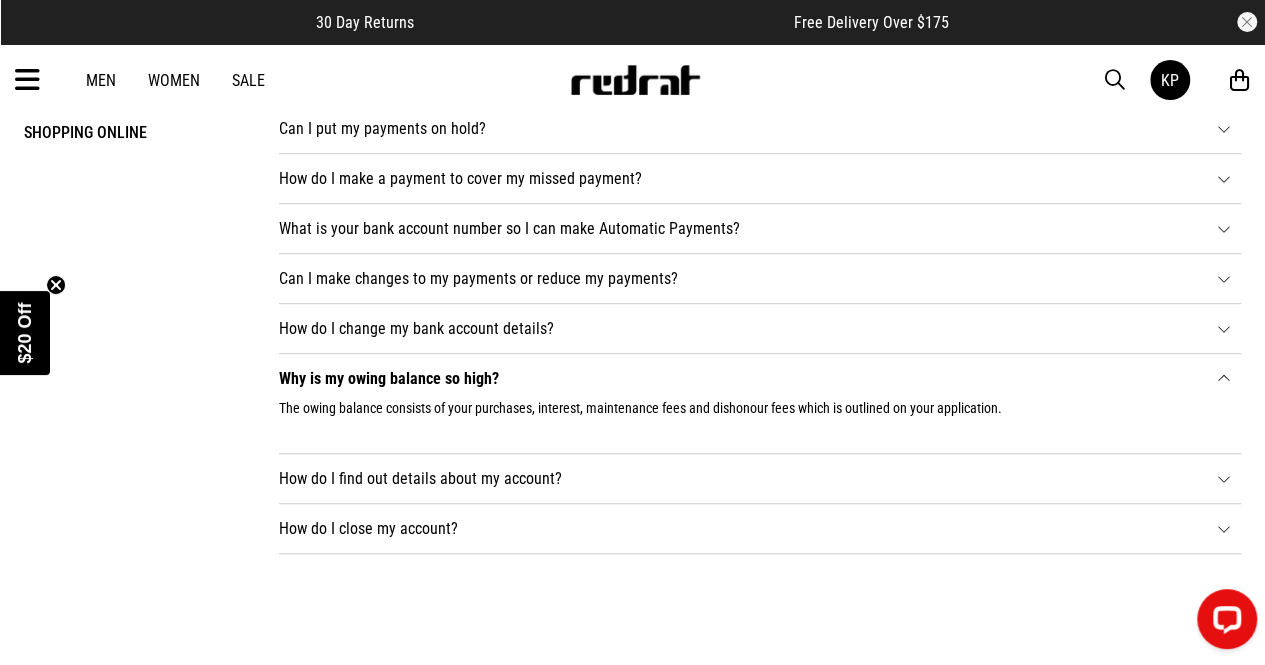 click on "How do I close my account?
Call, email, chat or send us a facebook message on our reddy ratty page requesting to have your account closed." at bounding box center [760, 529] 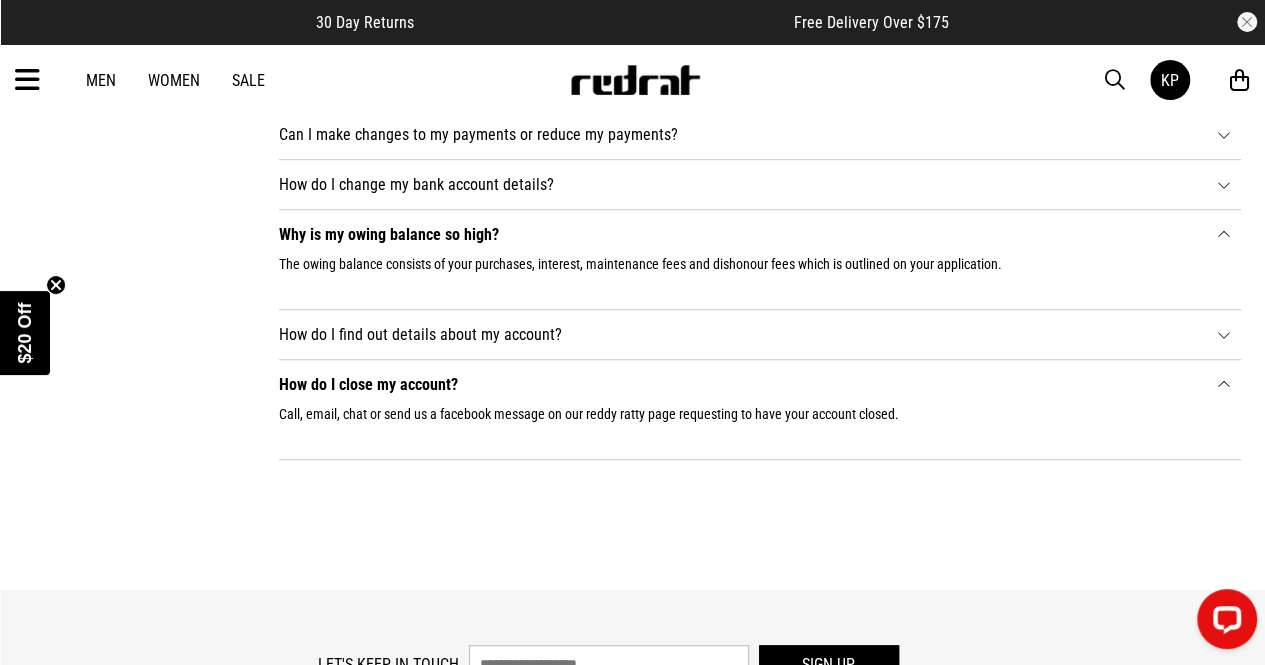 scroll, scrollTop: 595, scrollLeft: 0, axis: vertical 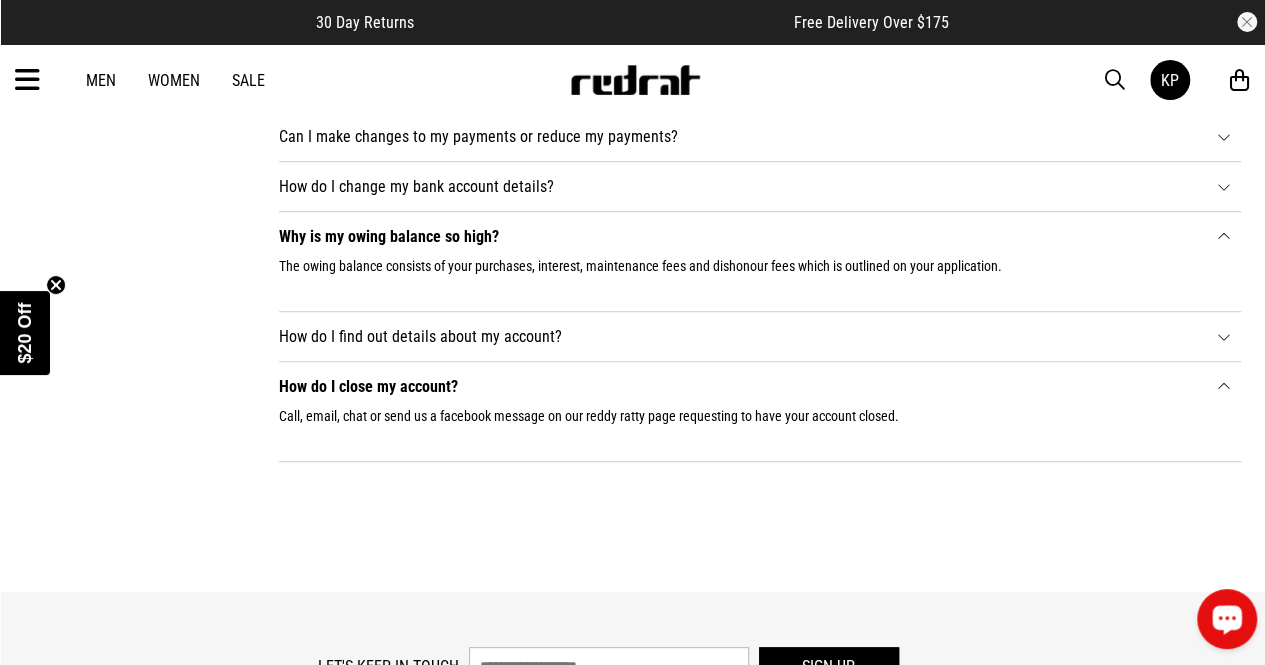 click 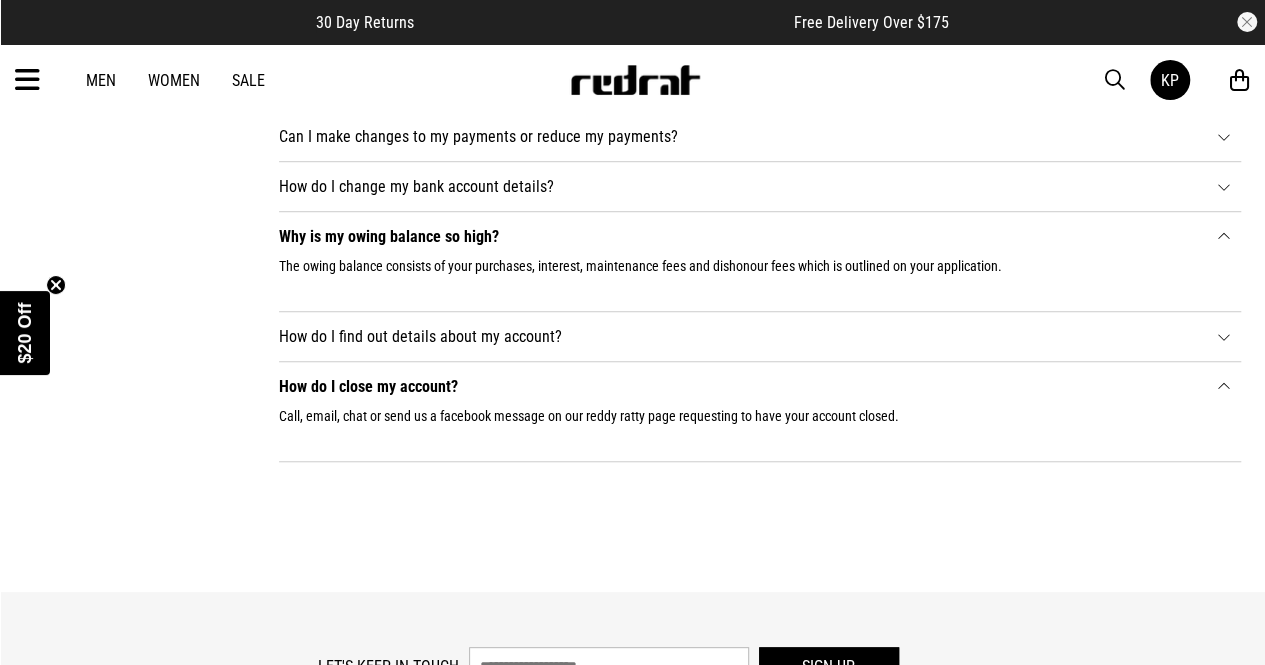 click on "Let's keep in touch
Sign up
Shopping Online
Delivery
Returns & Exchanges
FAQ
Live Chat
Gift Cards
More Info
Find a Store
Contact
Privacy Policy
Afterpay T&Cs
Klarna FAQ
Ezpay
About EZPay" at bounding box center [632, 880] 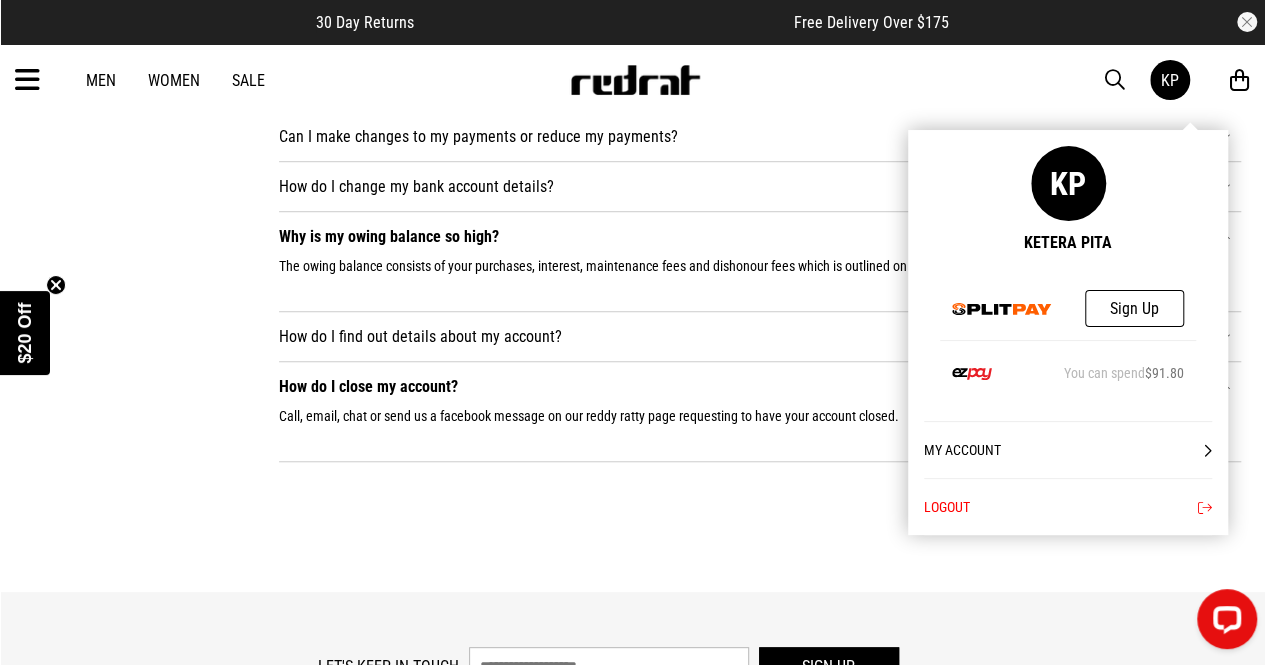 click on "KP" at bounding box center (1170, 80) 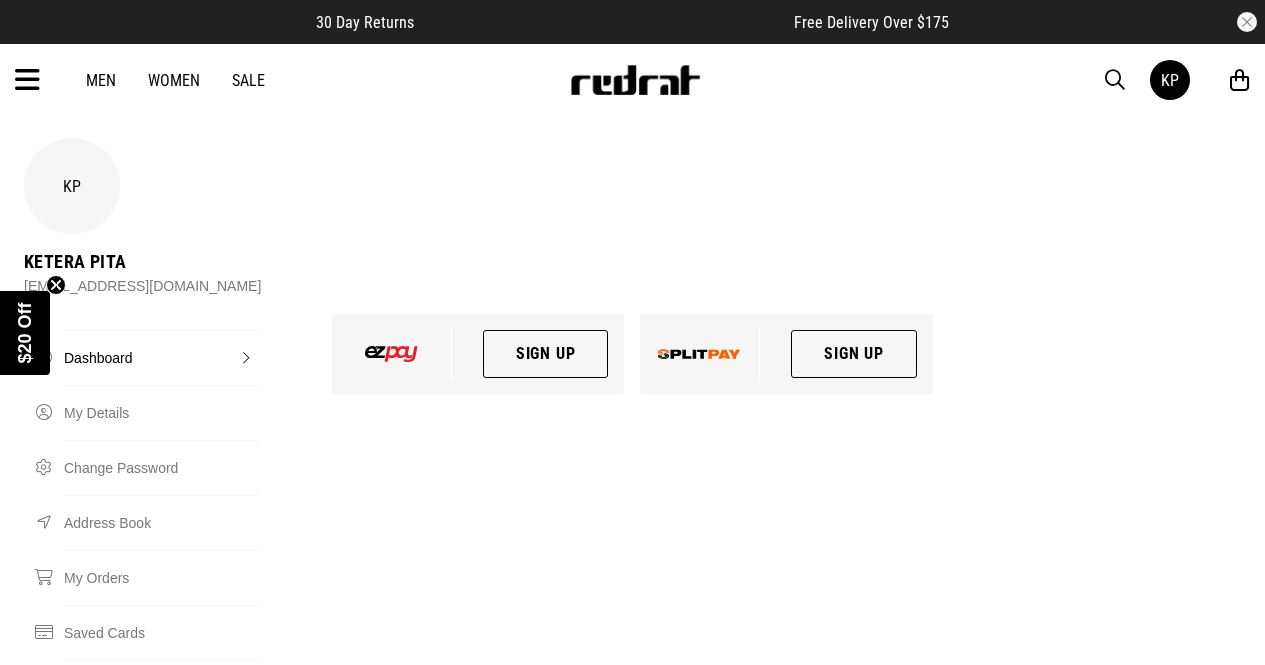 scroll, scrollTop: 0, scrollLeft: 0, axis: both 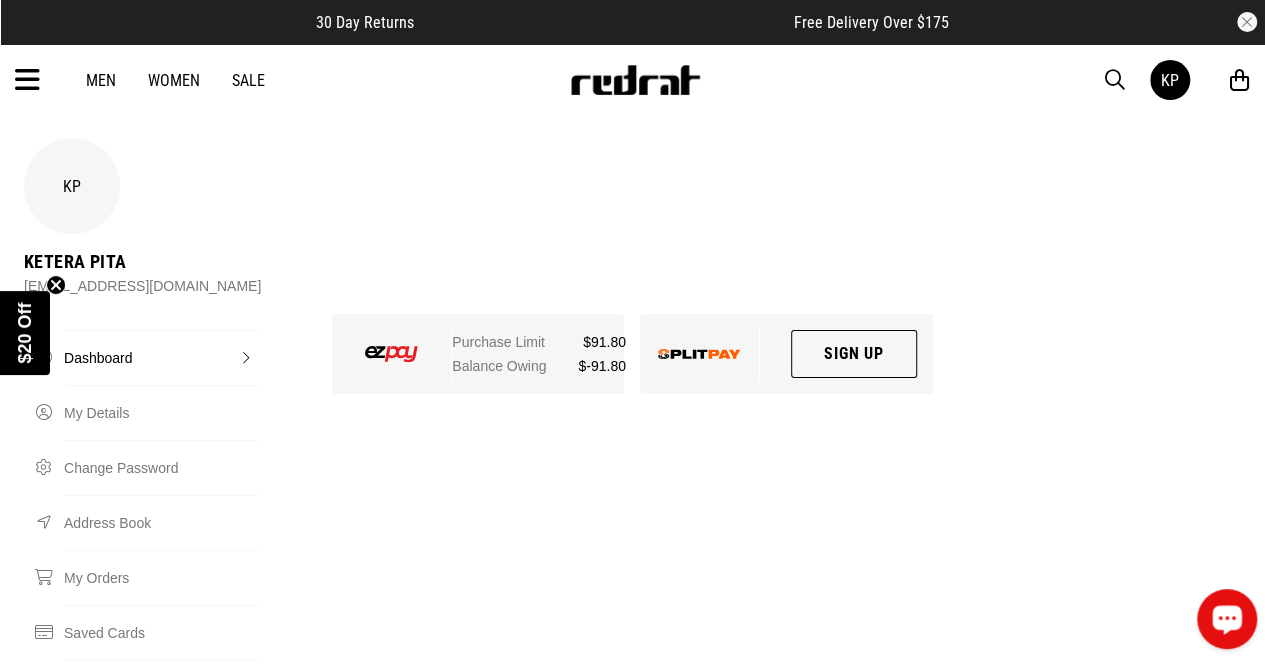 click 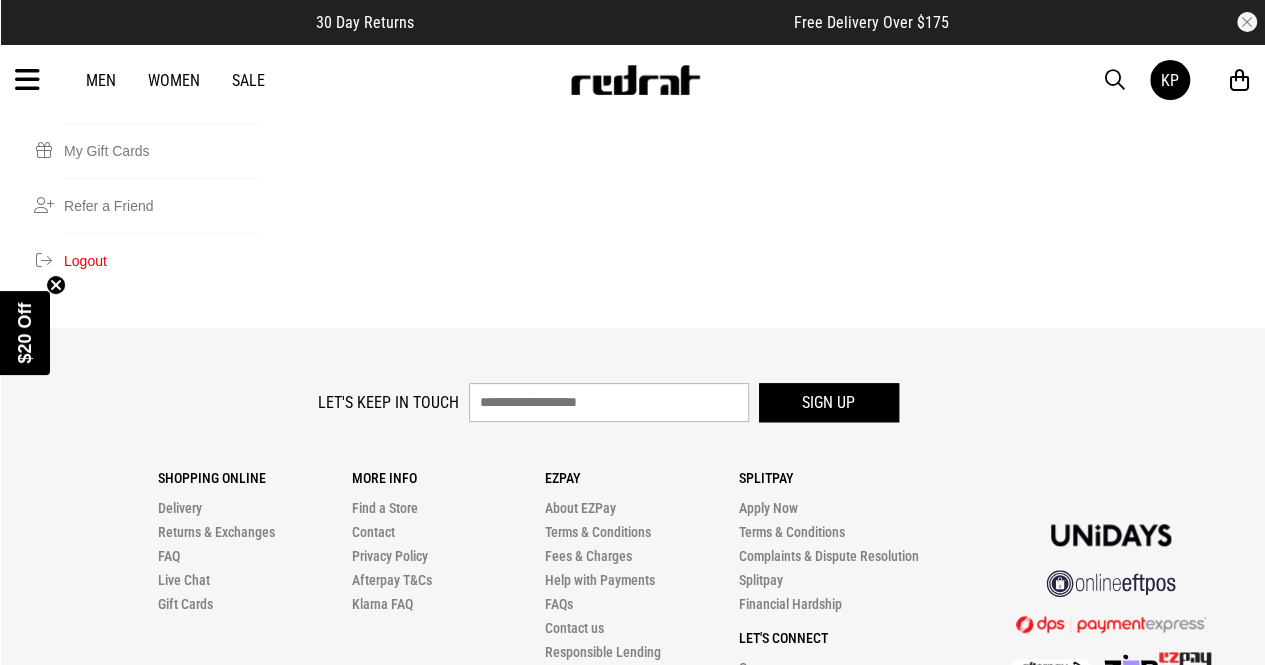 scroll, scrollTop: 856, scrollLeft: 0, axis: vertical 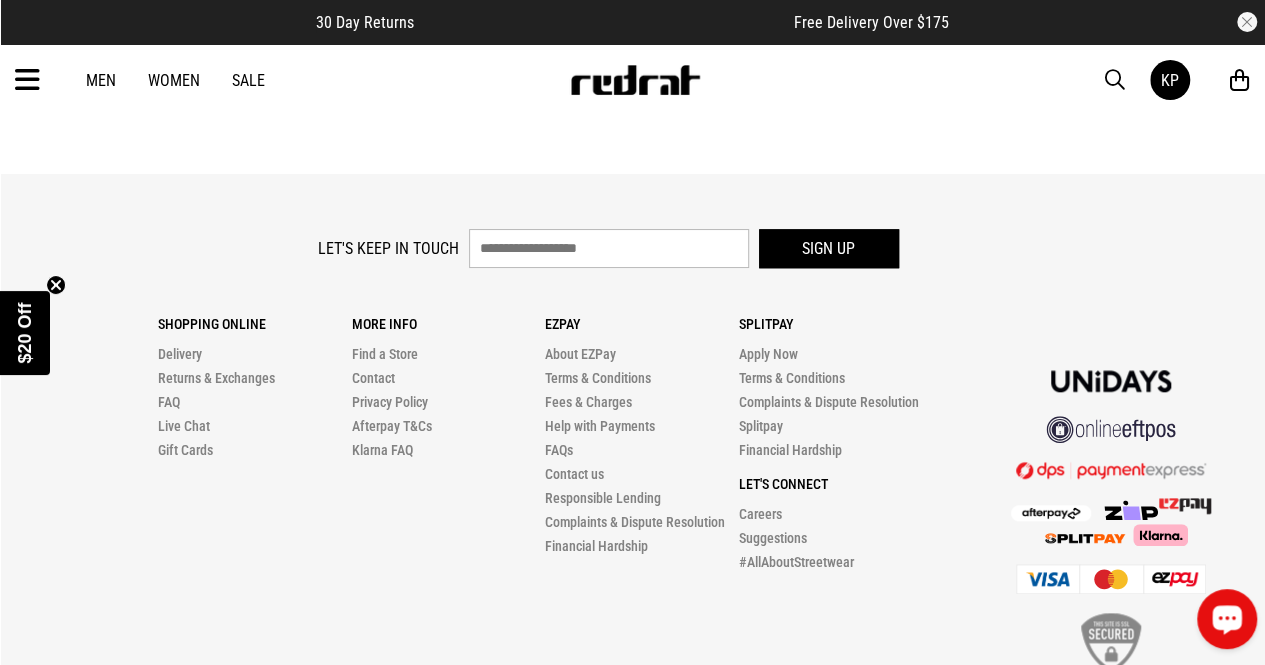 click at bounding box center [1227, 618] 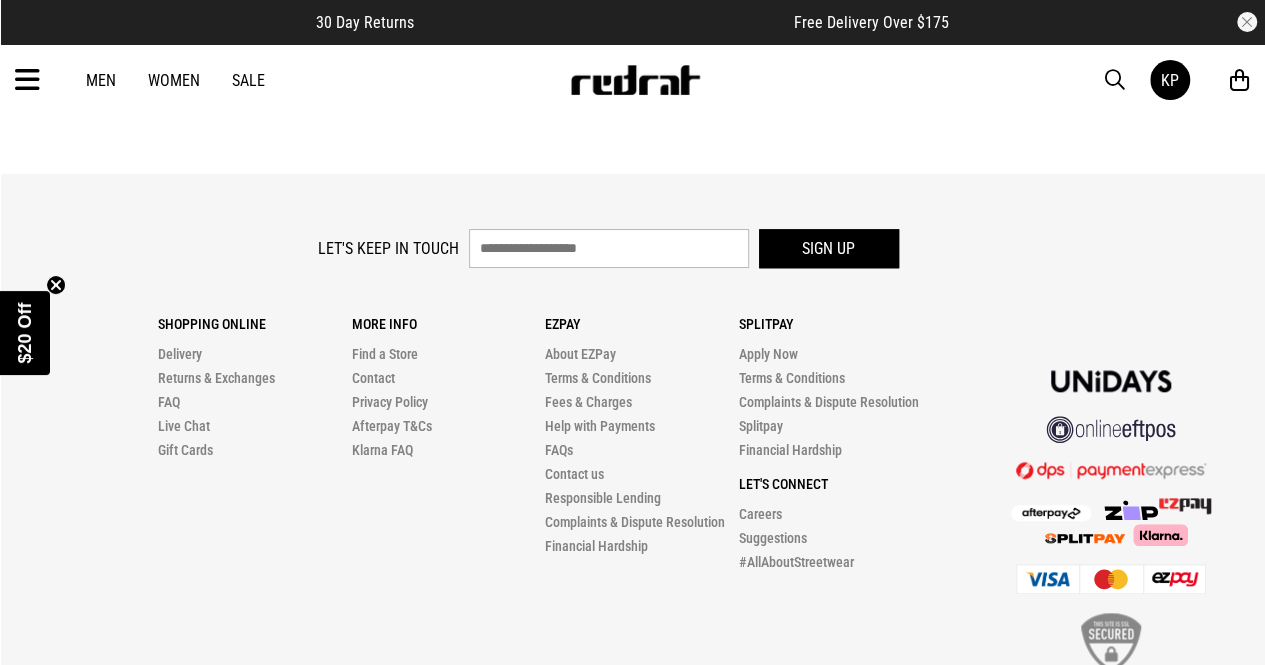click on "Shopping Online
Delivery
Returns & Exchanges
FAQ
Live Chat
Gift Cards
More Info
Find a Store
Contact
Privacy Policy
Afterpay T&Cs
Klarna FAQ
Ezpay
About EZPay
Terms & Conditions
Fees & Charges" at bounding box center (632, 477) 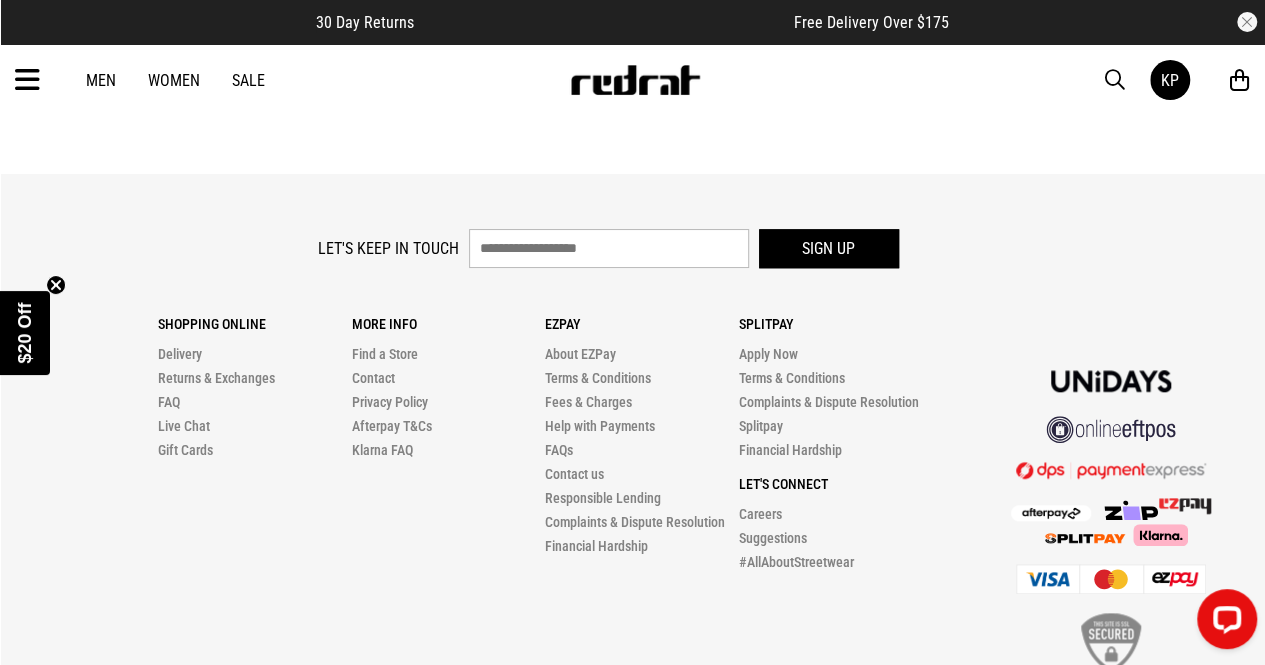 scroll, scrollTop: 0, scrollLeft: 0, axis: both 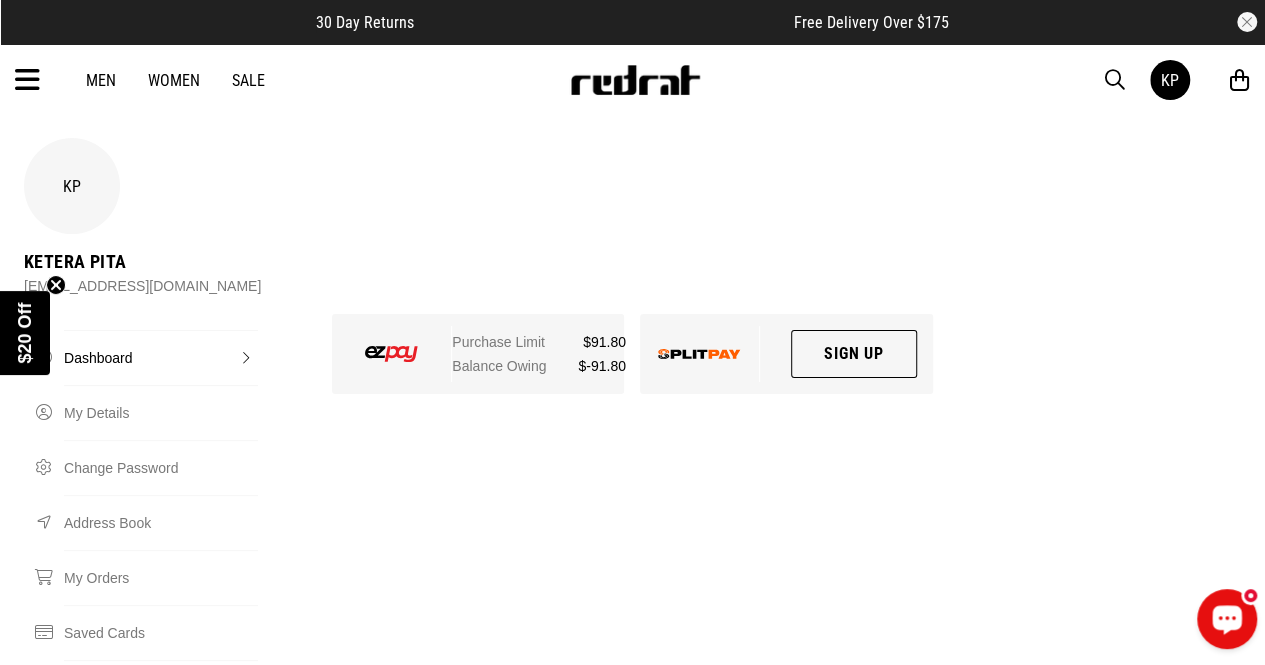 click at bounding box center [1227, 618] 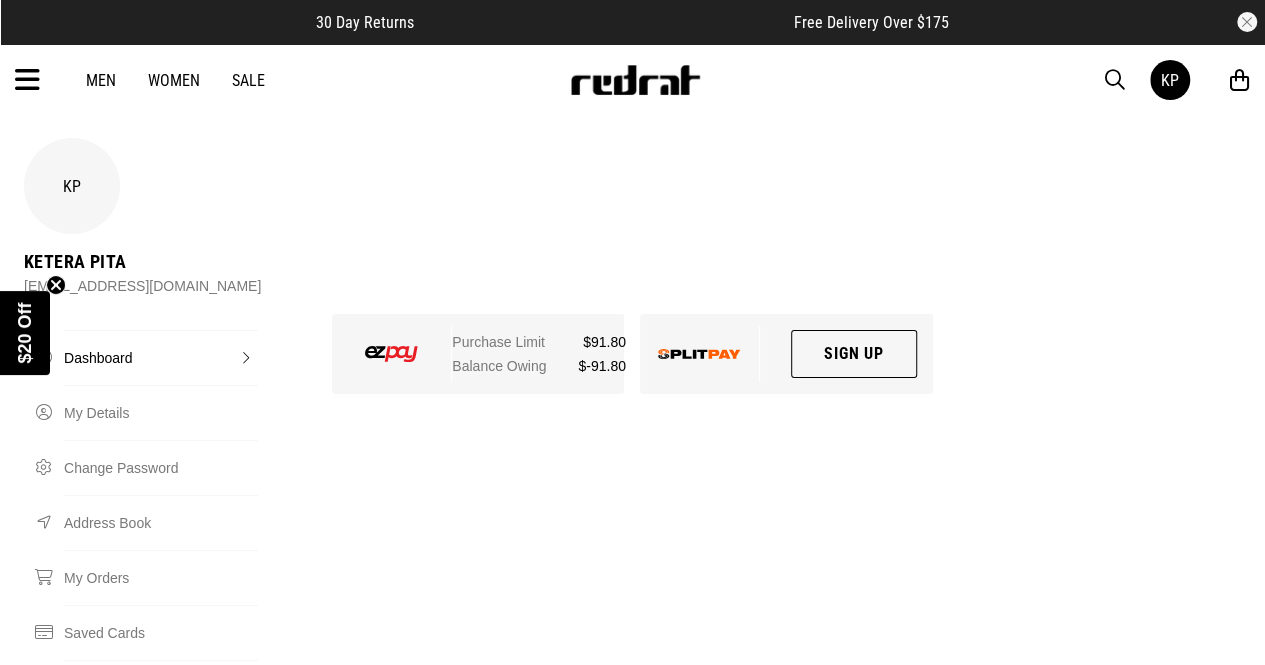 click on "KP    Ketera Pita   k_pita@windowslive.com      Dashboard      Dashboard   My Details   Change Password   Address Book   My Orders   Saved Cards   Splitpay   EZPay   My Wishlist   My Gift Cards   Refer a Friend     Logout     Purchase Limit  $91.80   Balance Owing  $-91.80     Sign Up" at bounding box center (632, 572) 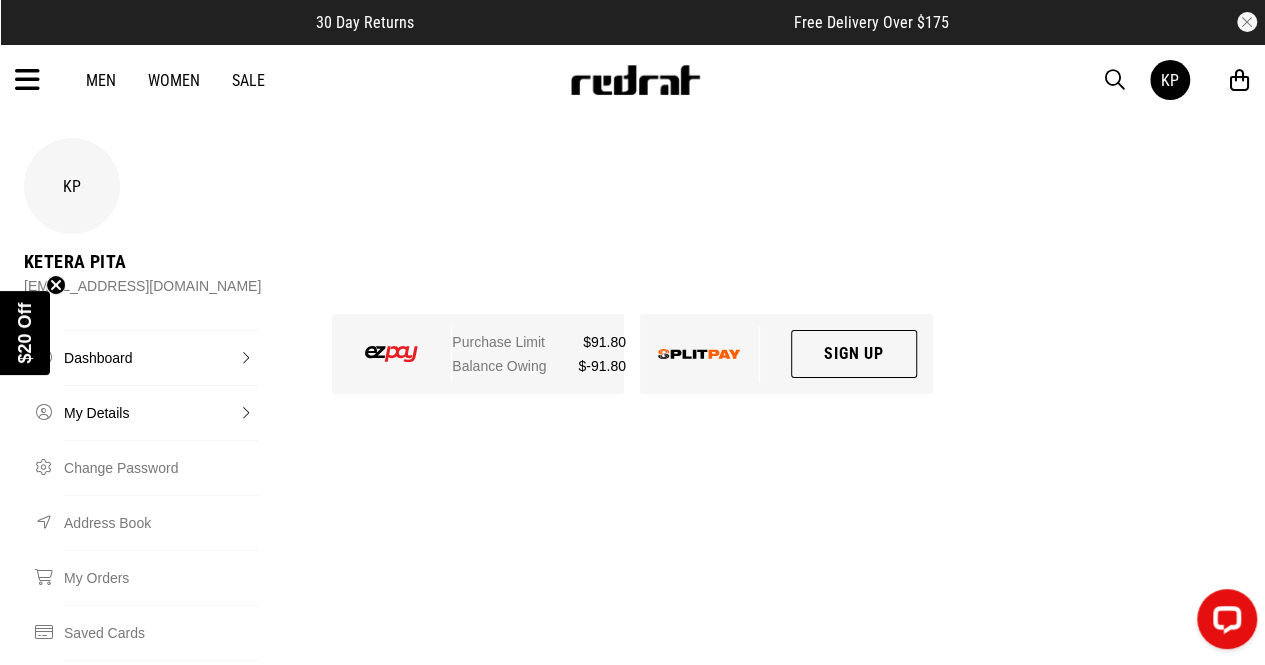 click on "My Details" at bounding box center [161, 412] 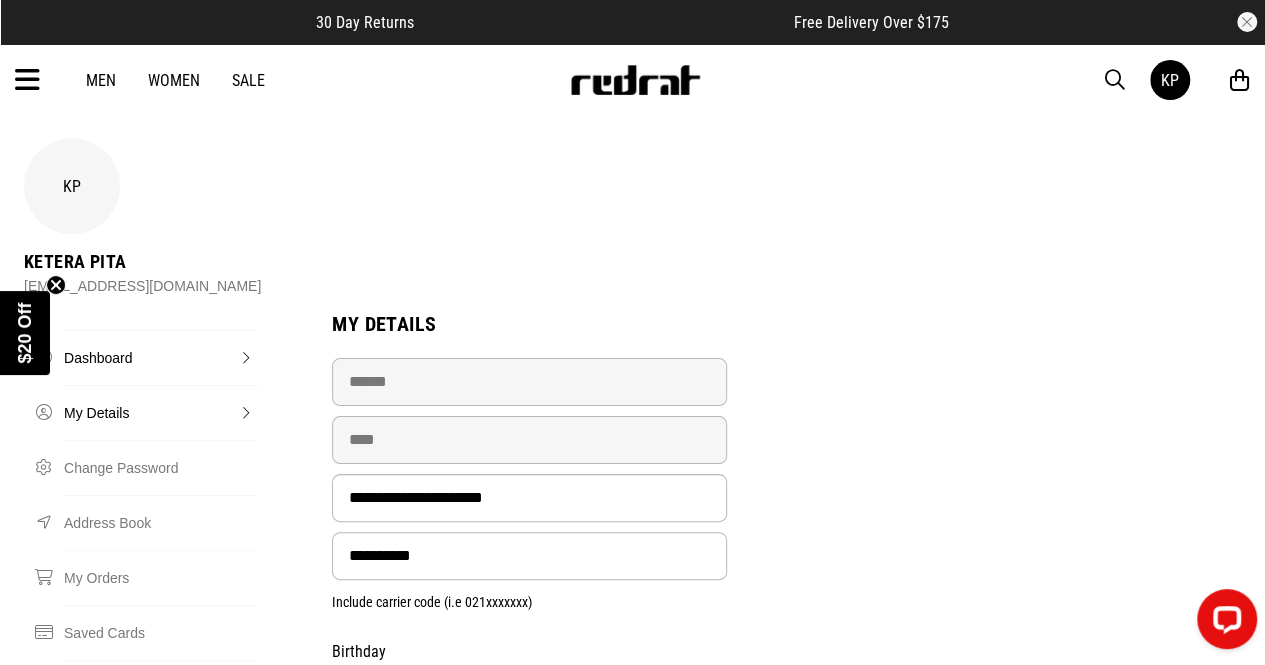 click on "Dashboard" at bounding box center (161, 357) 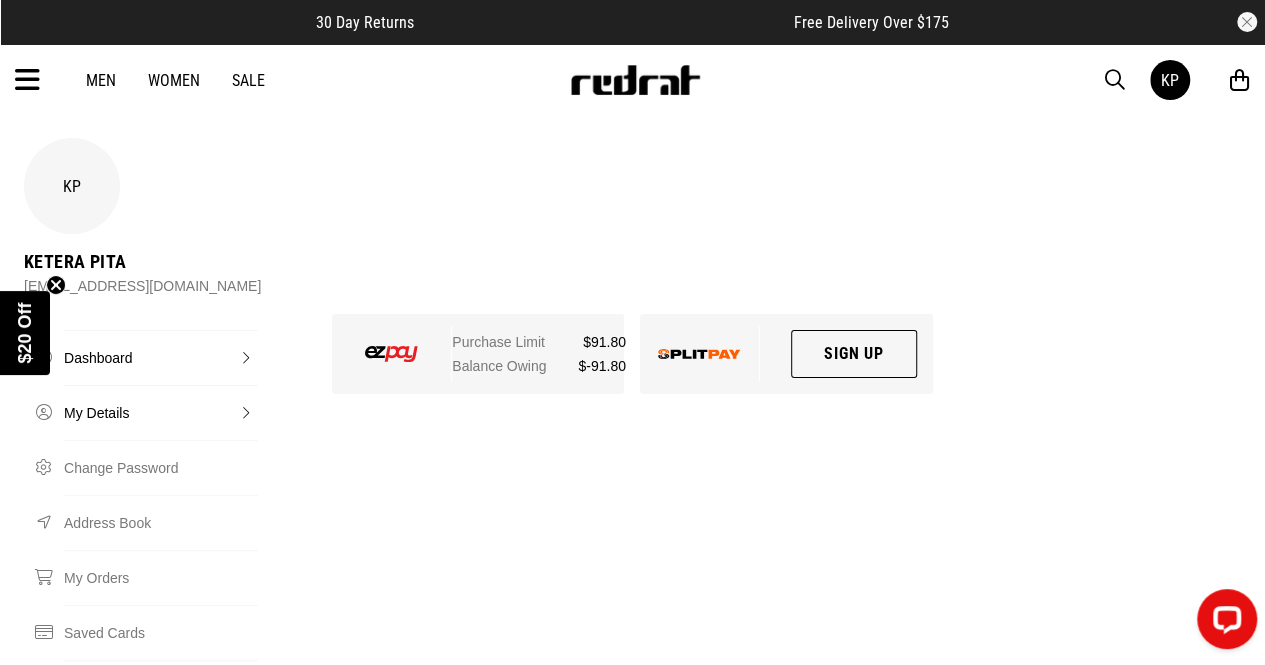 click on "My Details" at bounding box center (161, 412) 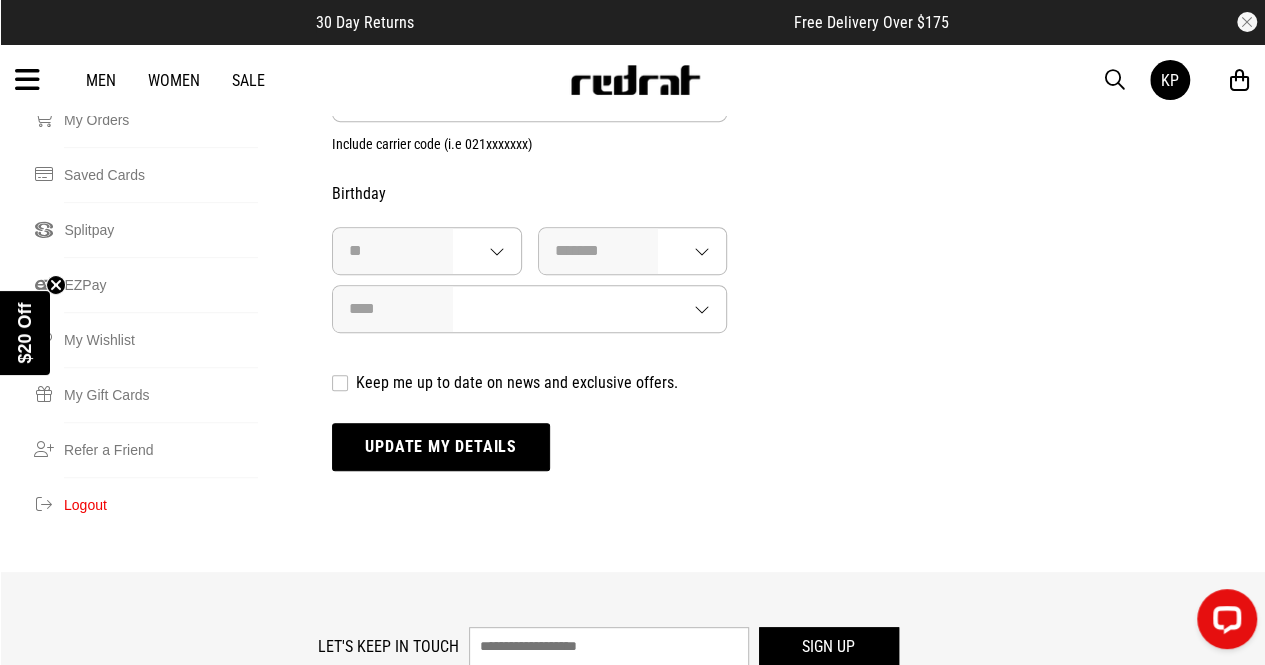 scroll, scrollTop: 459, scrollLeft: 0, axis: vertical 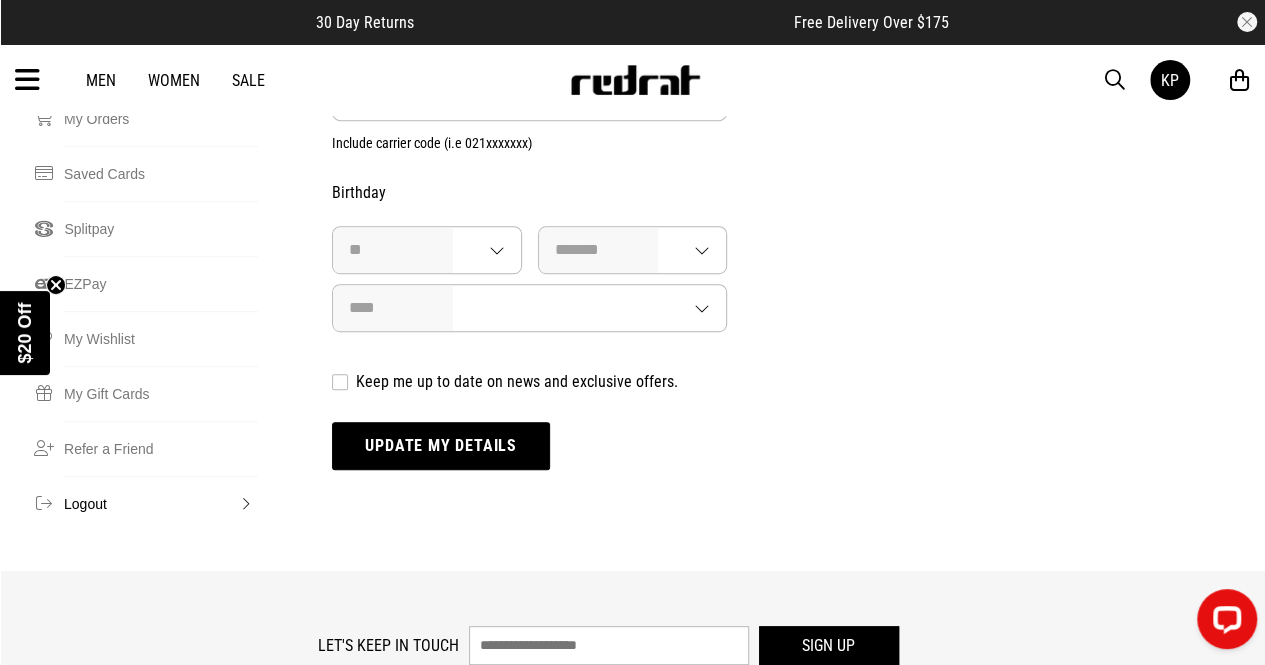 click on "Logout" at bounding box center [161, 503] 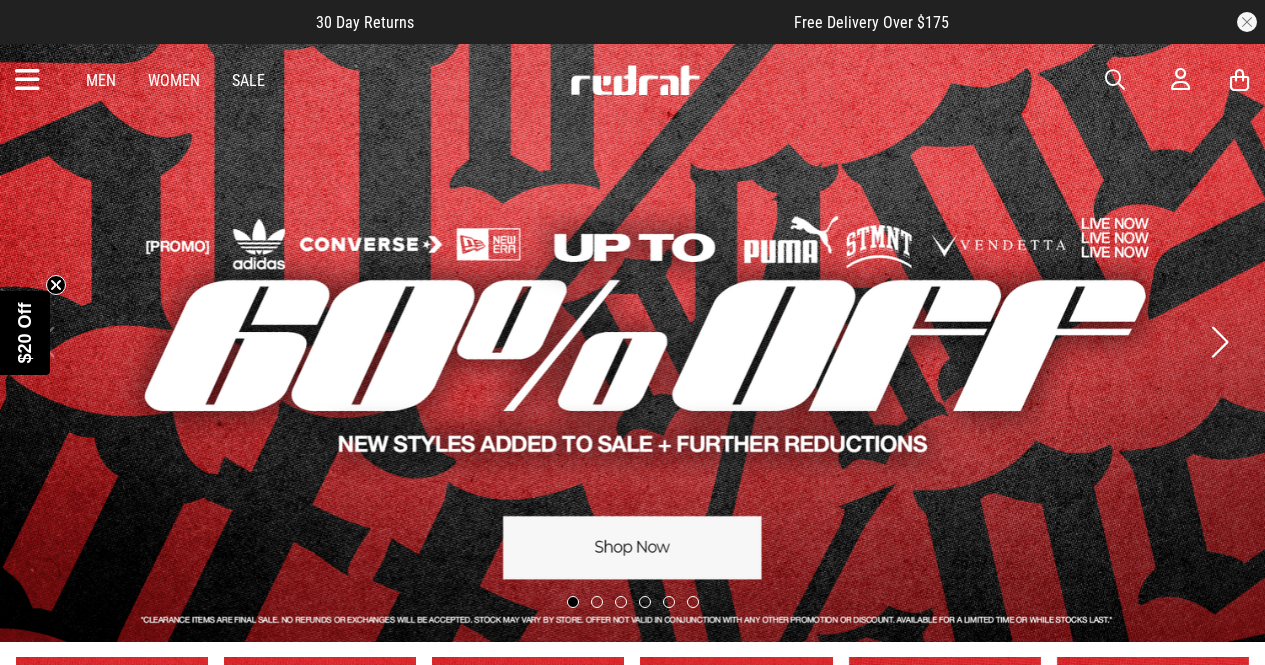 scroll, scrollTop: 0, scrollLeft: 0, axis: both 